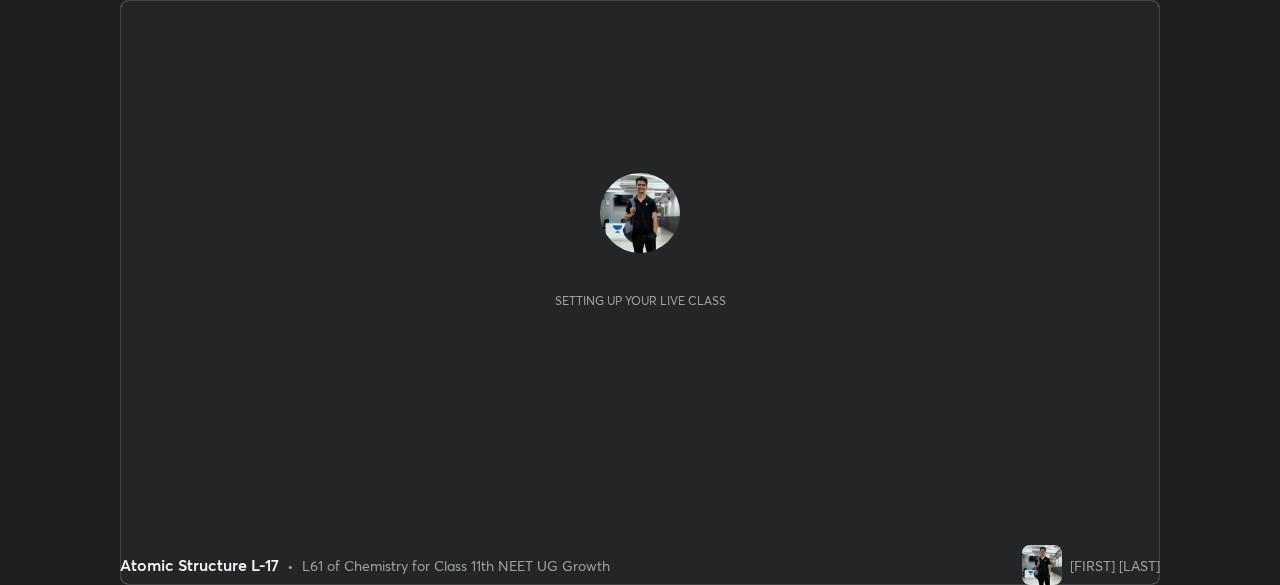 scroll, scrollTop: 0, scrollLeft: 0, axis: both 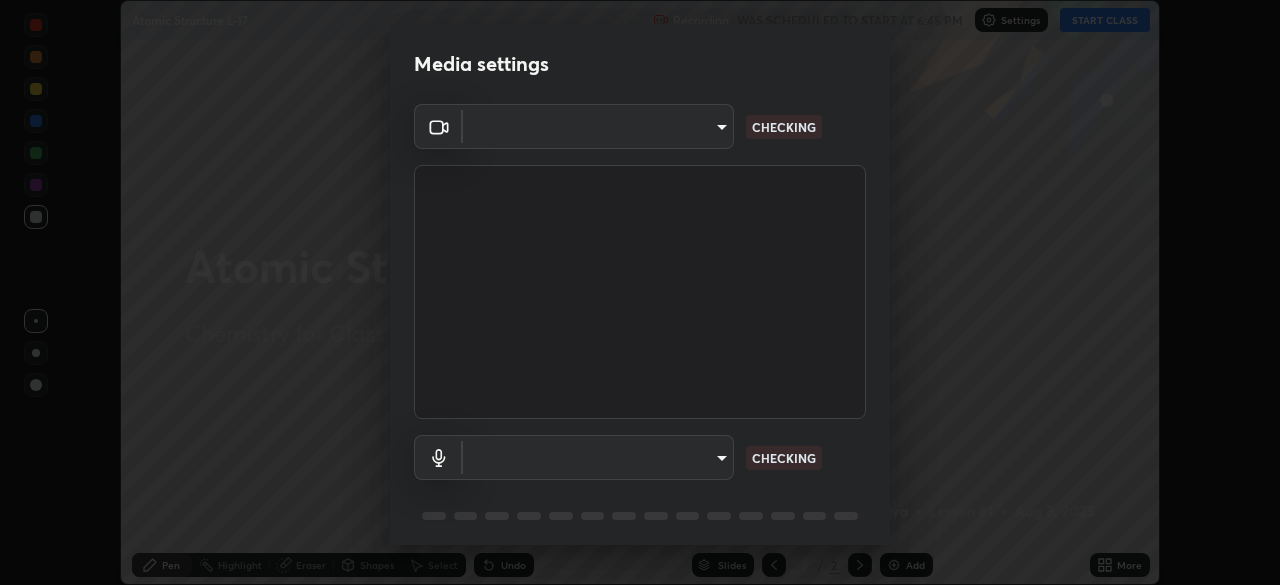 type on "e68af464f7f9ec2662c8dd58f0462b2d9bd4a3adfc91c634b4d9ed550f7d79d6" 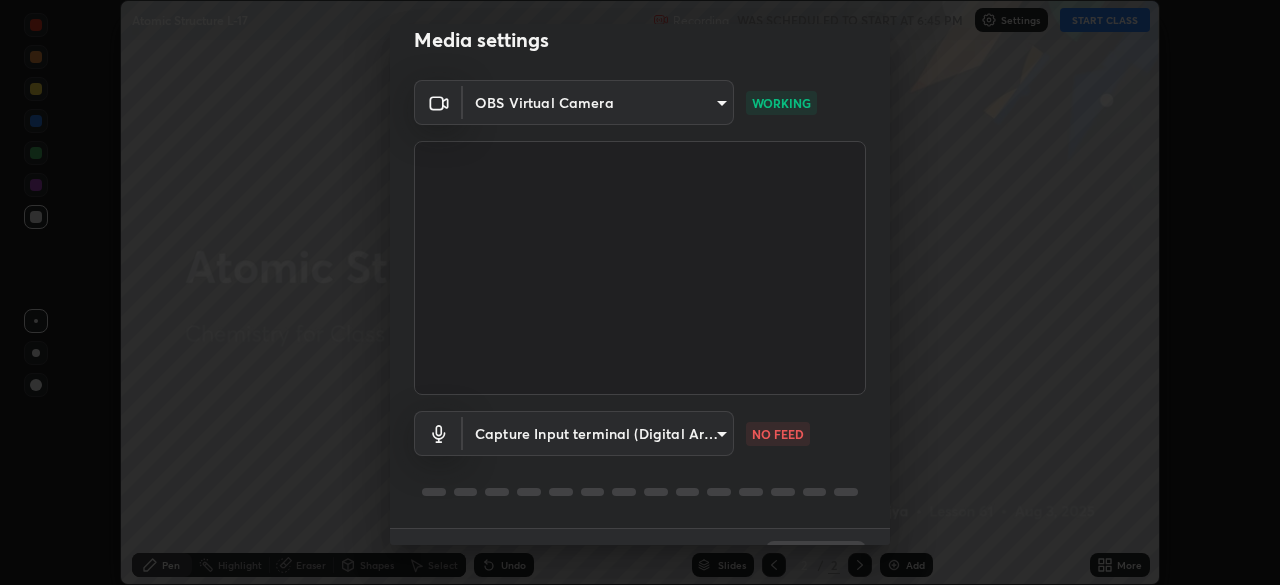 scroll, scrollTop: 71, scrollLeft: 0, axis: vertical 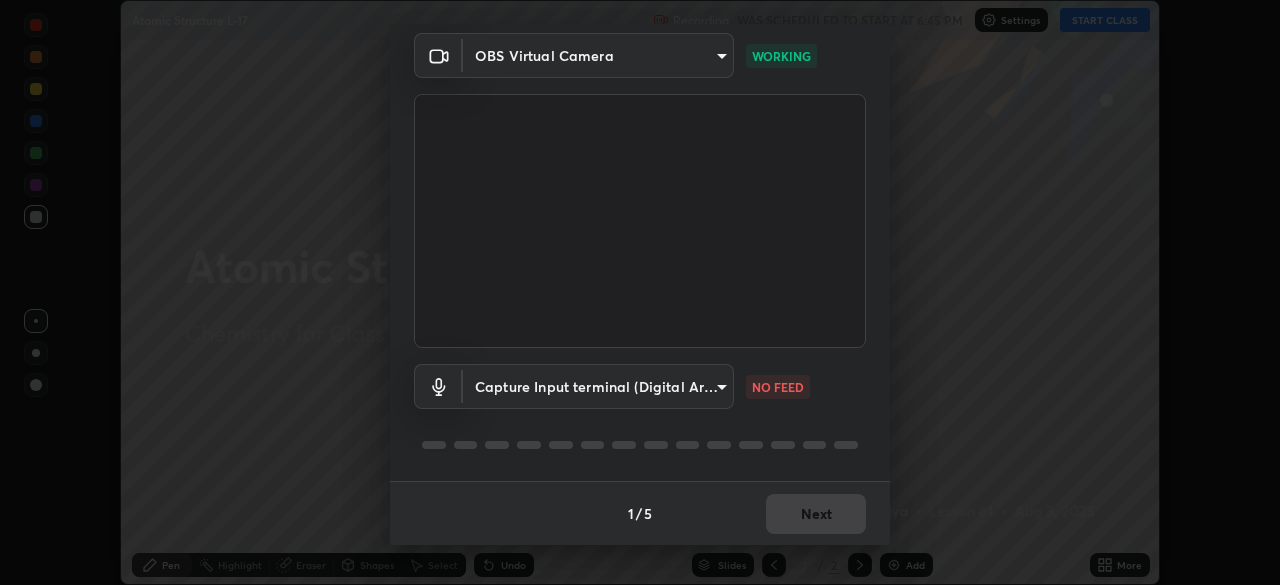 click on "Erase all Atomic Structure L-17 Recording WAS SCHEDULED TO START AT  6:45 PM Settings START CLASS Setting up your live class Atomic Structure L-17 • L61 of Chemistry for Class 11th NEET UG Growth [FIRST] [LAST] Pen Highlight Eraser Shapes Select Undo Slides 2 / 2 Add More No doubts shared Encourage your learners to ask a doubt for better clarity Report an issue Reason for reporting Buffering Chat not working Audio - Video sync issue Educator video quality low ​ Attach an image Report Media settings OBS Virtual Camera [HASH] WORKING Capture Input terminal (Digital Array MIC) [HASH] NO FEED 1 / 5 Next" at bounding box center [640, 292] 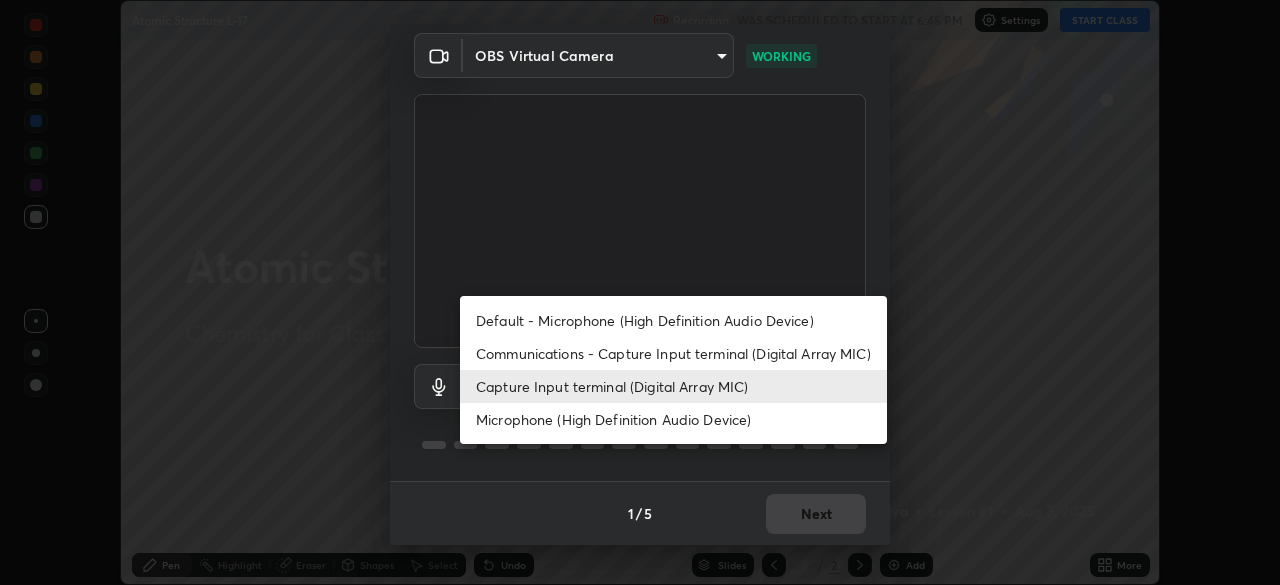 click on "Communications - Capture Input terminal (Digital Array MIC)" at bounding box center [673, 353] 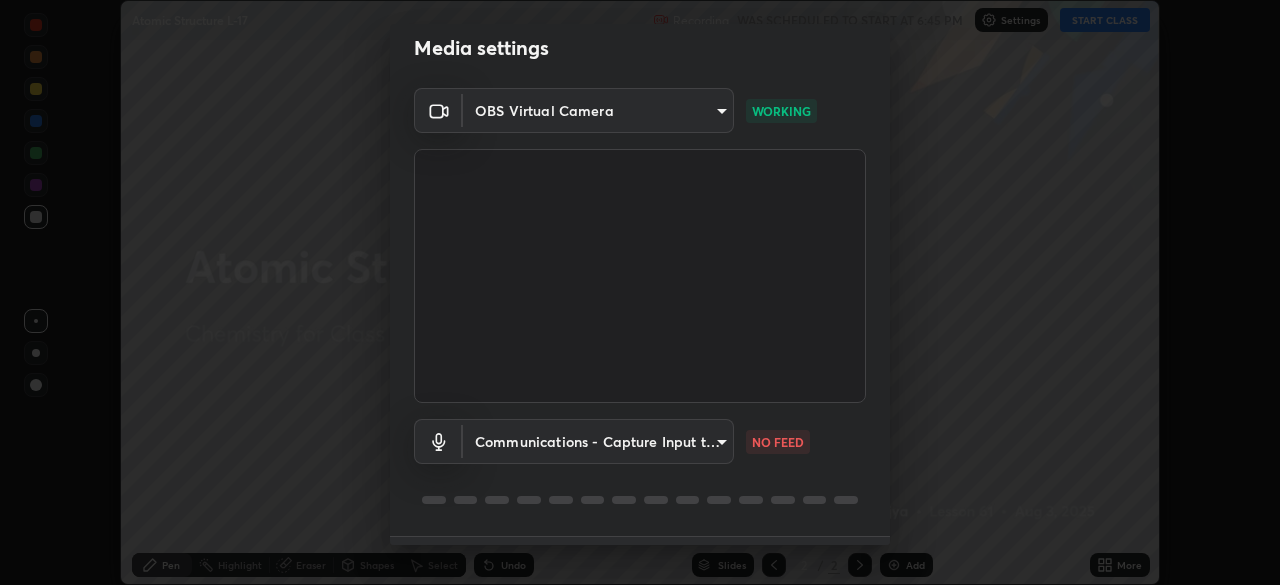scroll, scrollTop: 71, scrollLeft: 0, axis: vertical 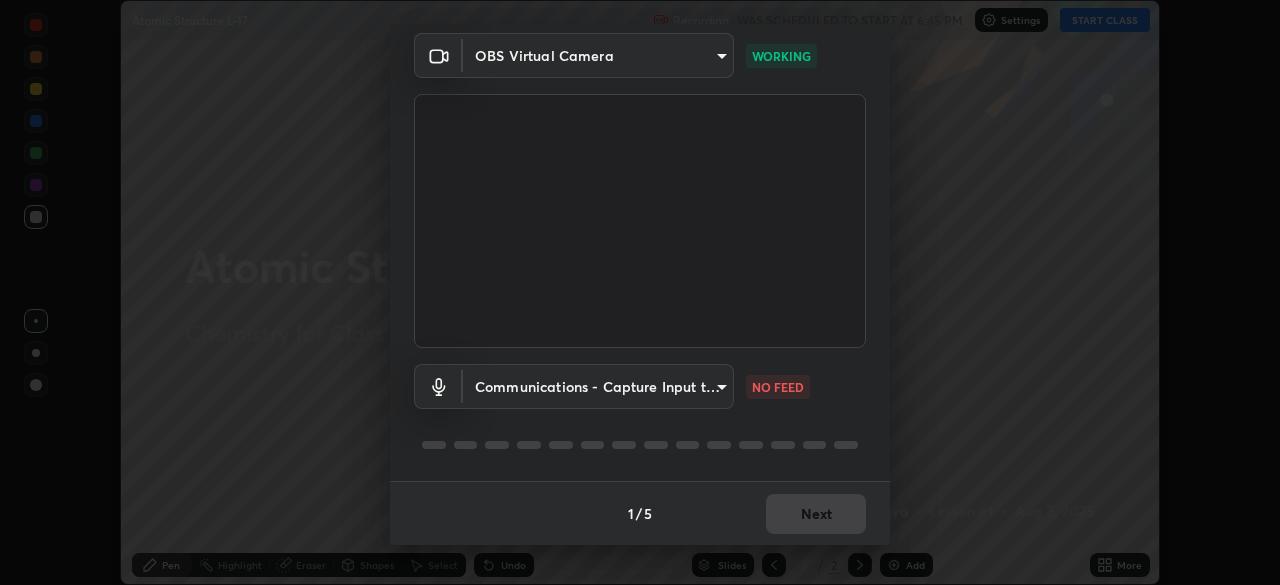 click on "Erase all Atomic Structure L-17 Recording WAS SCHEDULED TO START AT  6:45 PM Settings START CLASS Setting up your live class Atomic Structure L-17 • L61 of Chemistry for Class 11th NEET UG Growth Amit Kumar Bajya Pen Highlight Eraser Shapes Select Undo Slides 2 / 2 Add More No doubts shared Encourage your learners to ask a doubt for better clarity Report an issue Reason for reporting Buffering Chat not working Audio - Video sync issue Educator video quality low ​ Attach an image Report Media settings OBS Virtual Camera e68af464f7f9ec2662c8dd58f0462b2d9bd4a3adfc91c634b4d9ed550f7d79d6 WORKING Communications - Capture Input terminal (Digital Array MIC) communications NO FEED 1 / 5 Next" at bounding box center [640, 292] 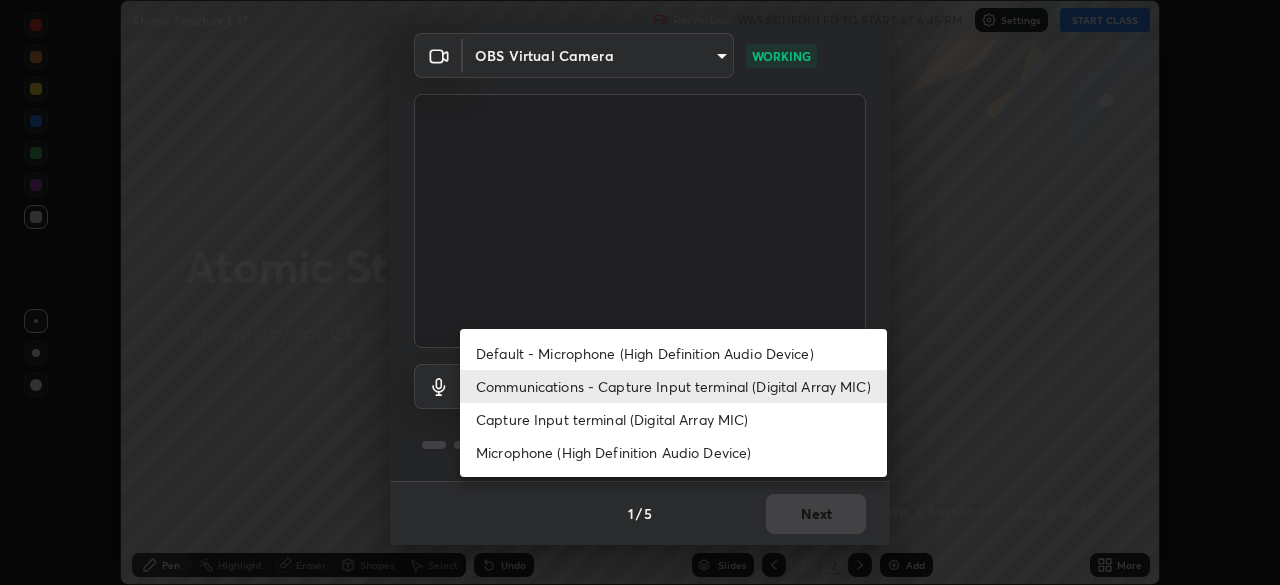 click on "Capture Input terminal (Digital Array MIC)" at bounding box center (673, 419) 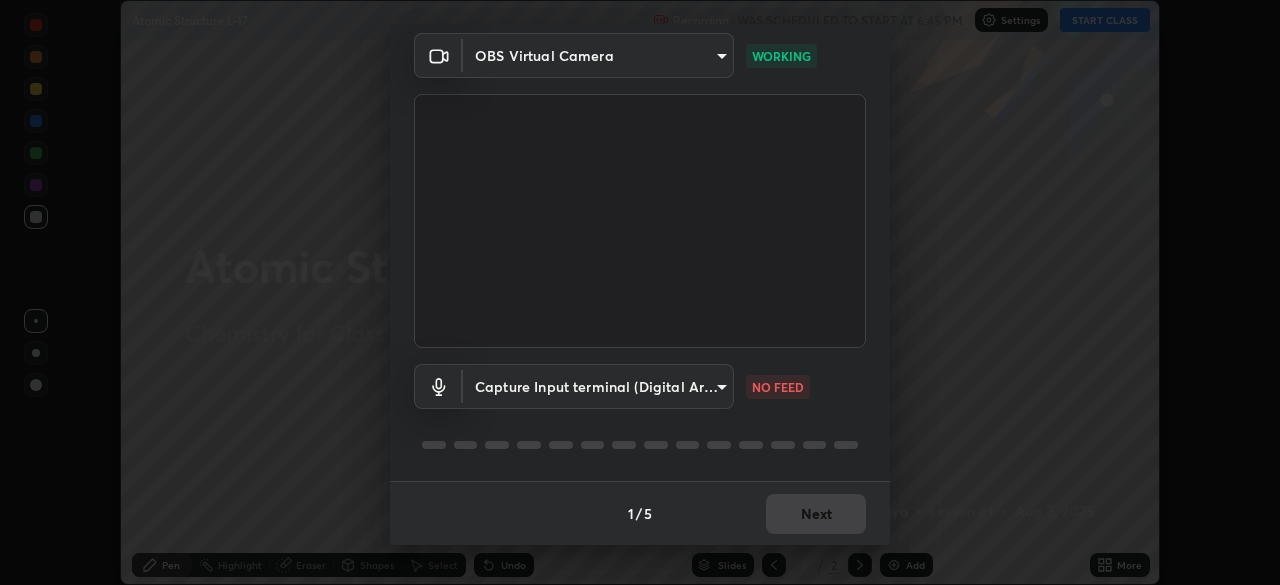 click on "Erase all Atomic Structure L-17 Recording WAS SCHEDULED TO START AT  6:45 PM Settings START CLASS Setting up your live class Atomic Structure L-17 • L61 of Chemistry for Class 11th NEET UG Growth Amit Kumar Bajya Pen Highlight Eraser Shapes Select Undo Slides 2 / 2 Add More No doubts shared Encourage your learners to ask a doubt for better clarity Report an issue Reason for reporting Buffering Chat not working Audio - Video sync issue Educator video quality low ​ Attach an image Report Media settings OBS Virtual Camera e68af464f7f9ec2662c8dd58f0462b2d9bd4a3adfc91c634b4d9ed550f7d79d6 WORKING Capture Input terminal (Digital Array MIC) 8b57a750f828db792efd8d655db7f8dd14a6ed4f628cca00c24be0a764235fb0 NO FEED 1 / 5 Next" at bounding box center (640, 292) 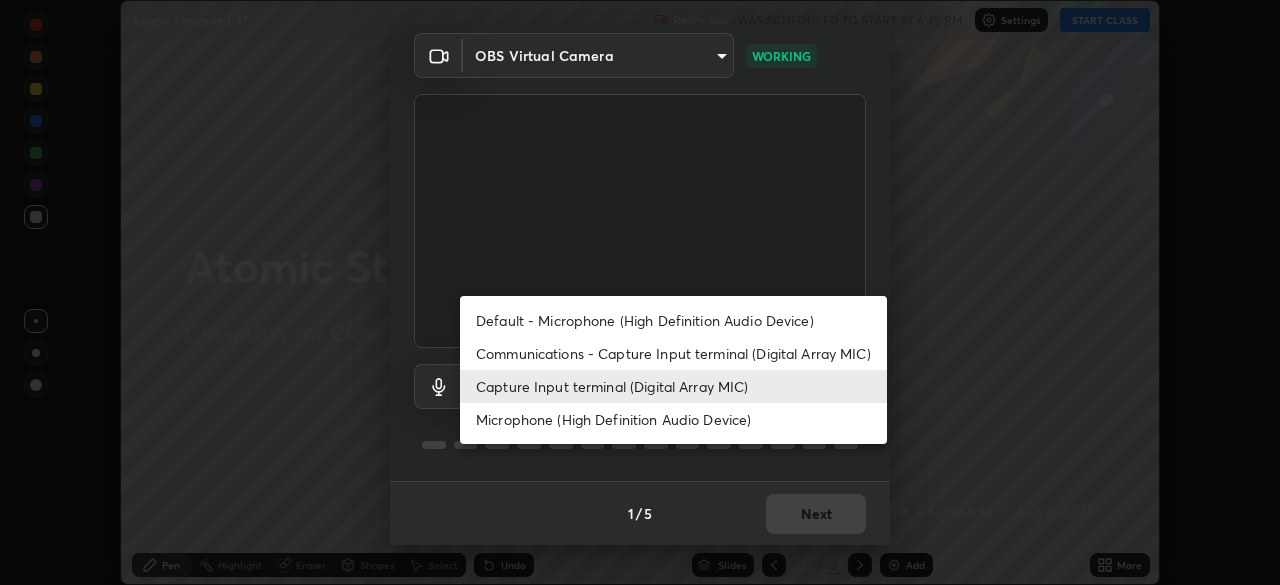 click on "Communications - Capture Input terminal (Digital Array MIC)" at bounding box center (673, 353) 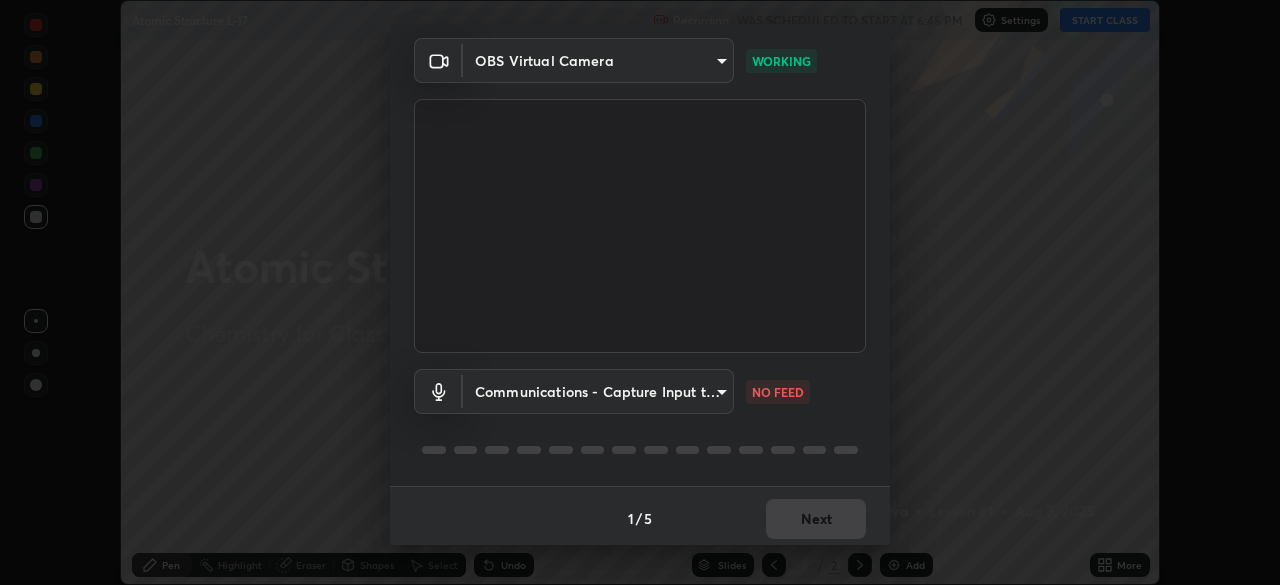 scroll, scrollTop: 71, scrollLeft: 0, axis: vertical 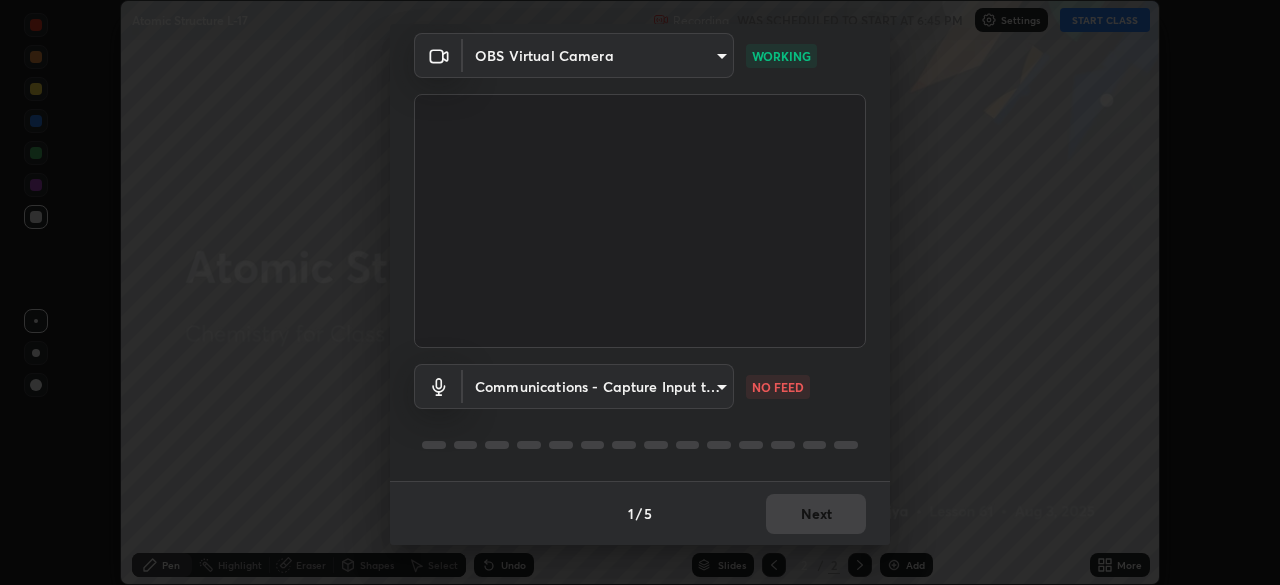 click on "Erase all Atomic Structure L-17 Recording WAS SCHEDULED TO START AT  6:45 PM Settings START CLASS Setting up your live class Atomic Structure L-17 • L61 of Chemistry for Class 11th NEET UG Growth [FULL_NAME] Pen Highlight Eraser Shapes Select Undo Slides 2 / 2 Add More No doubts shared Encourage your learners to ask a doubt for better clarity Report an issue Reason for reporting Buffering Chat not working Audio - Video sync issue Educator video quality low ​ Attach an image Report Media settings OBS Virtual Camera [HASH] WORKING Communications - Capture Input terminal (Digital Array MIC) communications NO FEED 1 / 5 Next" at bounding box center [640, 292] 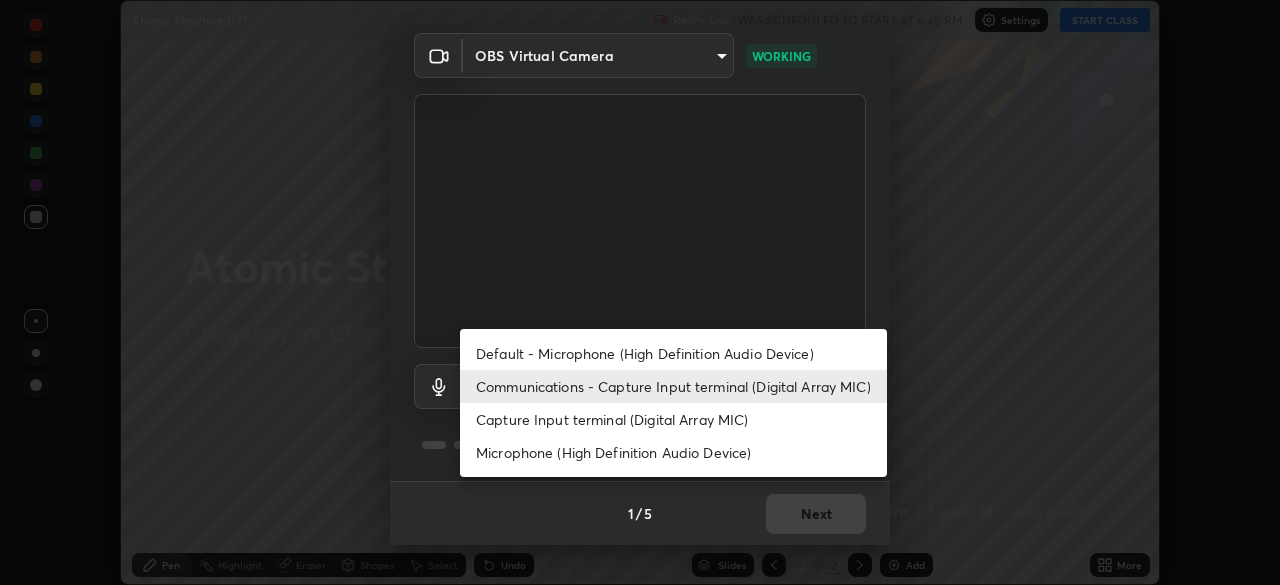 click on "Default - Microphone (High Definition Audio Device)" at bounding box center (673, 353) 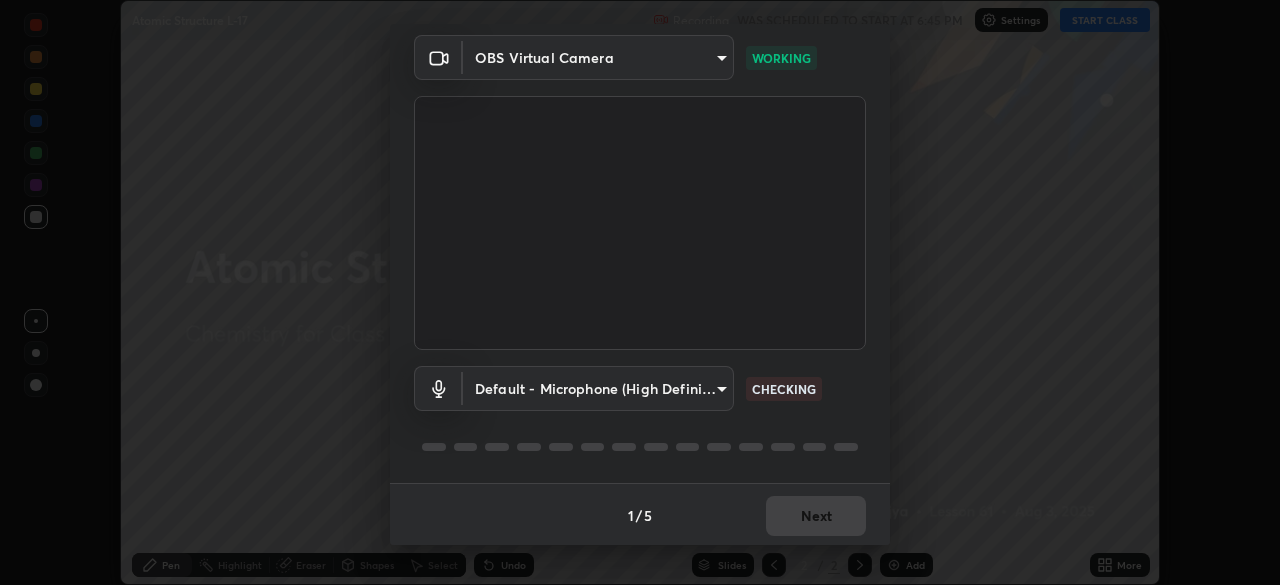 scroll, scrollTop: 71, scrollLeft: 0, axis: vertical 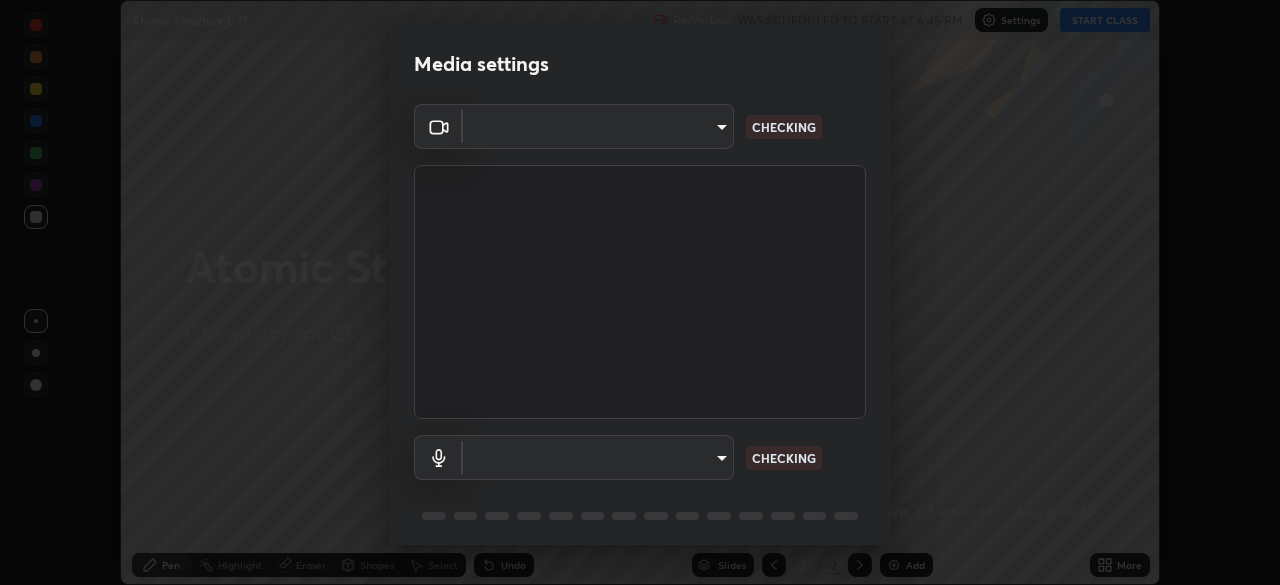type on "e68af464f7f9ec2662c8dd58f0462b2d9bd4a3adfc91c634b4d9ed550f7d79d6" 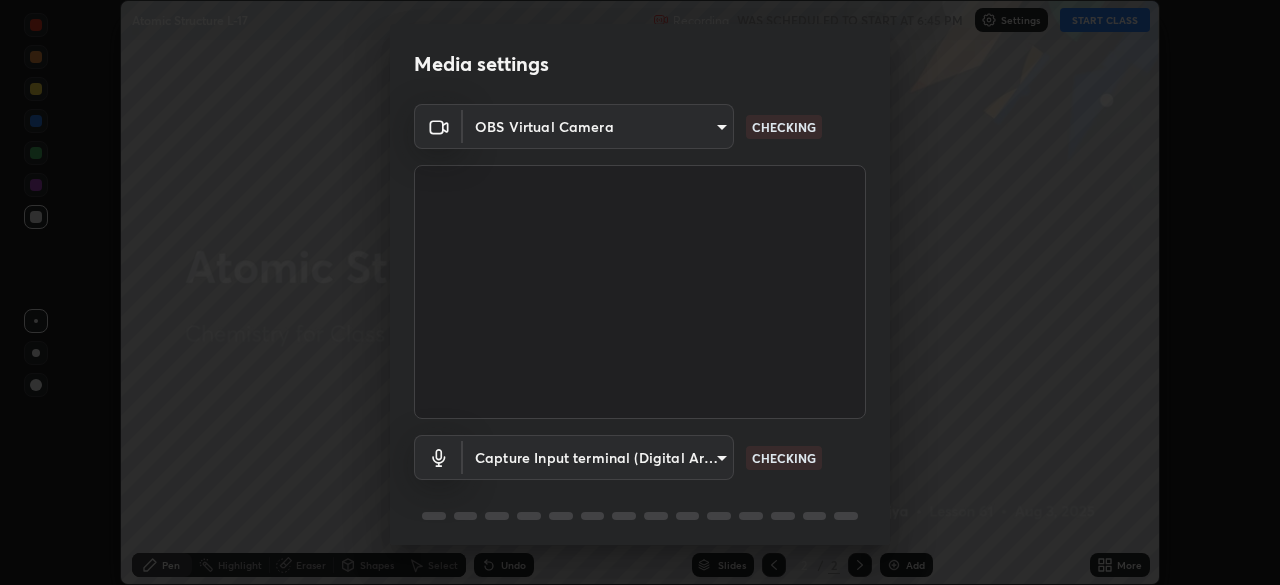 click on "Erase all Atomic Structure L-17 Recording WAS SCHEDULED TO START AT  6:45 PM Settings START CLASS Setting up your live class Atomic Structure L-17 • L61 of Chemistry for Class 11th NEET UG Growth [FULL_NAME] Pen Highlight Eraser Shapes Select Undo Slides 2 / 2 Add More No doubts shared Encourage your learners to ask a doubt for better clarity Report an issue Reason for reporting Buffering Chat not working Audio - Video sync issue Educator video quality low ​ Attach an image Report Media settings OBS Virtual Camera [HASH] CHECKING Capture Input terminal (Digital Array MIC) [HASH] CHECKING 1 / 5 Next" at bounding box center (640, 292) 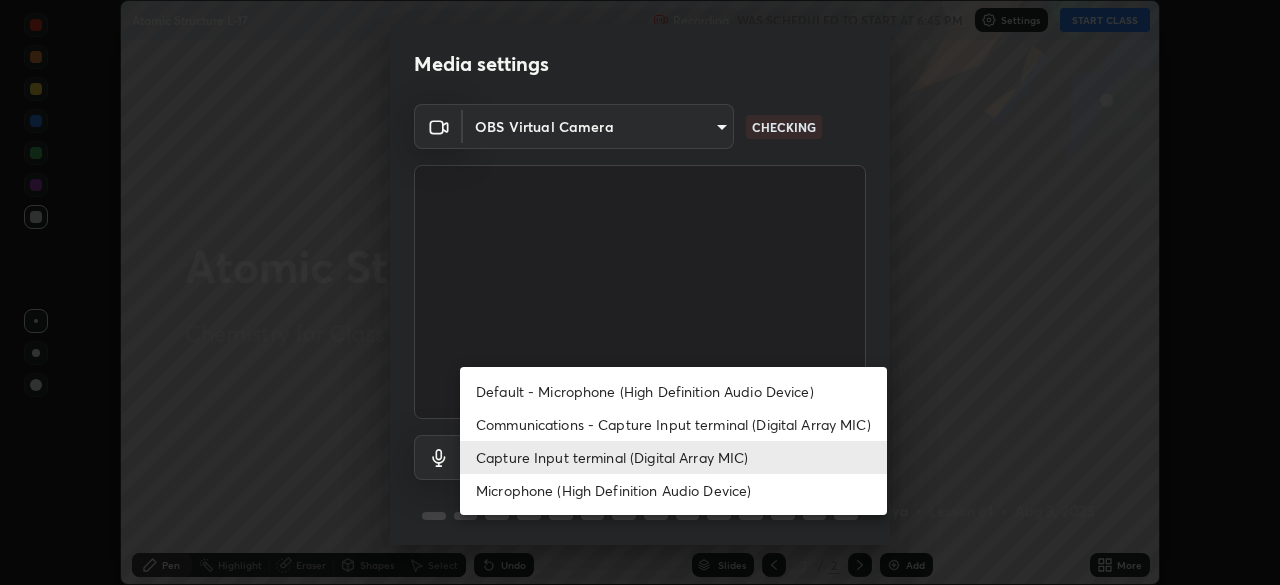 click on "Capture Input terminal (Digital Array MIC)" at bounding box center (673, 457) 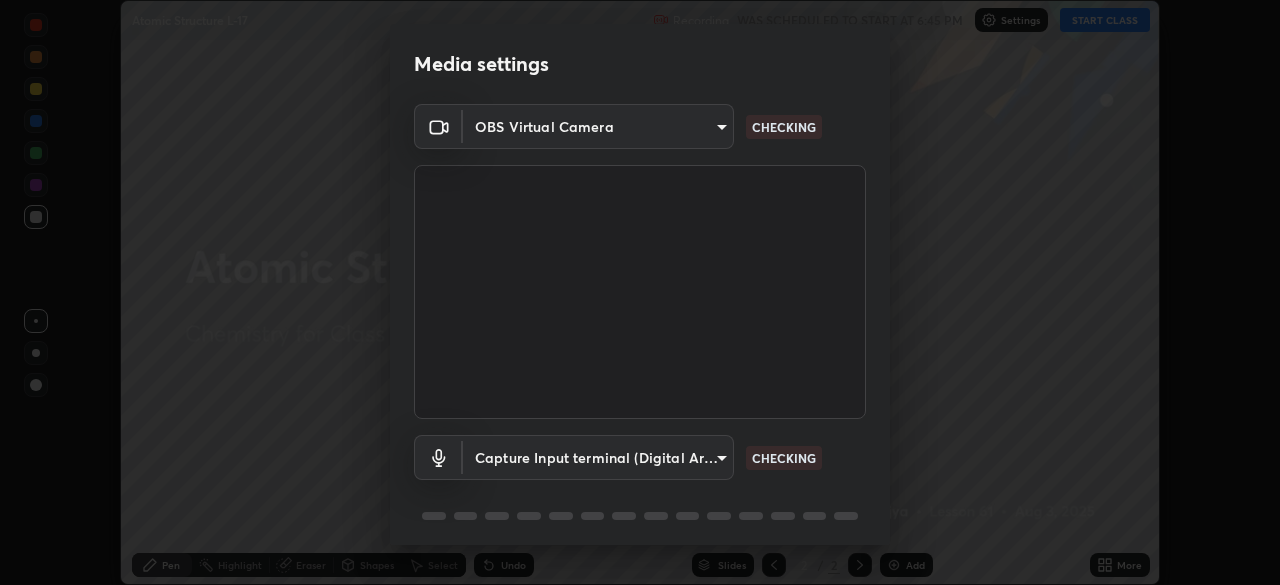 scroll, scrollTop: 71, scrollLeft: 0, axis: vertical 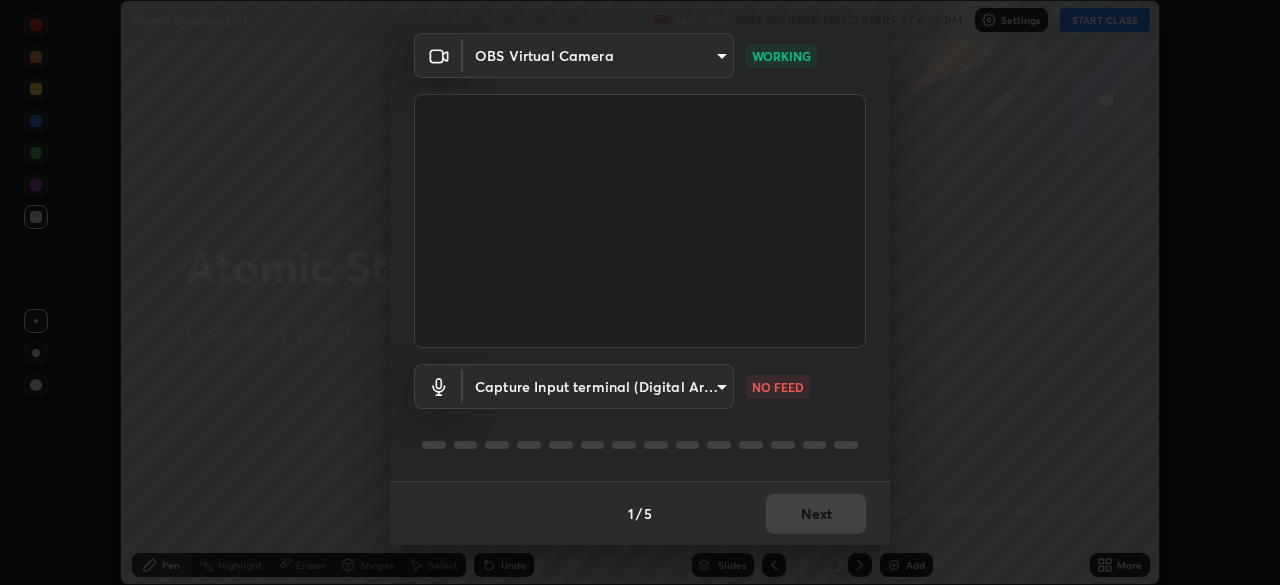 click on "Erase all Atomic Structure L-17 Recording WAS SCHEDULED TO START AT  6:45 PM Settings START CLASS Setting up your live class Atomic Structure L-17 • L61 of Chemistry for Class 11th NEET UG Growth Amit Kumar Bajya Pen Highlight Eraser Shapes Select Undo Slides 2 / 2 Add More No doubts shared Encourage your learners to ask a doubt for better clarity Report an issue Reason for reporting Buffering Chat not working Audio - Video sync issue Educator video quality low ​ Attach an image Report Media settings OBS Virtual Camera e68af464f7f9ec2662c8dd58f0462b2d9bd4a3adfc91c634b4d9ed550f7d79d6 WORKING Capture Input terminal (Digital Array MIC) 8b57a750f828db792efd8d655db7f8dd14a6ed4f628cca00c24be0a764235fb0 NO FEED 1 / 5 Next" at bounding box center (640, 292) 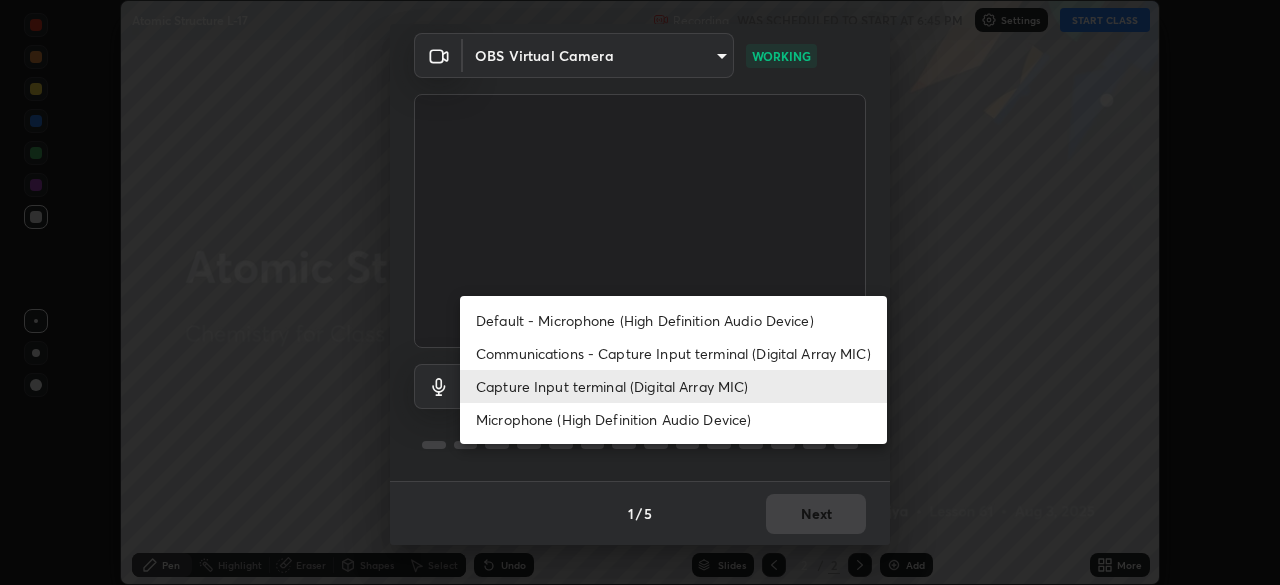 click on "Communications - Capture Input terminal (Digital Array MIC)" at bounding box center [673, 353] 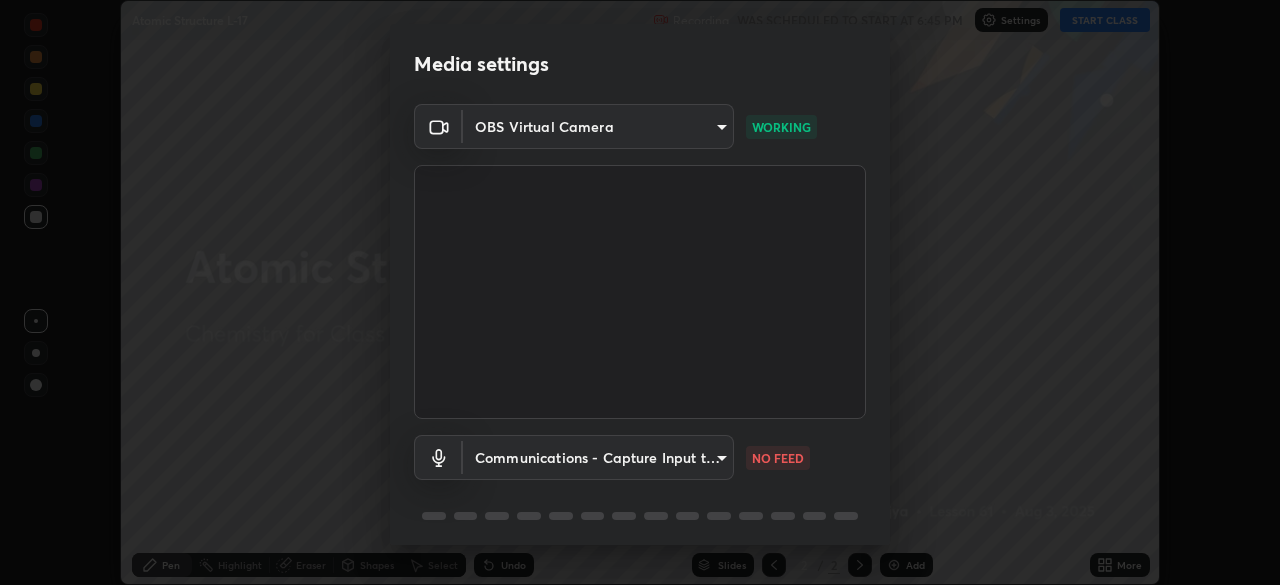 scroll, scrollTop: 71, scrollLeft: 0, axis: vertical 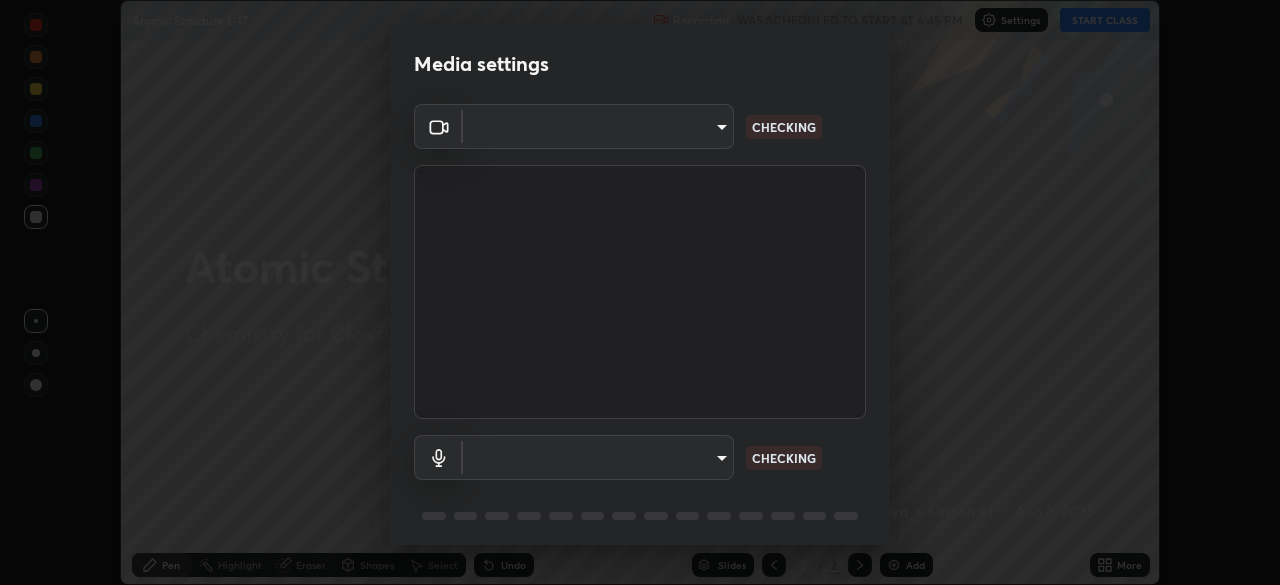 type on "e68af464f7f9ec2662c8dd58f0462b2d9bd4a3adfc91c634b4d9ed550f7d79d6" 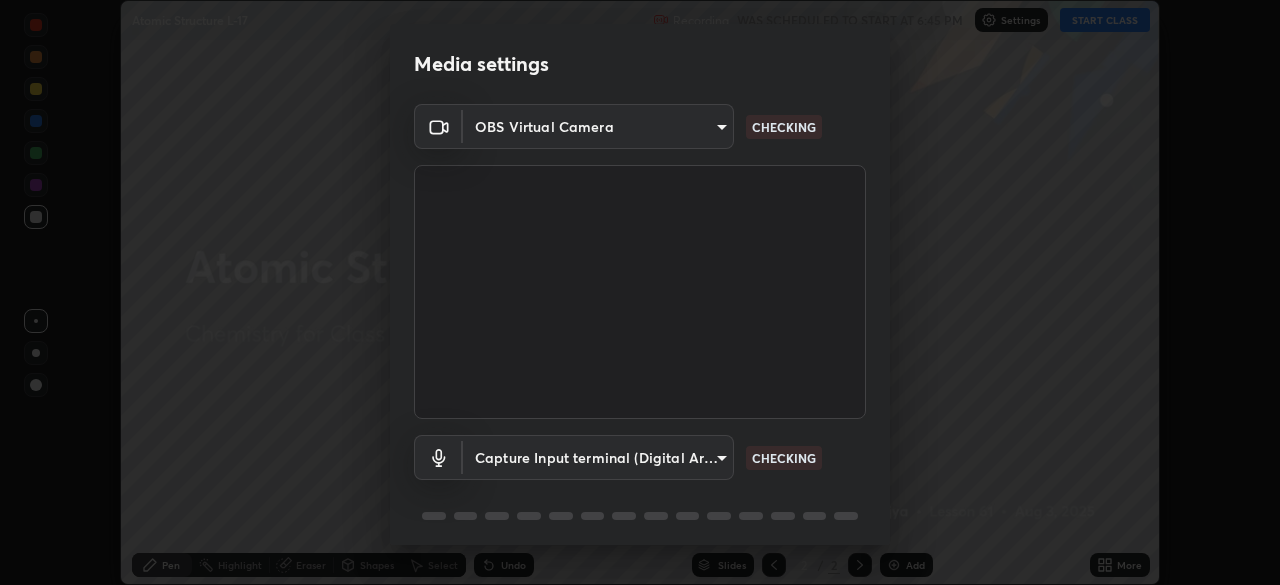 scroll, scrollTop: 71, scrollLeft: 0, axis: vertical 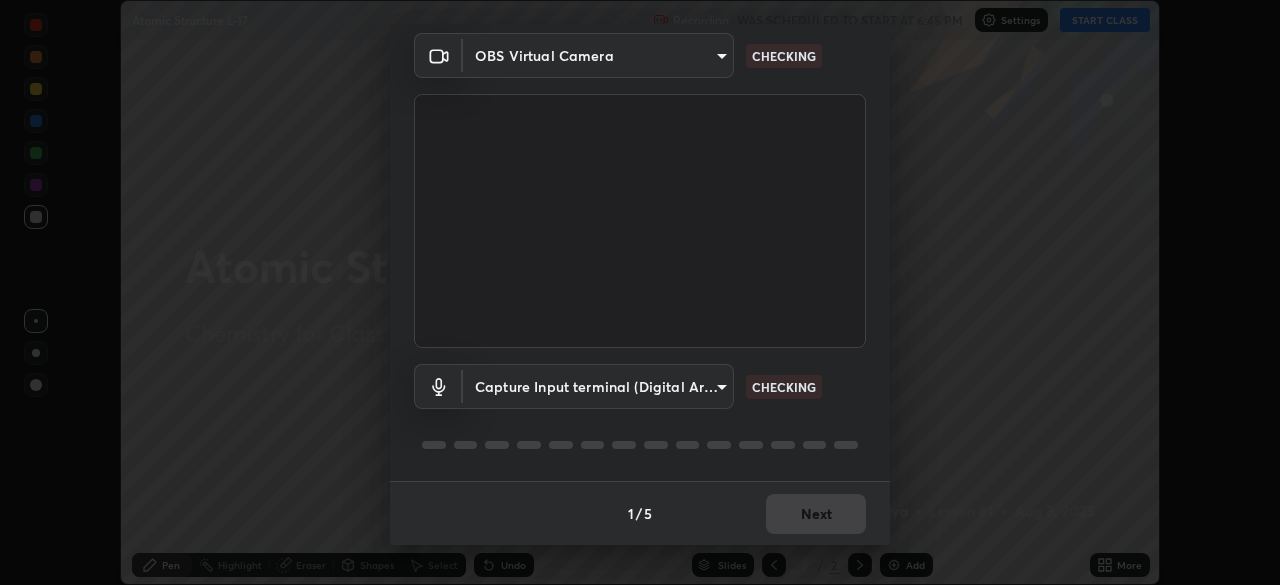click on "Erase all Atomic Structure L-17 Recording WAS SCHEDULED TO START AT  6:45 PM Settings START CLASS Setting up your live class Atomic Structure L-17 • L61 of Chemistry for Class 11th NEET UG Growth [FULL_NAME] Pen Highlight Eraser Shapes Select Undo Slides 2 / 2 Add More No doubts shared Encourage your learners to ask a doubt for better clarity Report an issue Reason for reporting Buffering Chat not working Audio - Video sync issue Educator video quality low ​ Attach an image Report Media settings OBS Virtual Camera [HASH] CHECKING Capture Input terminal (Digital Array MIC) [HASH] CHECKING 1 / 5 Next" at bounding box center [640, 292] 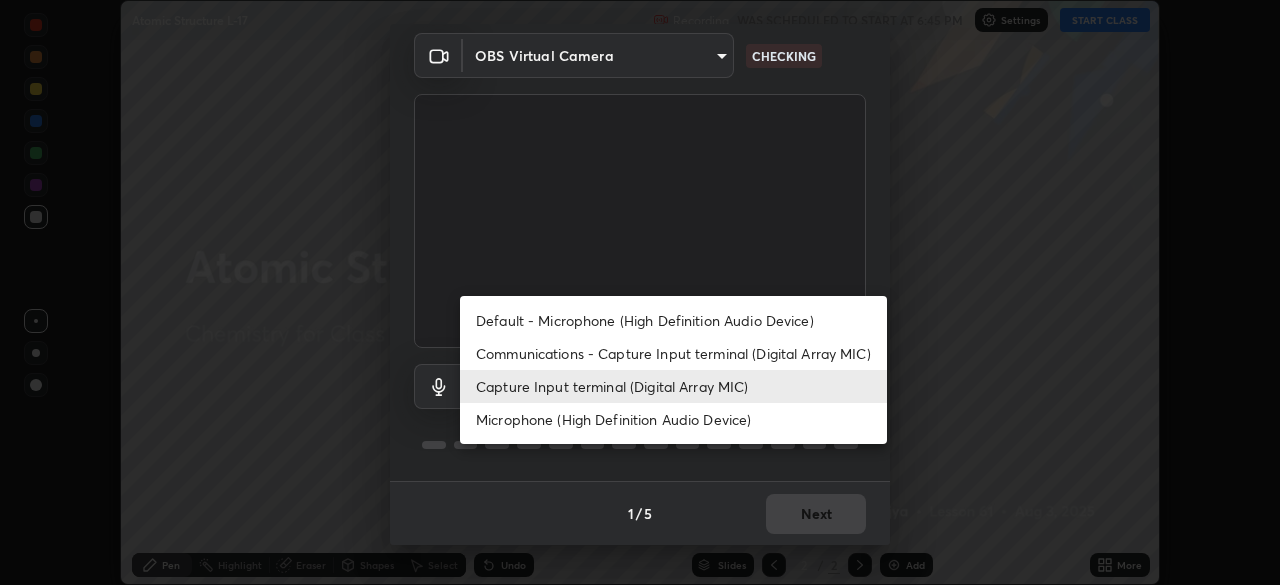click on "Communications - Capture Input terminal (Digital Array MIC)" at bounding box center (673, 353) 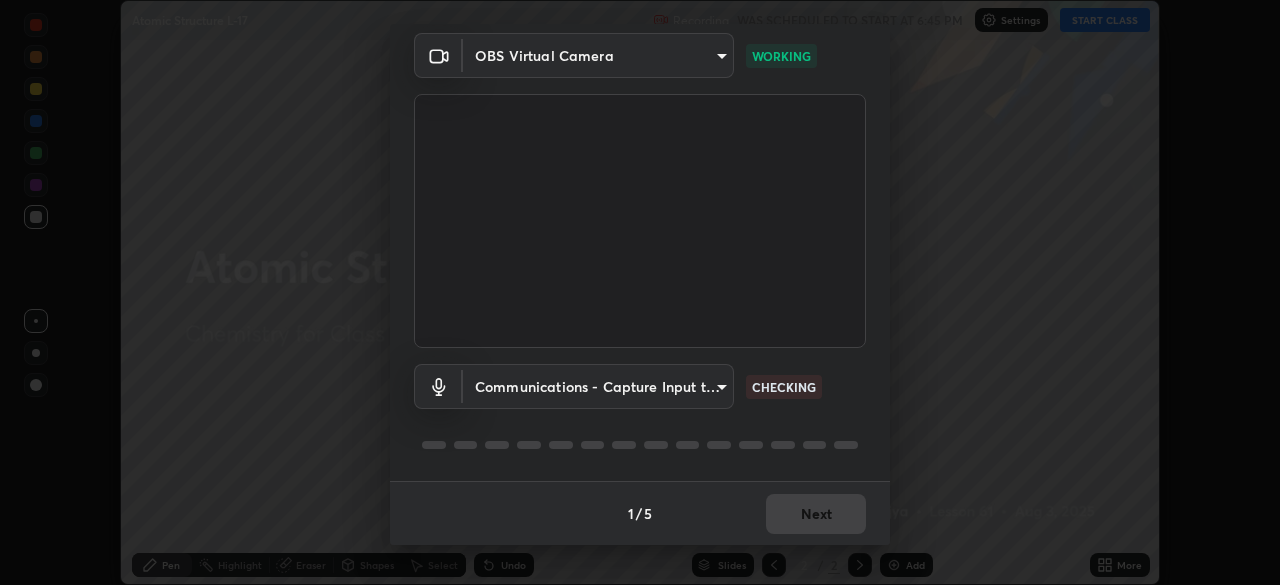 scroll, scrollTop: 39, scrollLeft: 0, axis: vertical 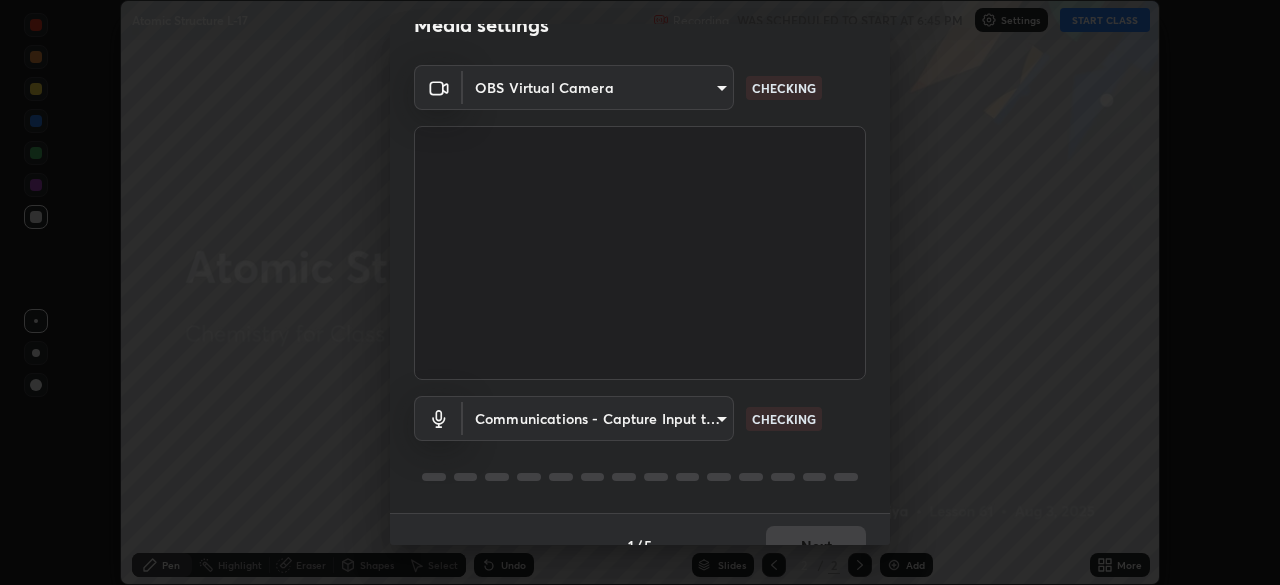 click on "Erase all Atomic Structure L-17 Recording WAS SCHEDULED TO START AT  6:45 PM Settings START CLASS Setting up your live class Atomic Structure L-17 • L61 of Chemistry for Class 11th NEET UG Growth [FULL_NAME] Pen Highlight Eraser Shapes Select Undo Slides 2 / 2 Add More No doubts shared Encourage your learners to ask a doubt for better clarity Report an issue Reason for reporting Buffering Chat not working Audio - Video sync issue Educator video quality low ​ Attach an image Report Media settings OBS Virtual Camera [HASH] CHECKING Communications - Capture Input terminal (Digital Array MIC) communications CHECKING 1 / 5 Next" at bounding box center (640, 292) 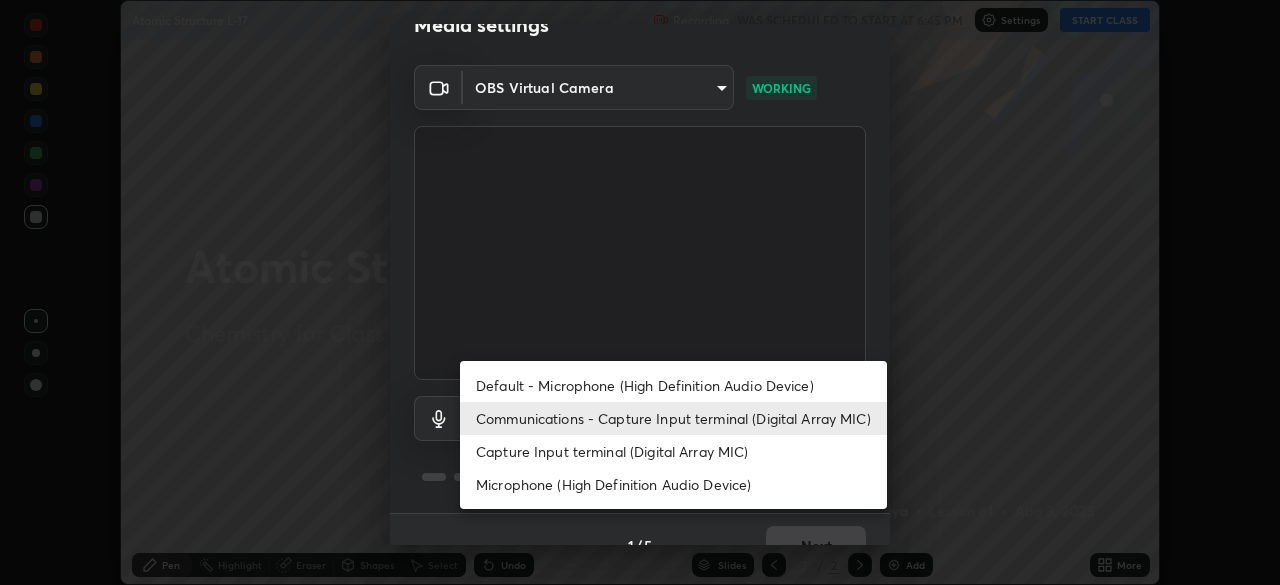 click at bounding box center (640, 292) 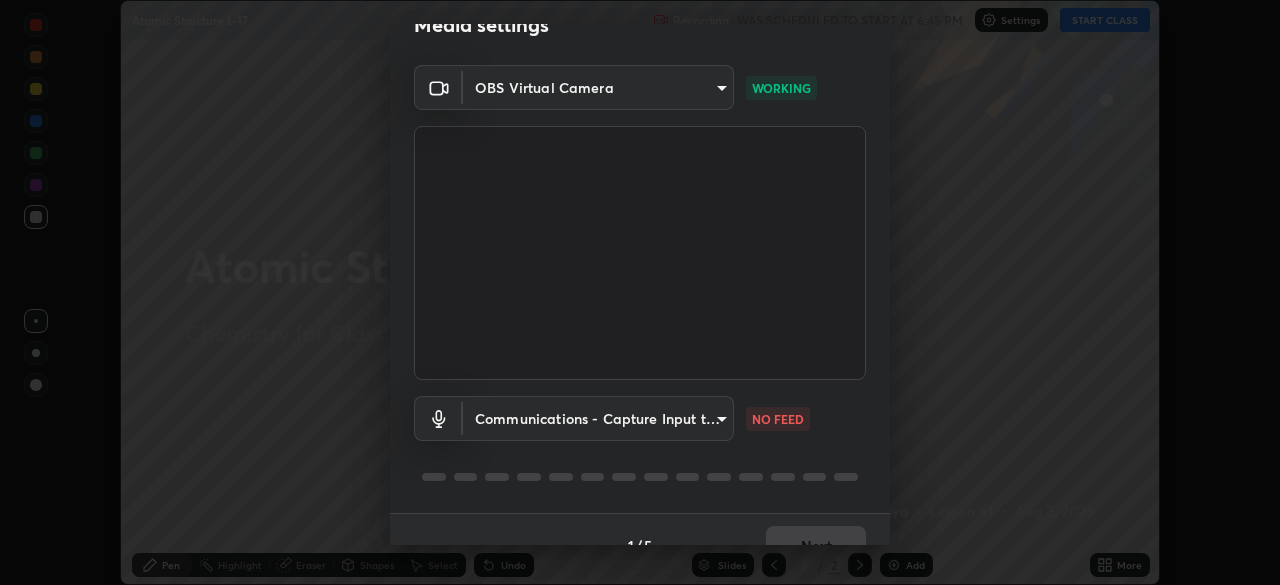 click on "Erase all Atomic Structure L-17 Recording WAS SCHEDULED TO START AT  6:45 PM Settings START CLASS Setting up your live class Atomic Structure L-17 • L61 of Chemistry for Class 11th NEET UG Growth [FULL_NAME] Pen Highlight Eraser Shapes Select Undo Slides 2 / 2 Add More No doubts shared Encourage your learners to ask a doubt for better clarity Report an issue Reason for reporting Buffering Chat not working Audio - Video sync issue Educator video quality low ​ Attach an image Report Media settings OBS Virtual Camera [HASH] WORKING Communications - Capture Input terminal (Digital Array MIC) communications NO FEED 1 / 5 Next" at bounding box center [640, 292] 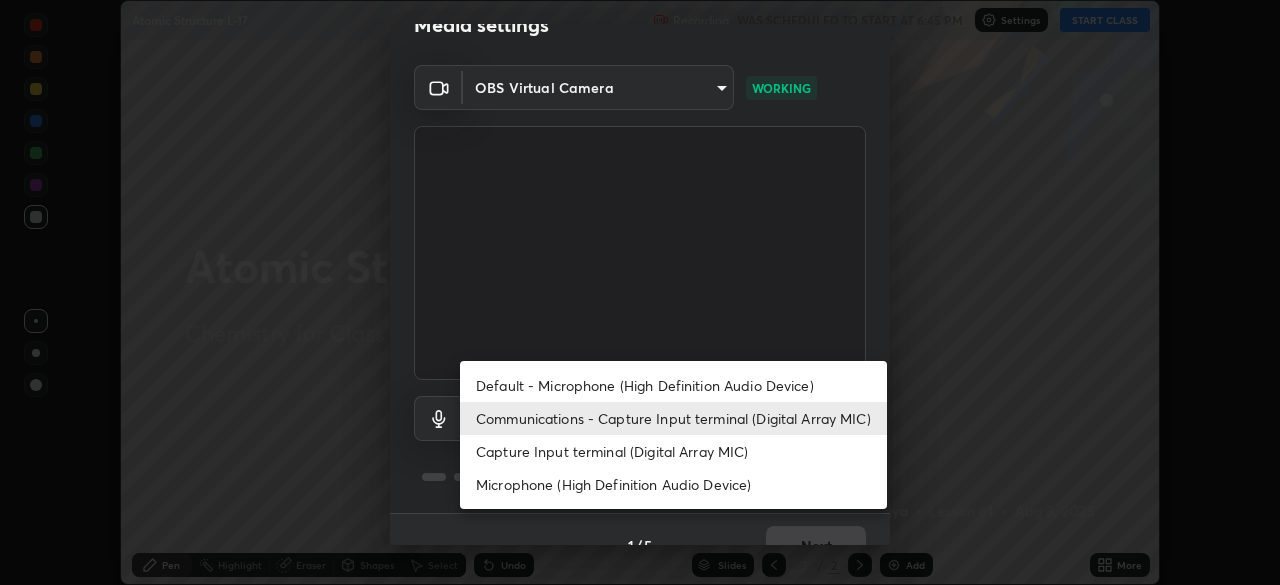 click on "Microphone (High Definition Audio Device)" at bounding box center (673, 484) 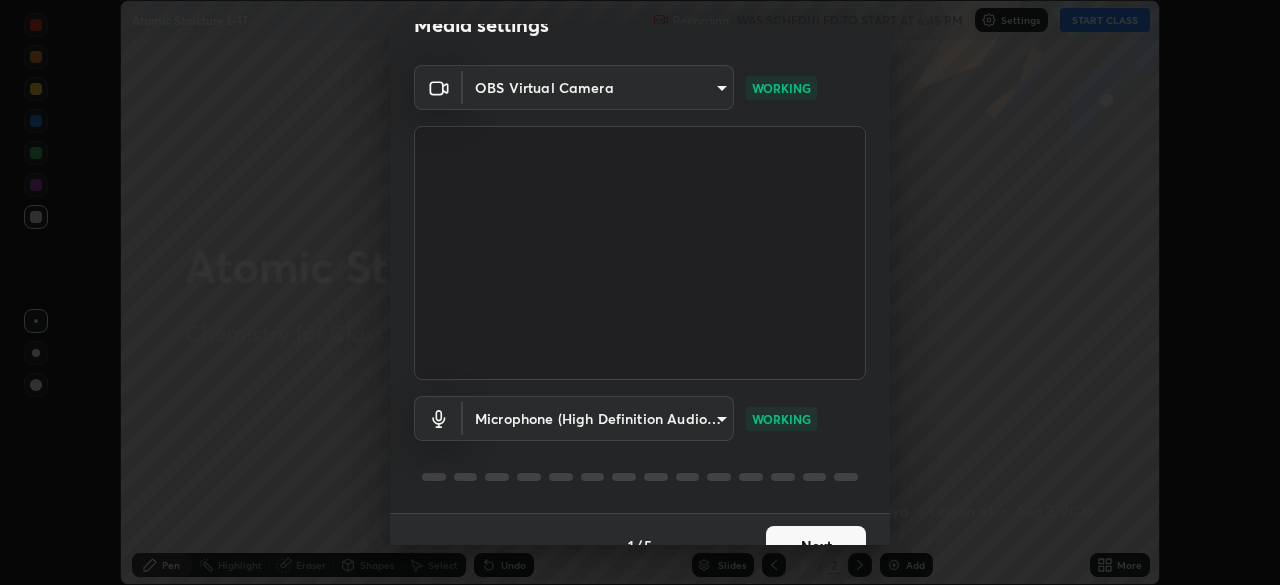 scroll, scrollTop: 71, scrollLeft: 0, axis: vertical 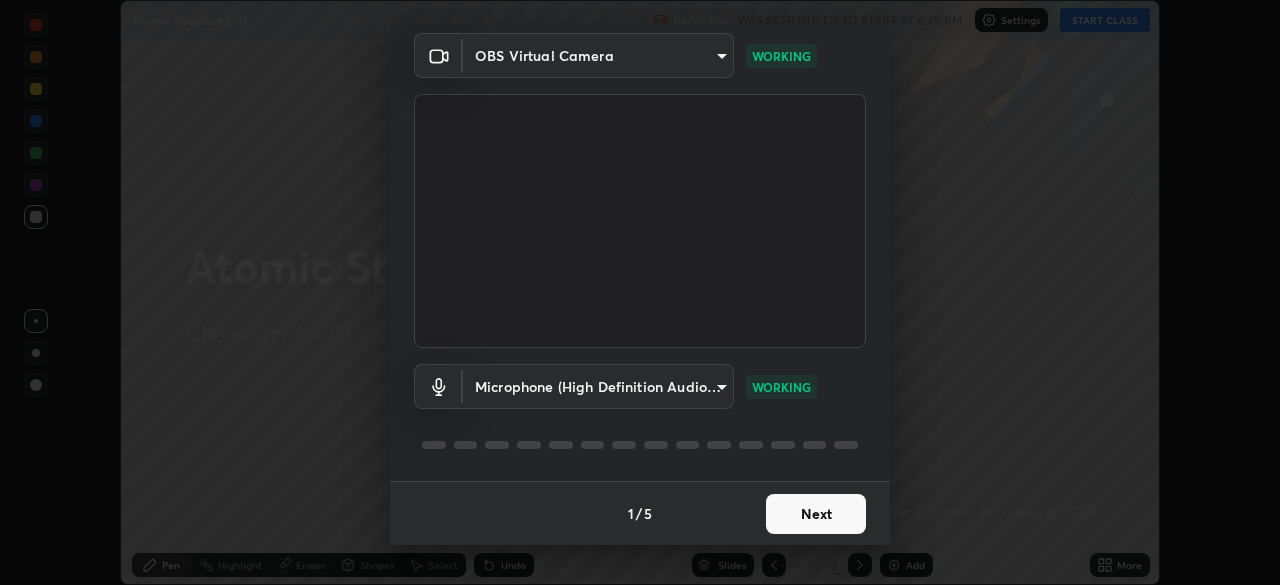click on "Next" at bounding box center [816, 514] 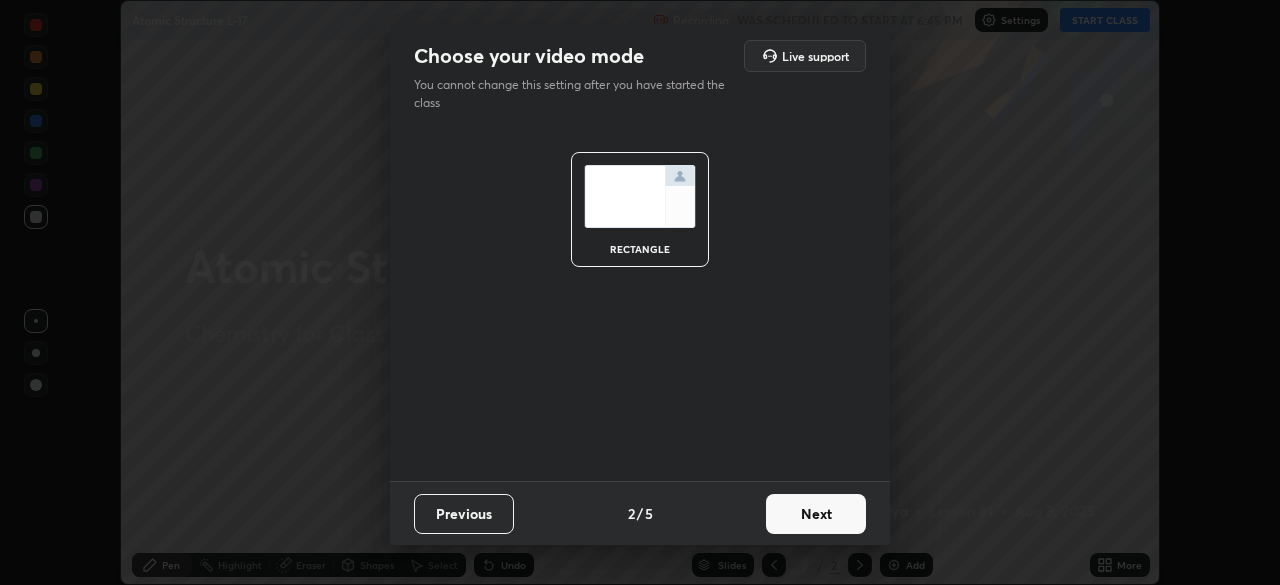 scroll, scrollTop: 0, scrollLeft: 0, axis: both 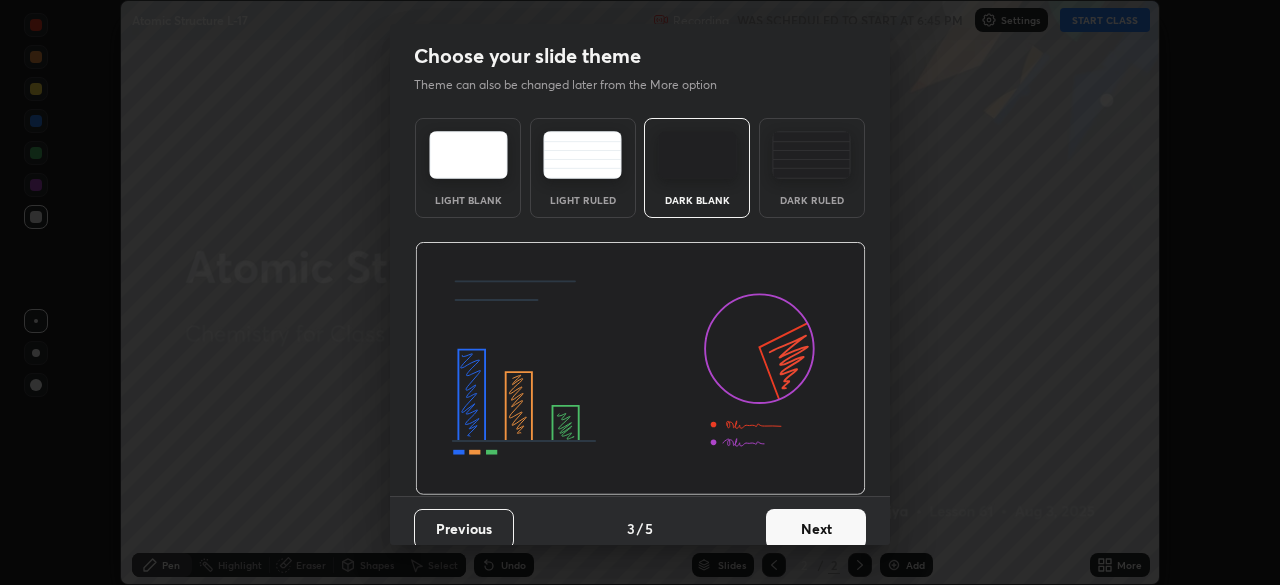 click on "Next" at bounding box center (816, 529) 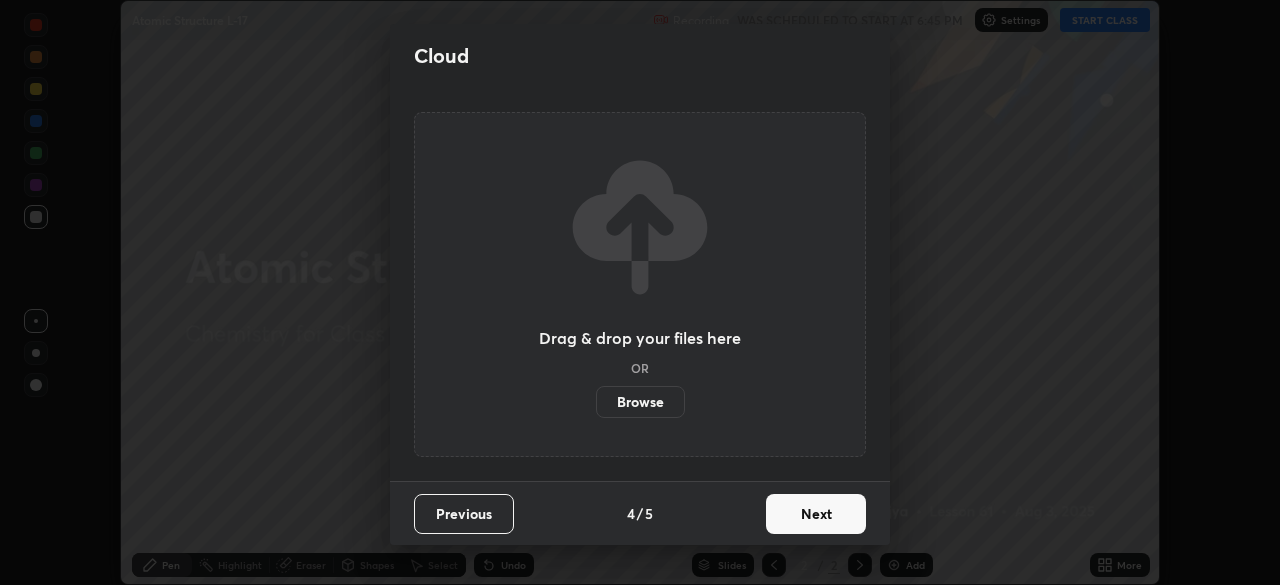 click on "Next" at bounding box center (816, 514) 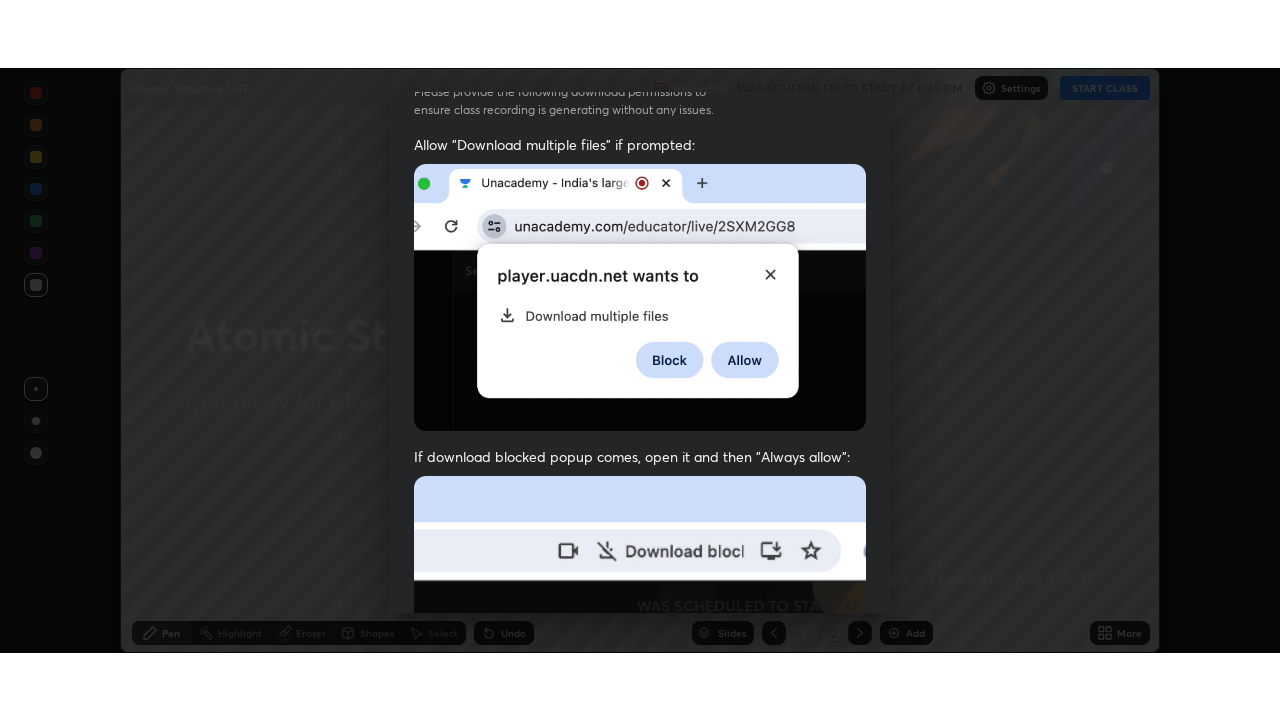 scroll, scrollTop: 479, scrollLeft: 0, axis: vertical 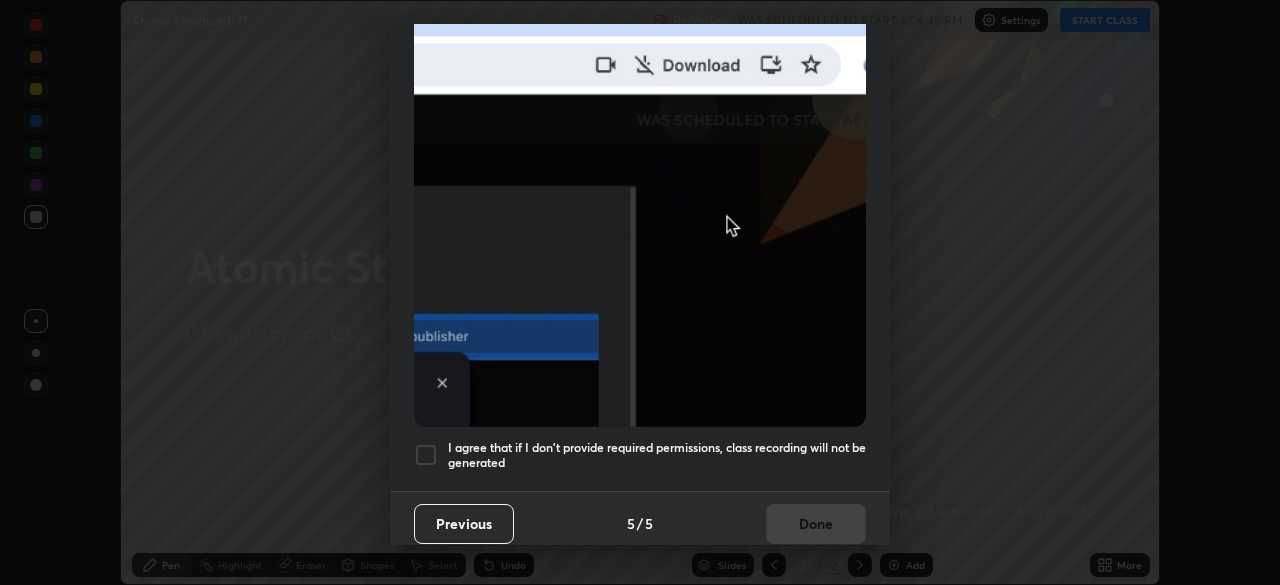 click at bounding box center [426, 455] 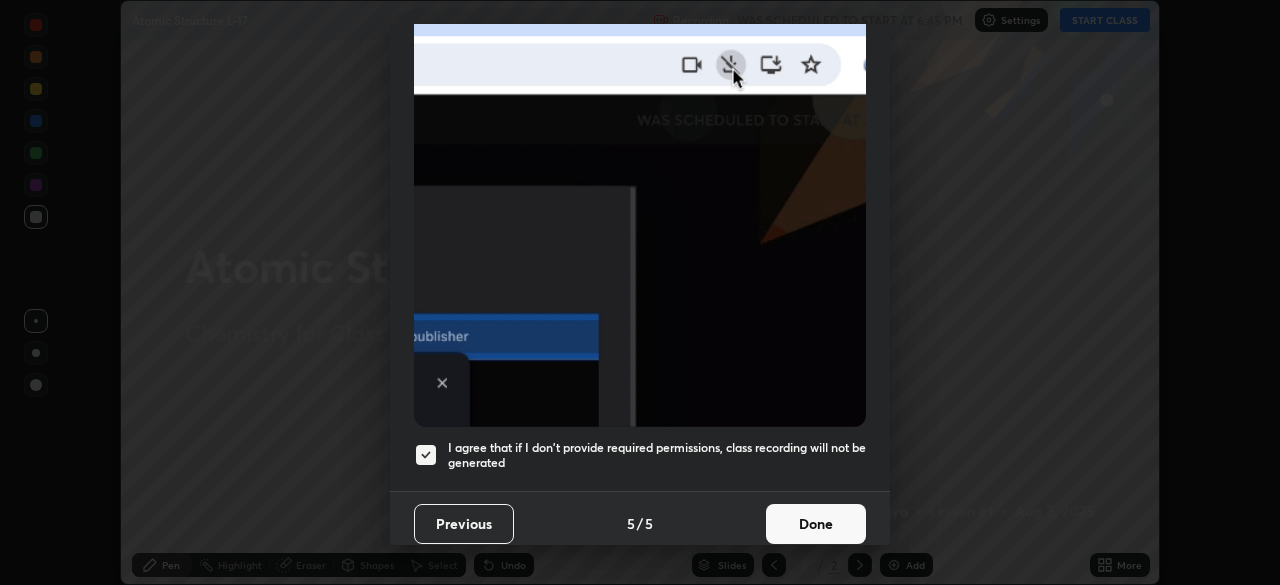click on "Done" at bounding box center (816, 524) 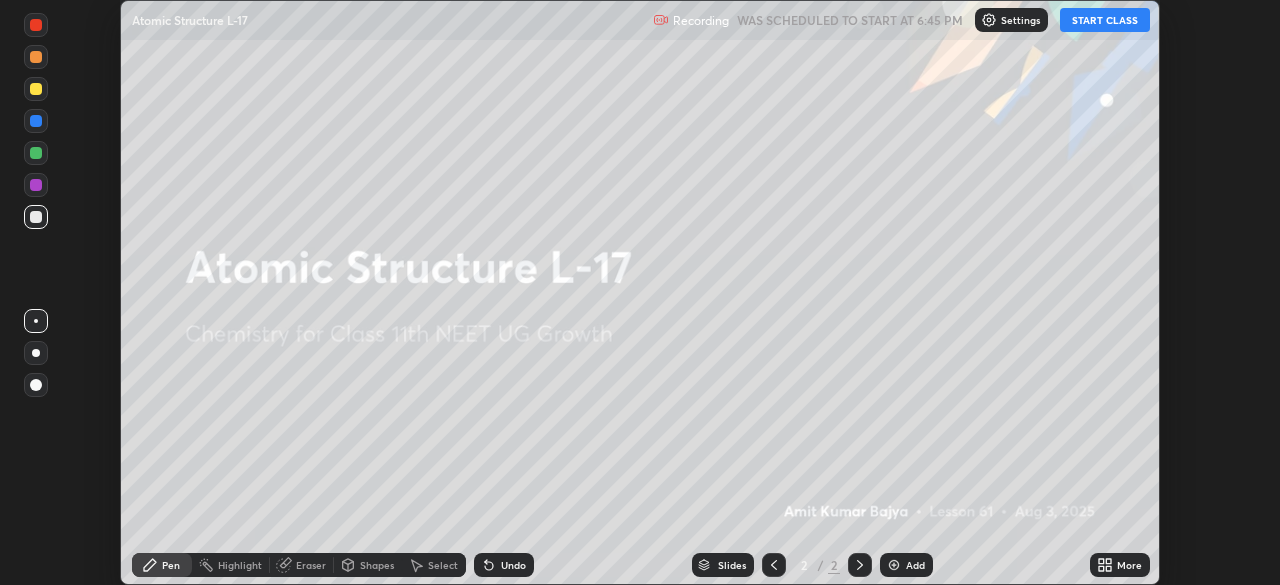 click on "START CLASS" at bounding box center [1105, 20] 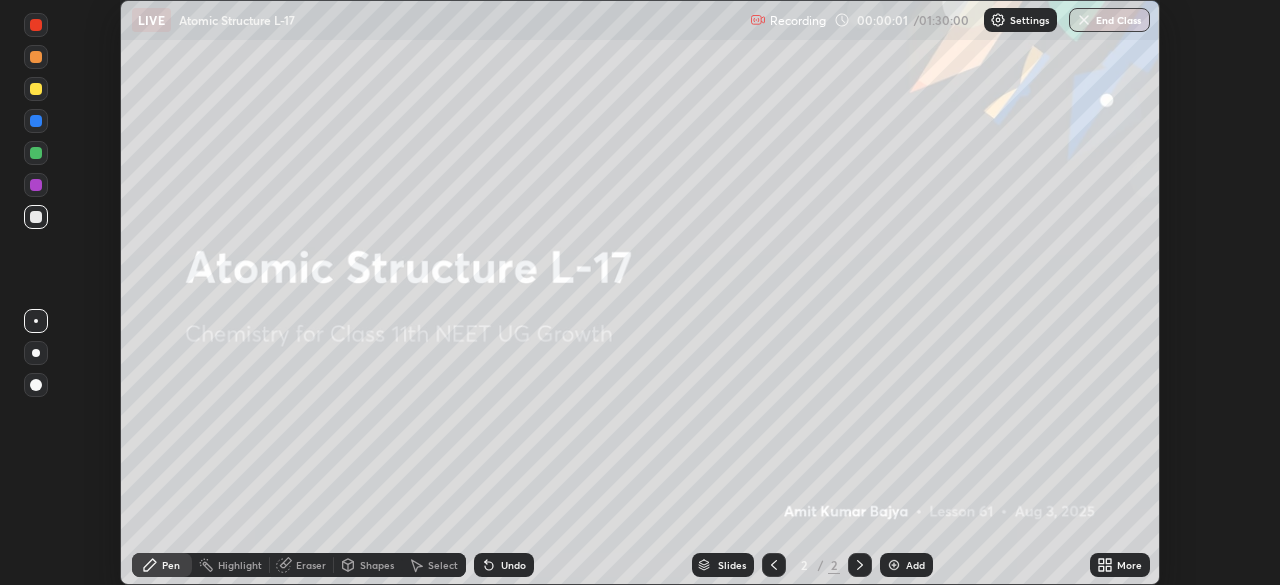 click 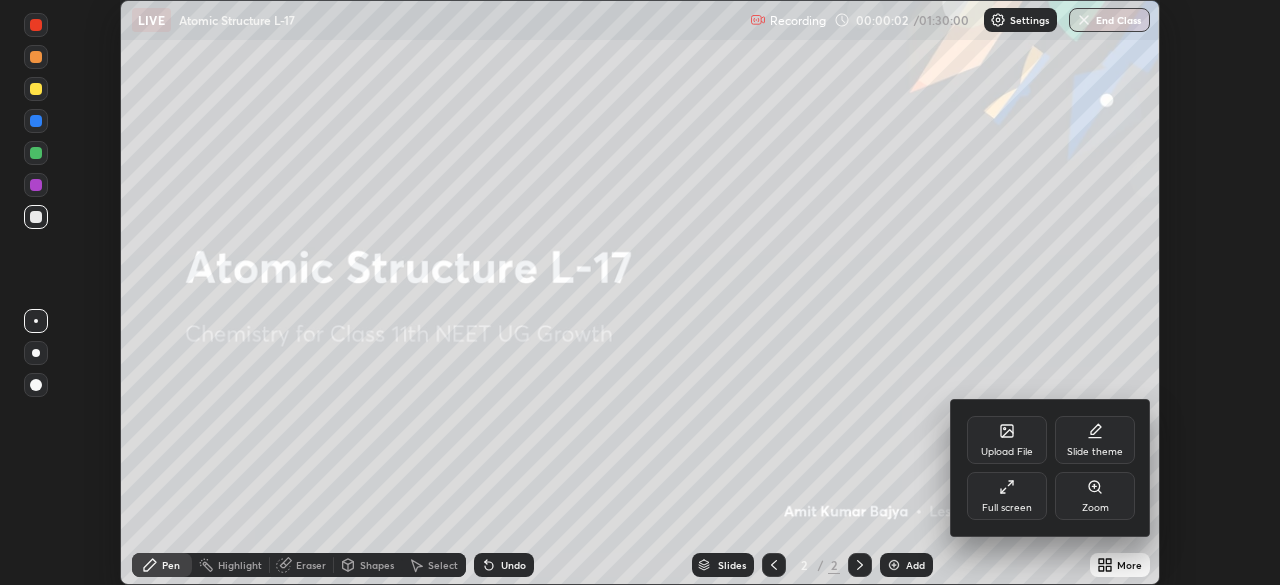 click on "Full screen" at bounding box center (1007, 496) 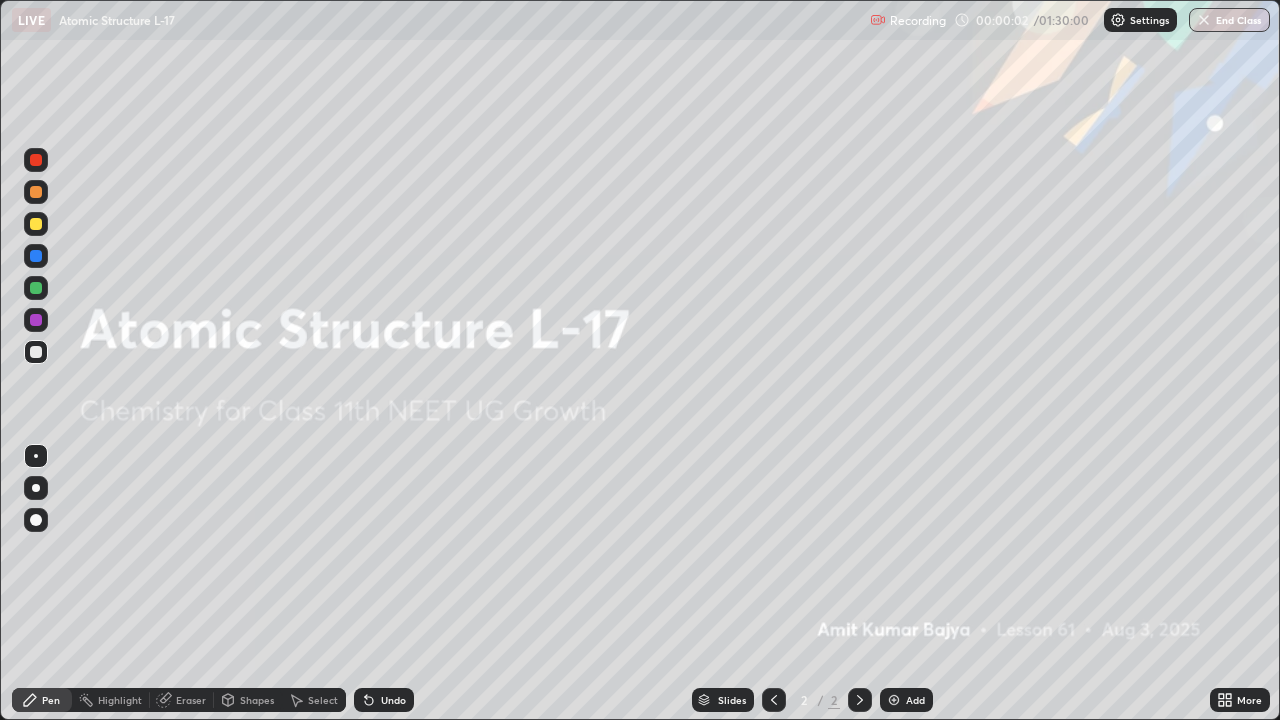 scroll, scrollTop: 99280, scrollLeft: 98720, axis: both 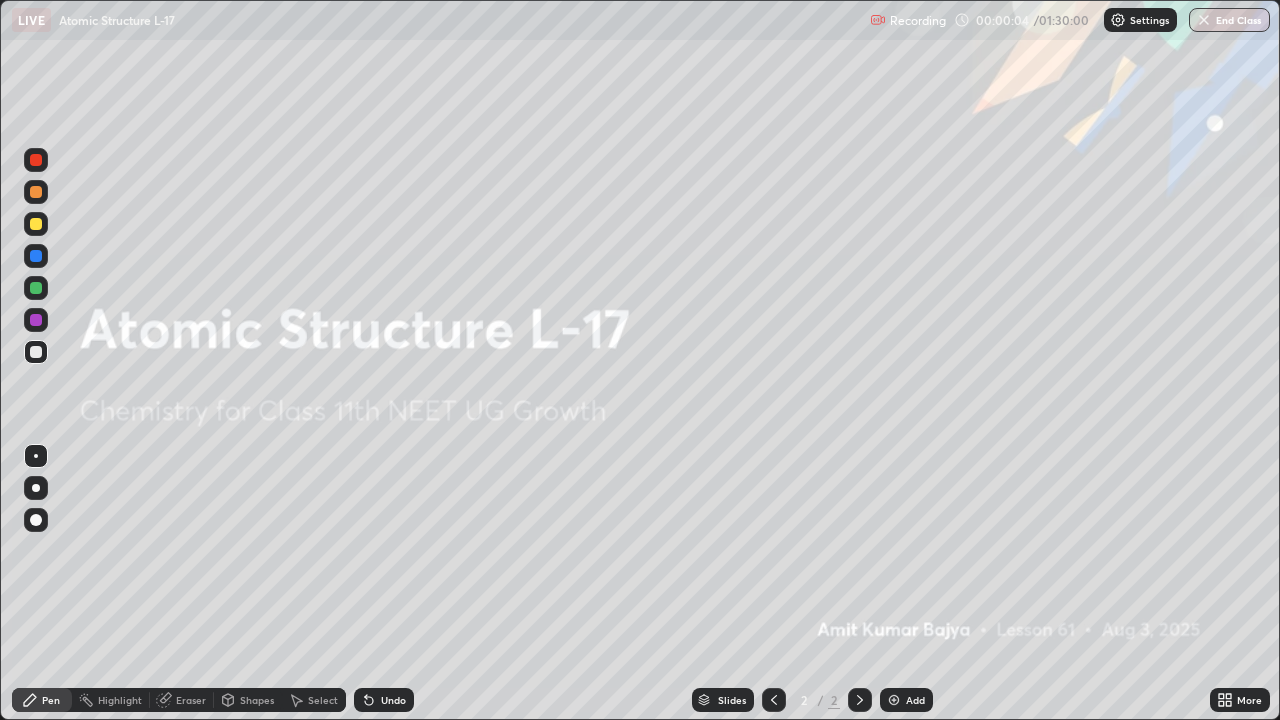 click on "Add" at bounding box center (915, 700) 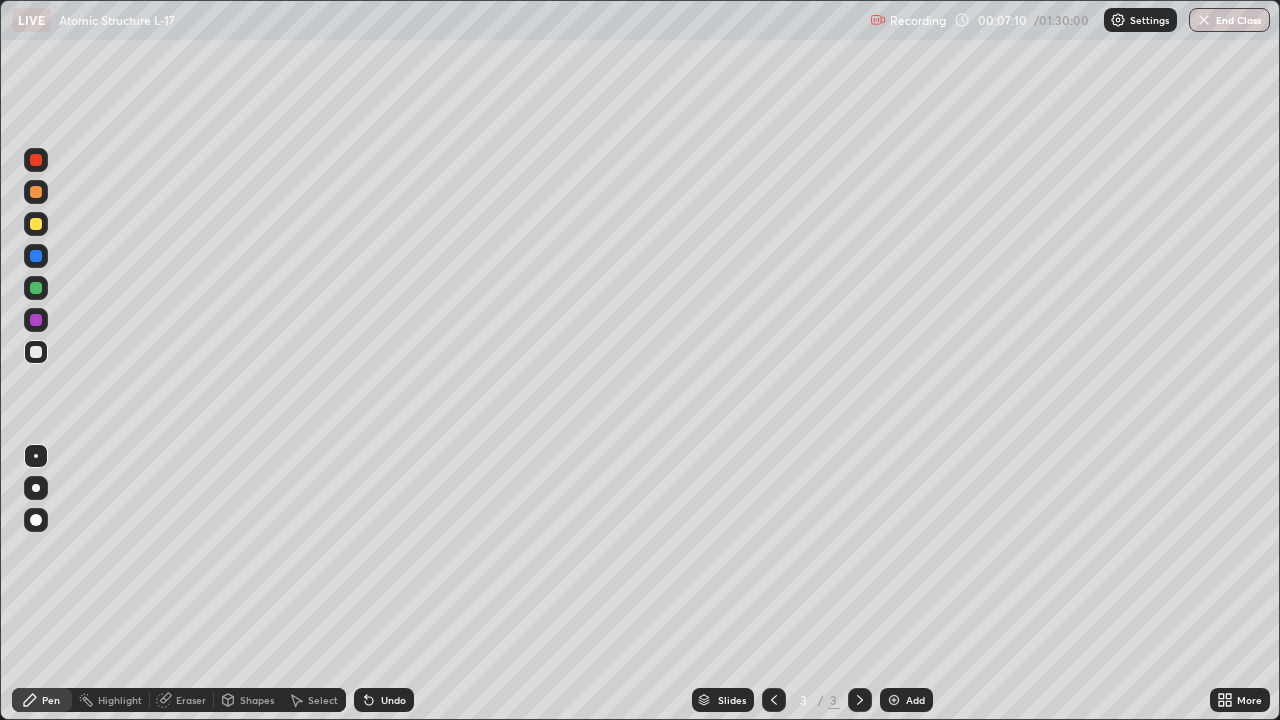 click at bounding box center [36, 288] 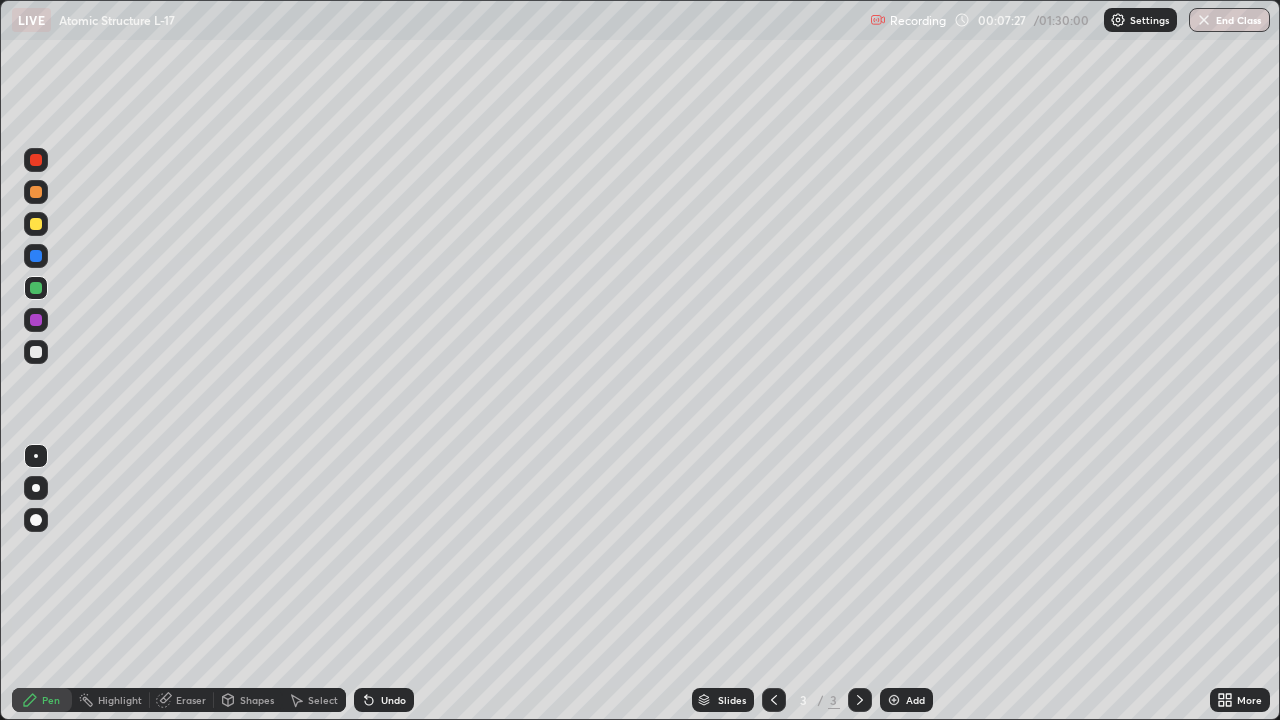 click at bounding box center (36, 160) 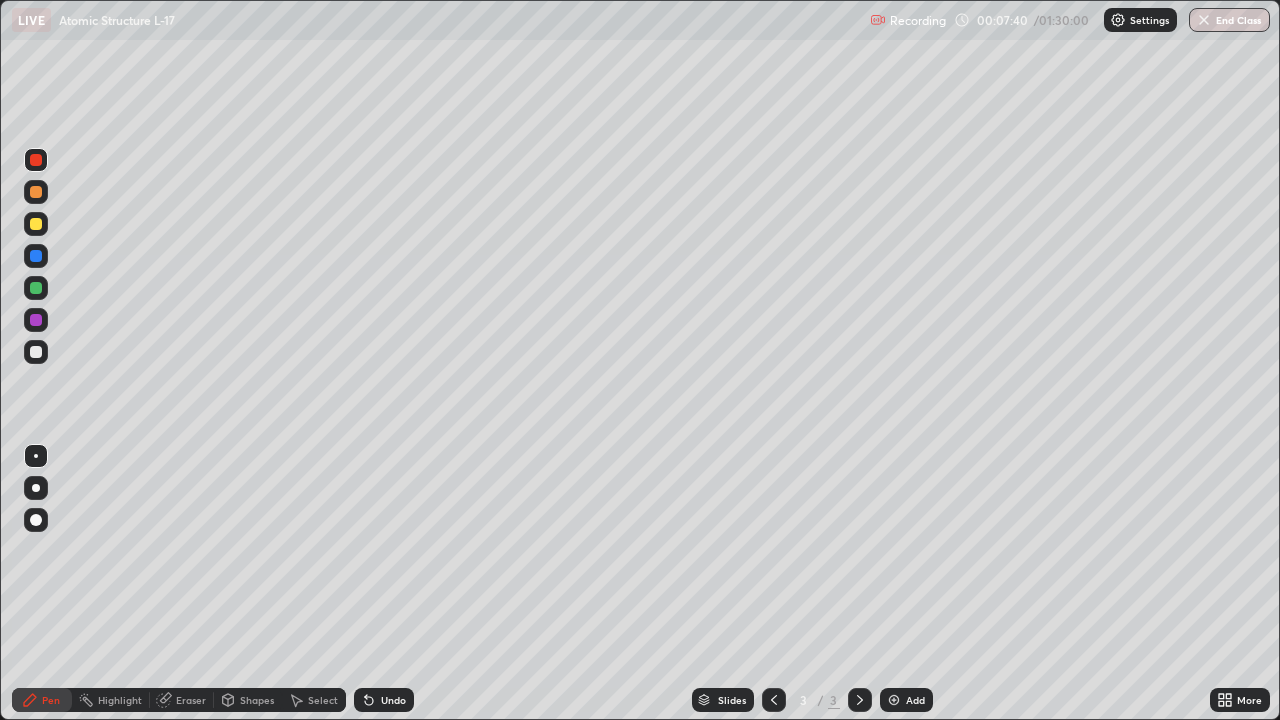 click at bounding box center (36, 320) 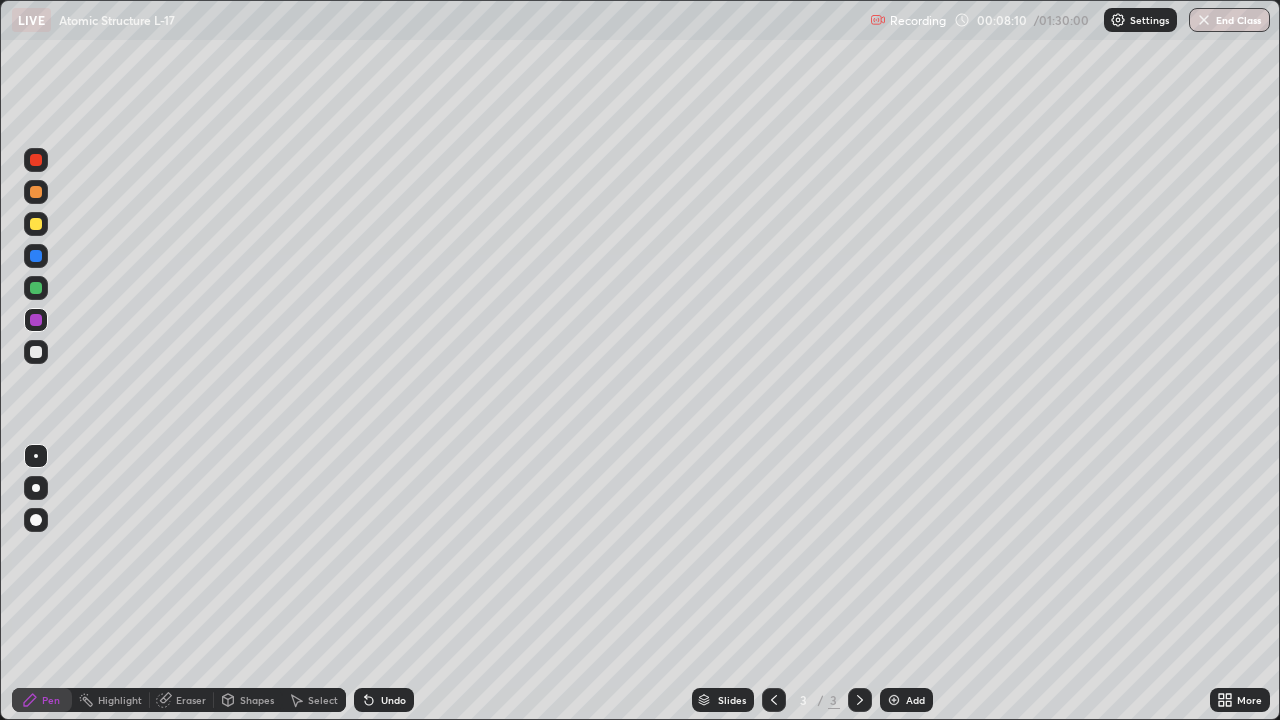 click at bounding box center (36, 352) 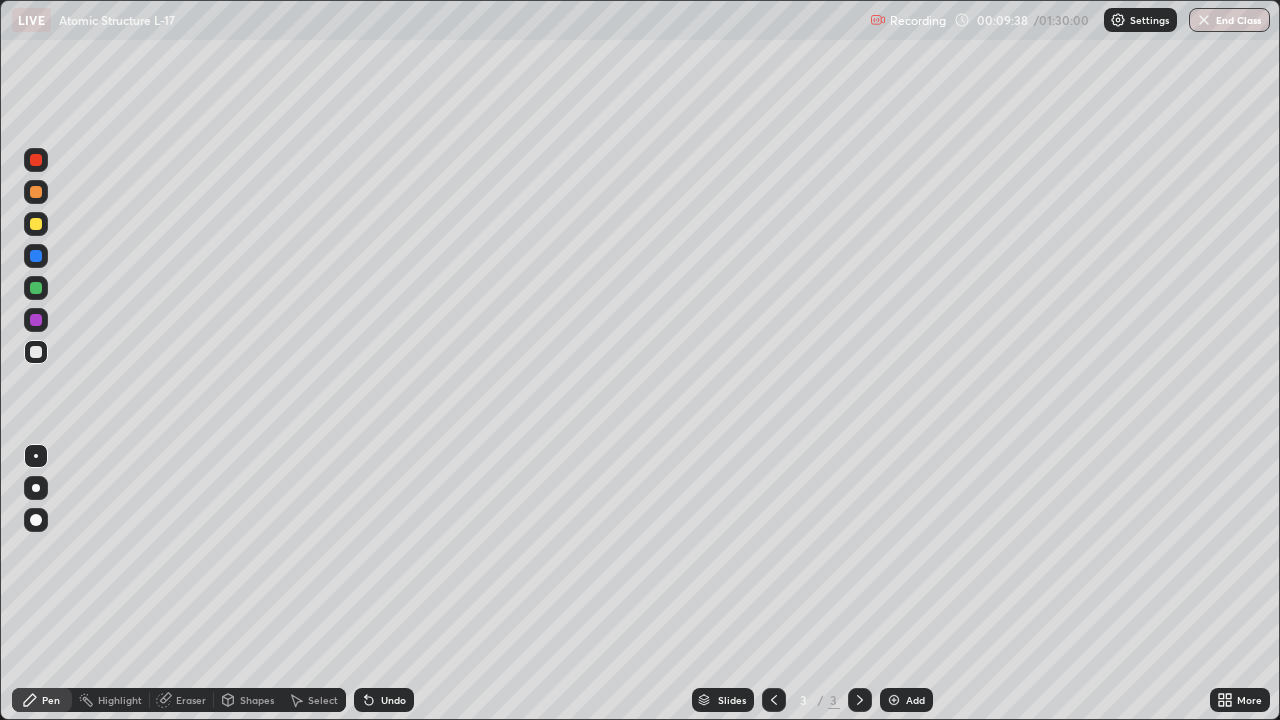 click at bounding box center [36, 320] 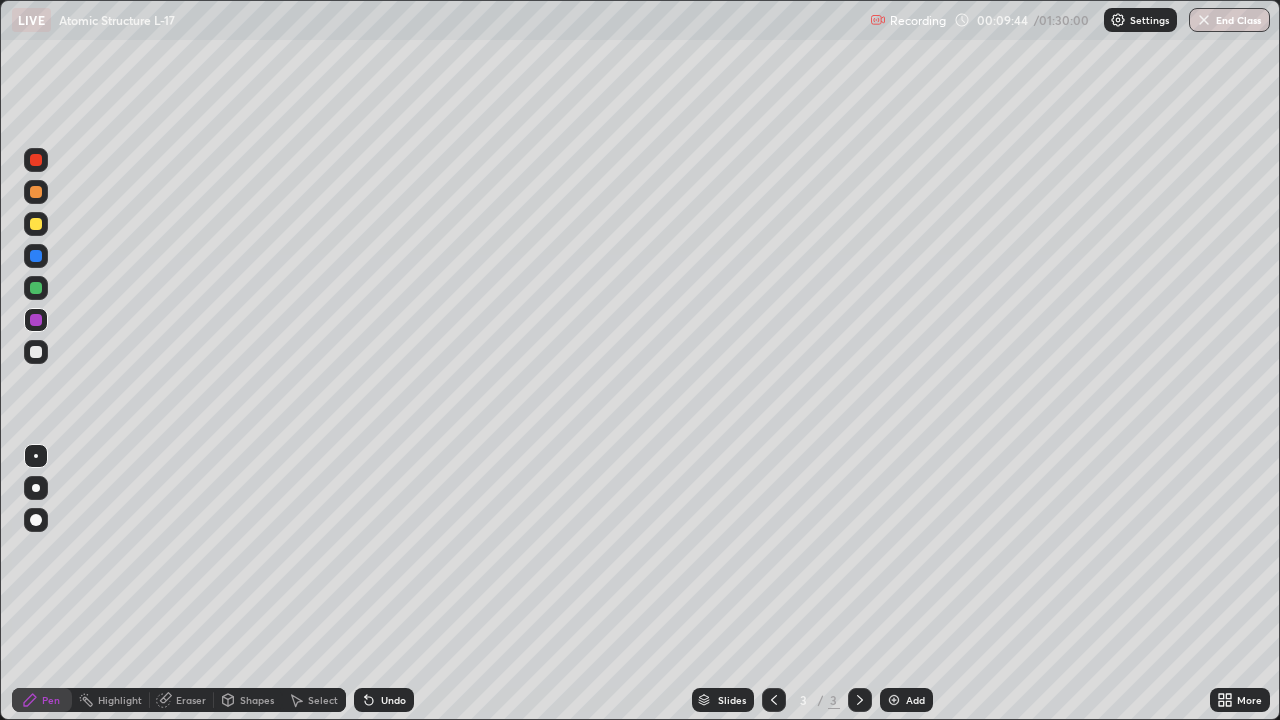 click at bounding box center [36, 160] 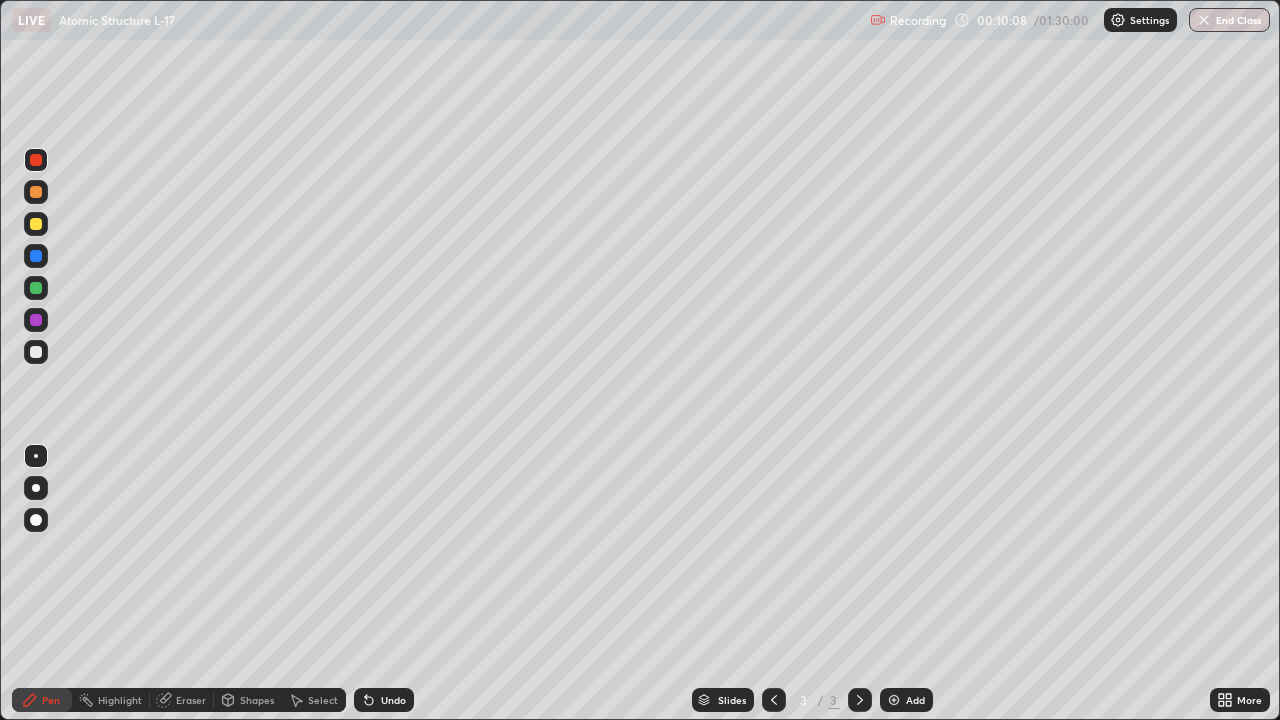 click at bounding box center [36, 288] 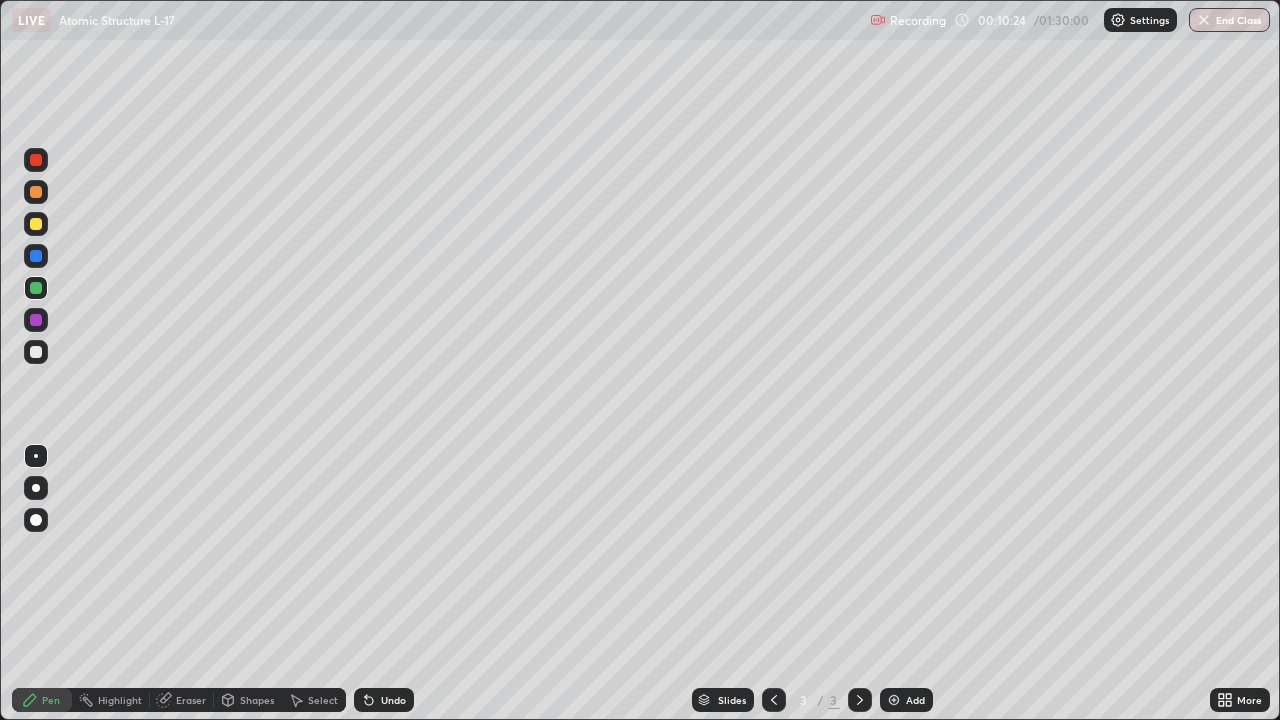 click at bounding box center [36, 320] 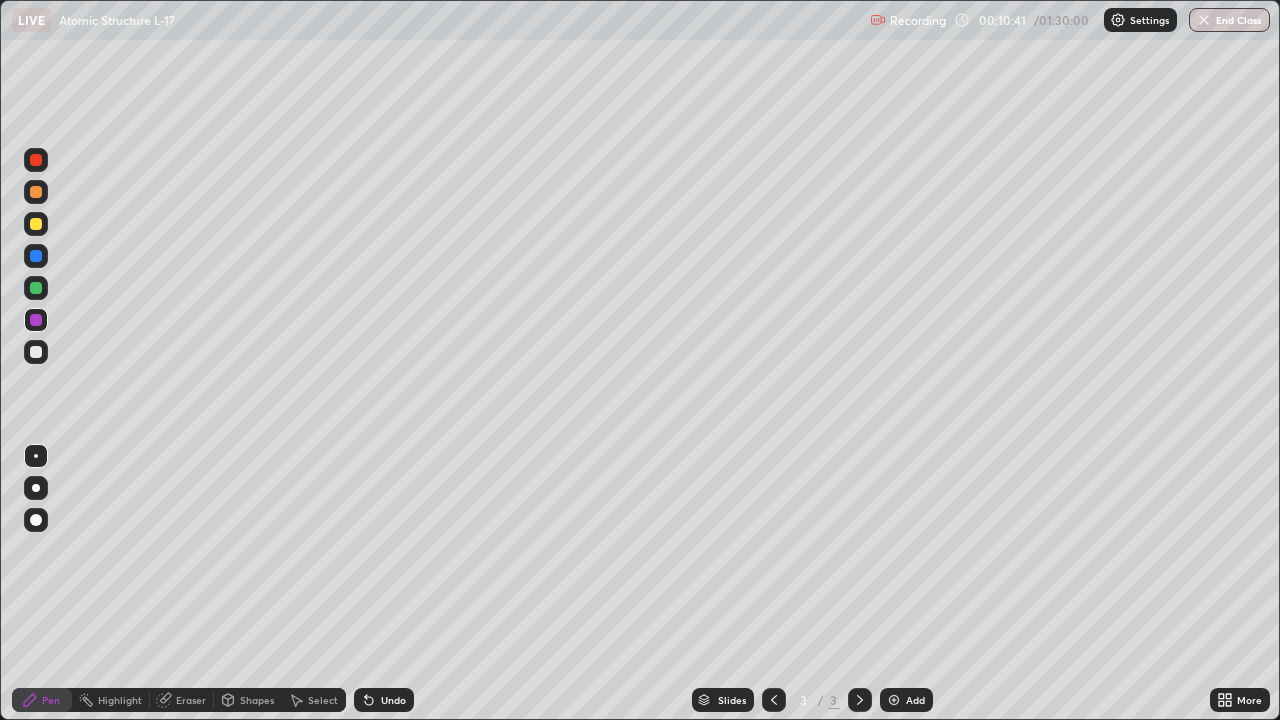 click at bounding box center [36, 352] 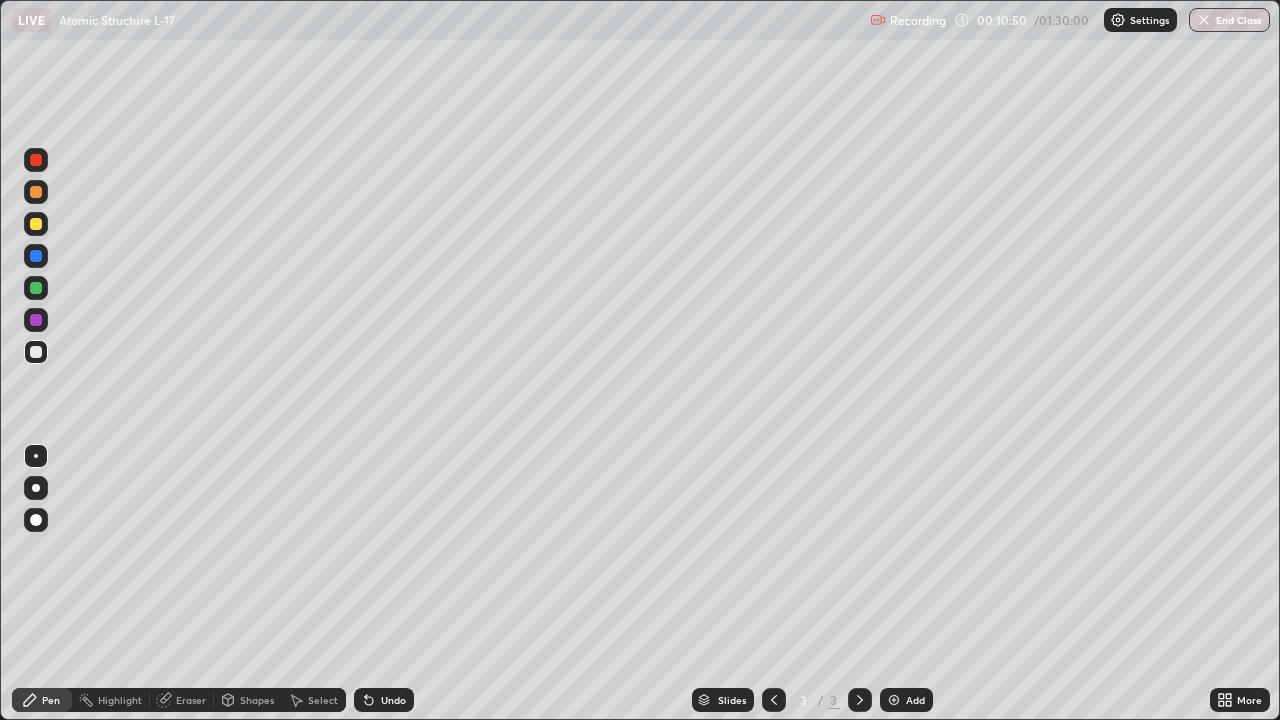 click at bounding box center (36, 320) 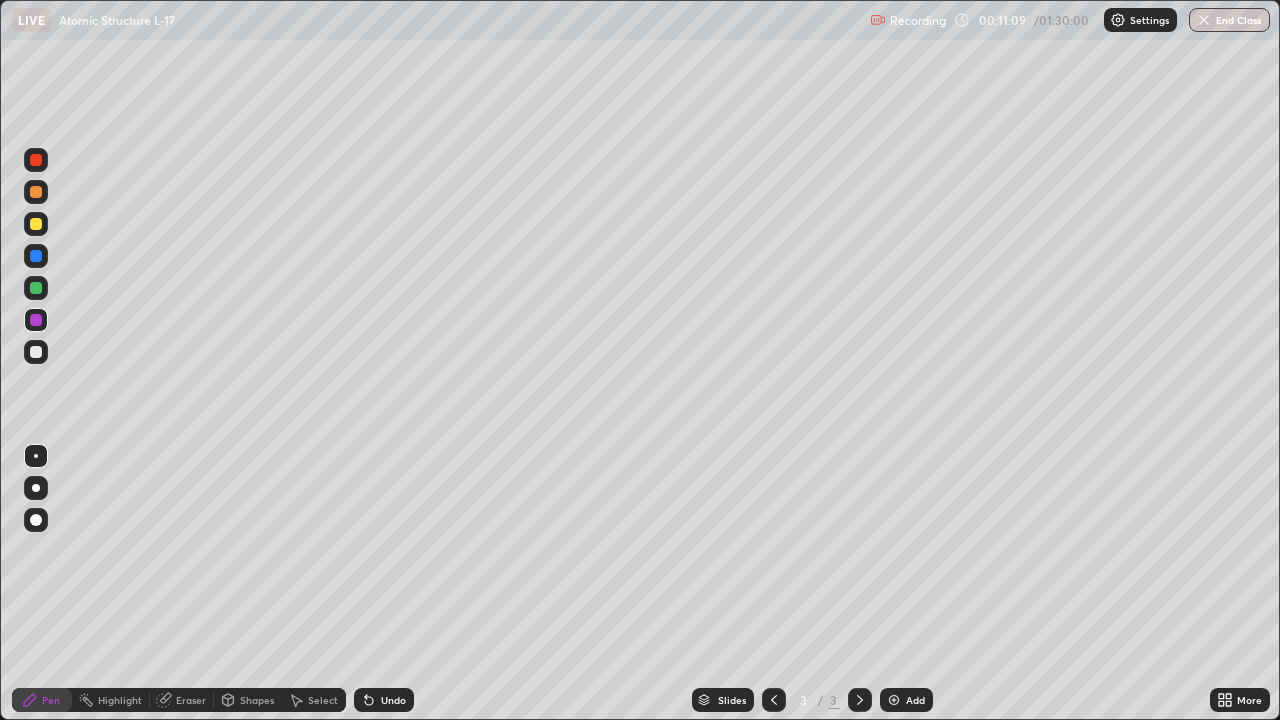 click at bounding box center (36, 352) 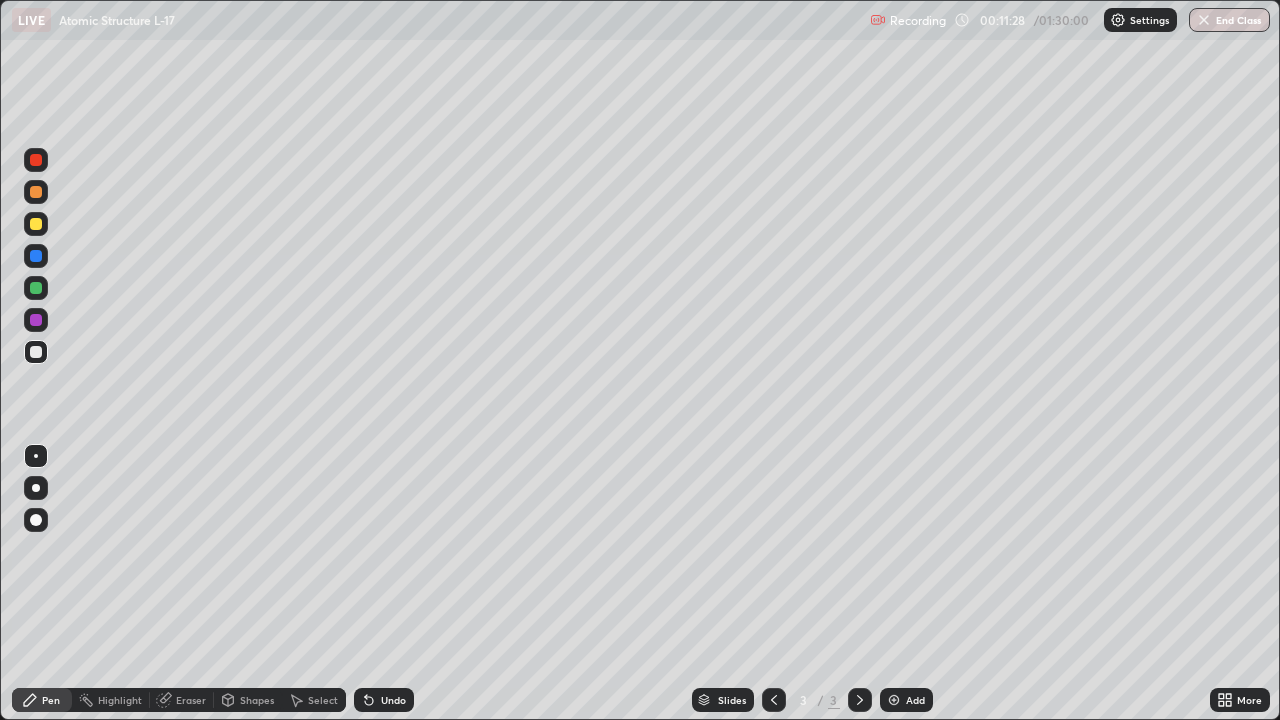 click at bounding box center (36, 256) 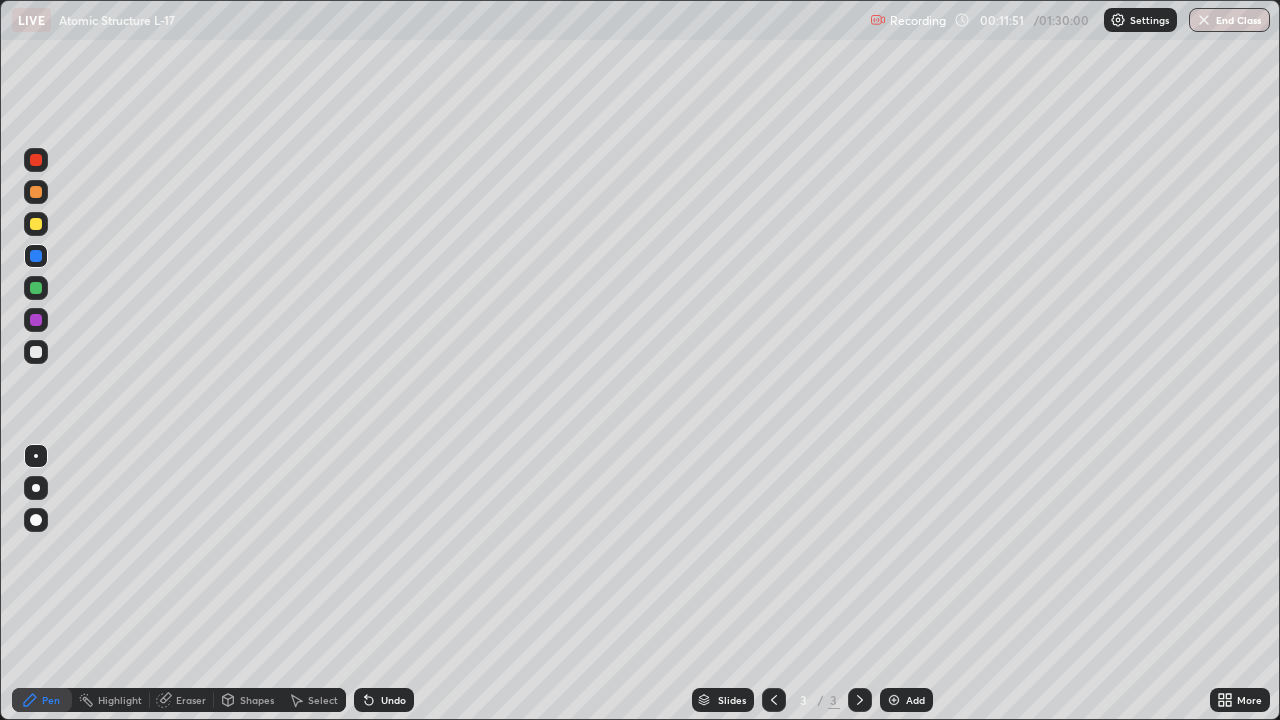 click at bounding box center [36, 352] 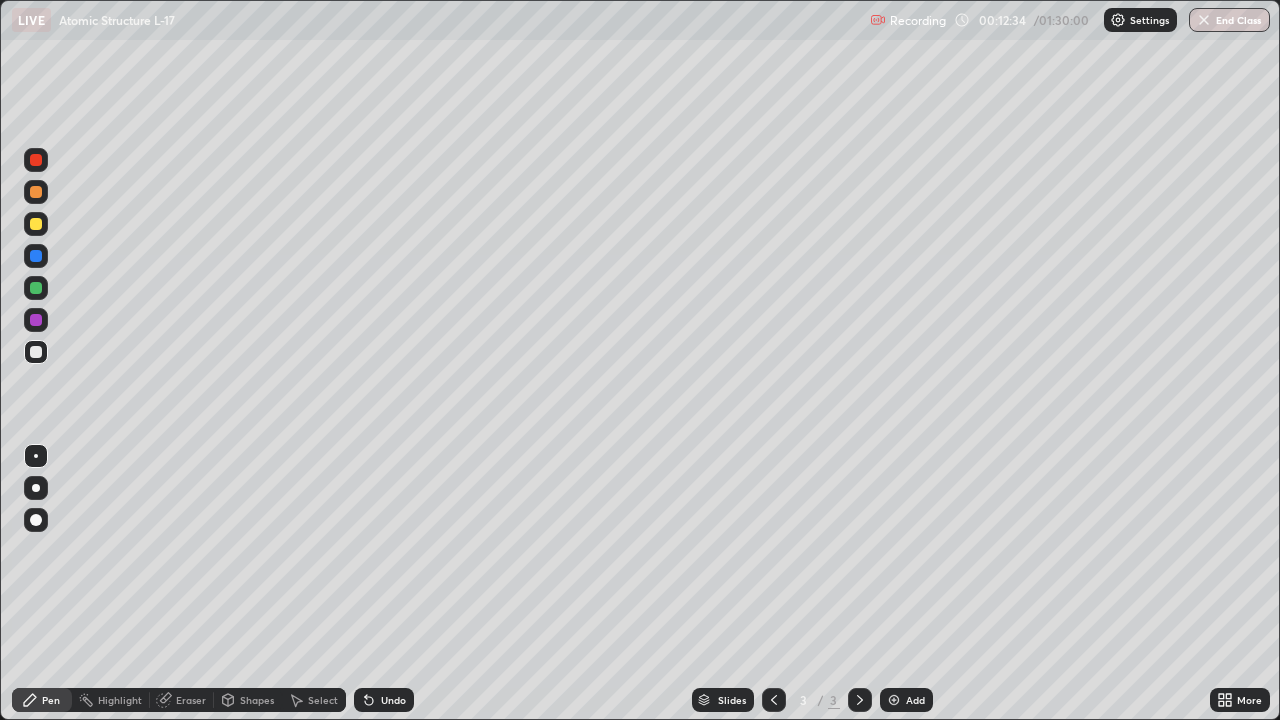 click at bounding box center [36, 224] 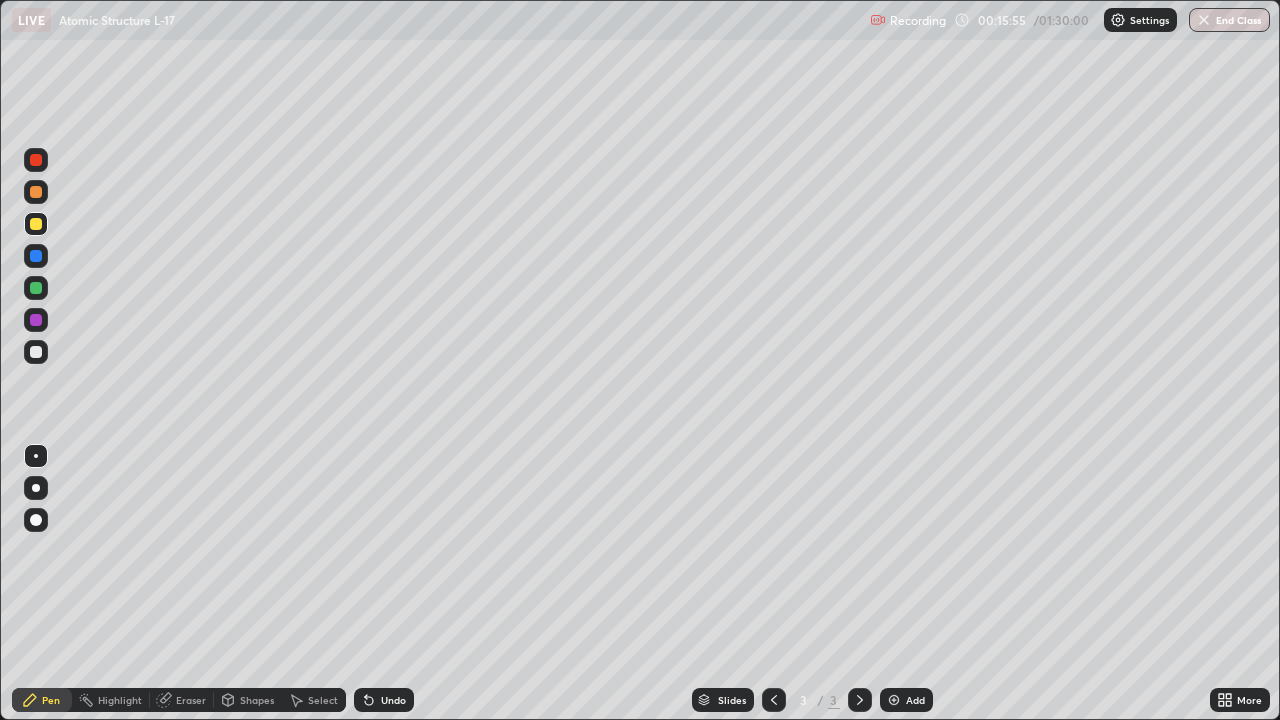 click at bounding box center (36, 192) 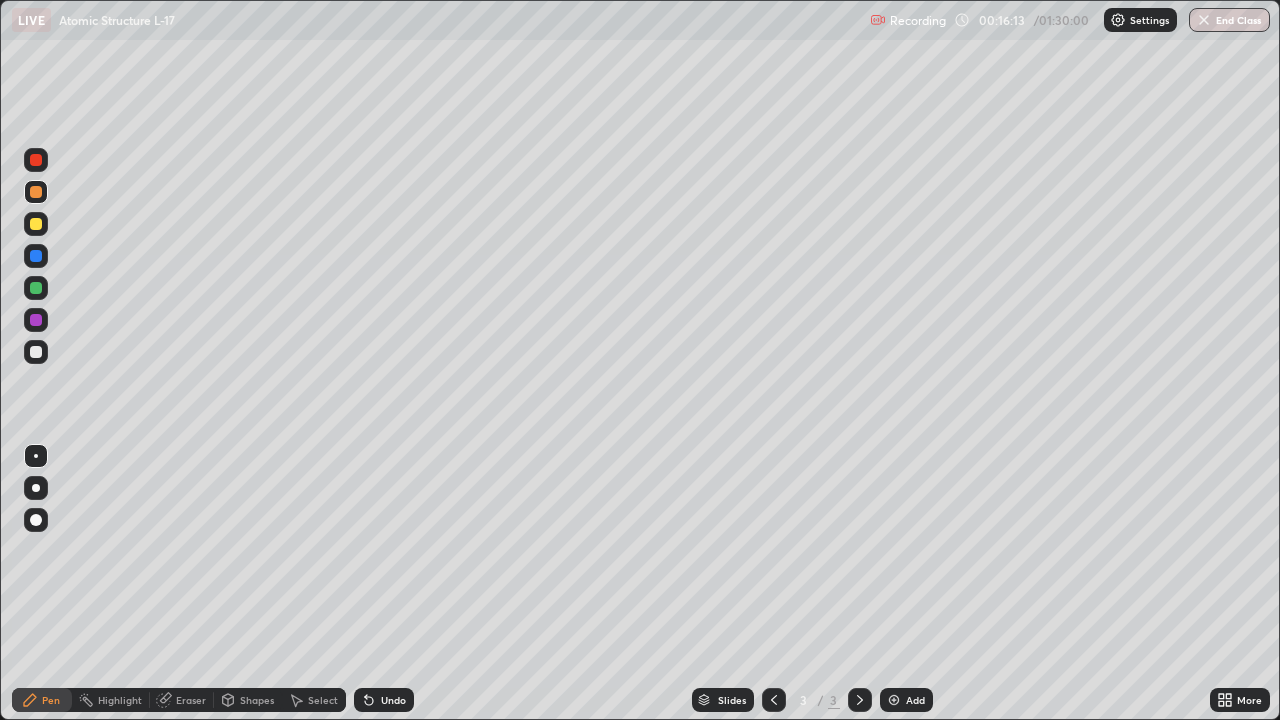 click at bounding box center (36, 352) 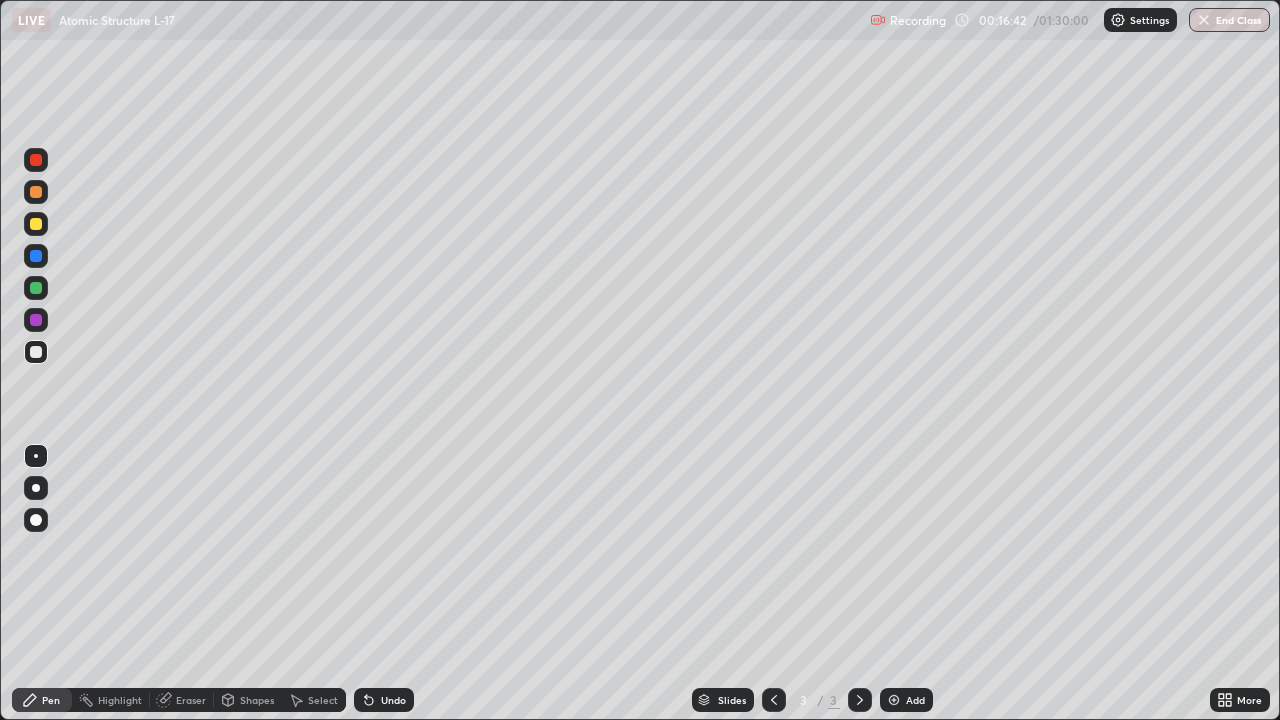 click at bounding box center [36, 320] 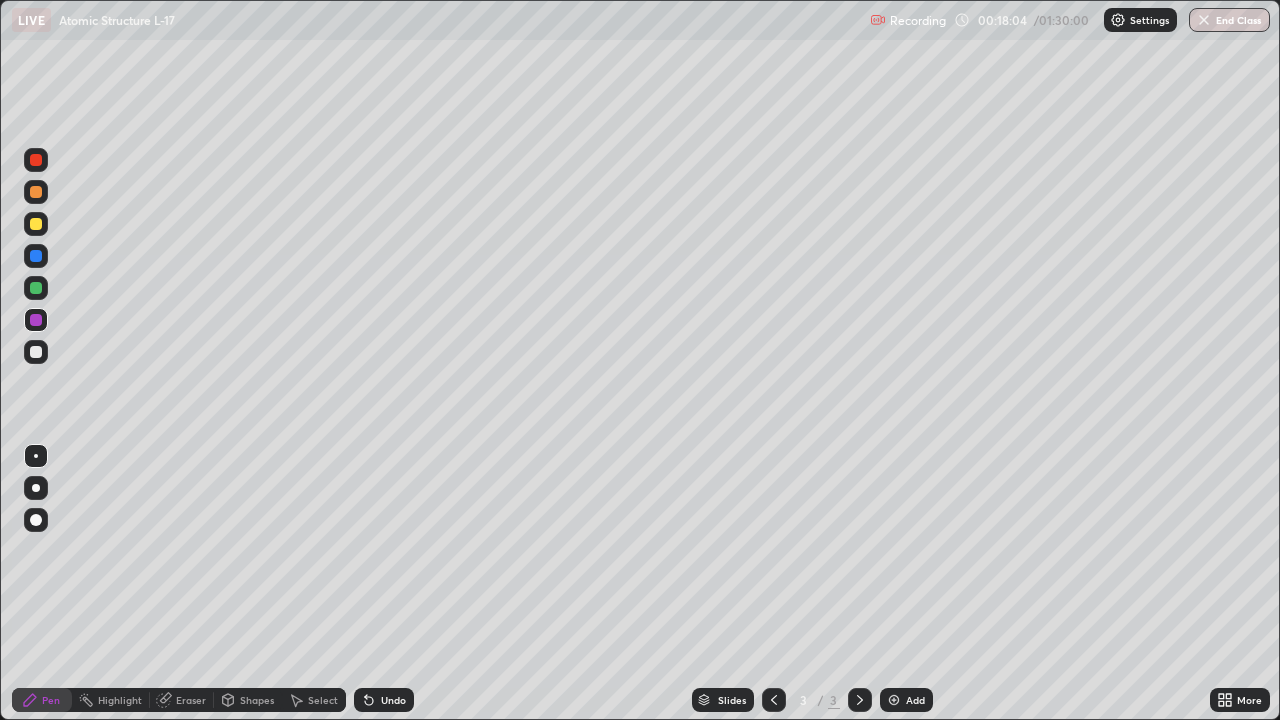 click at bounding box center (36, 288) 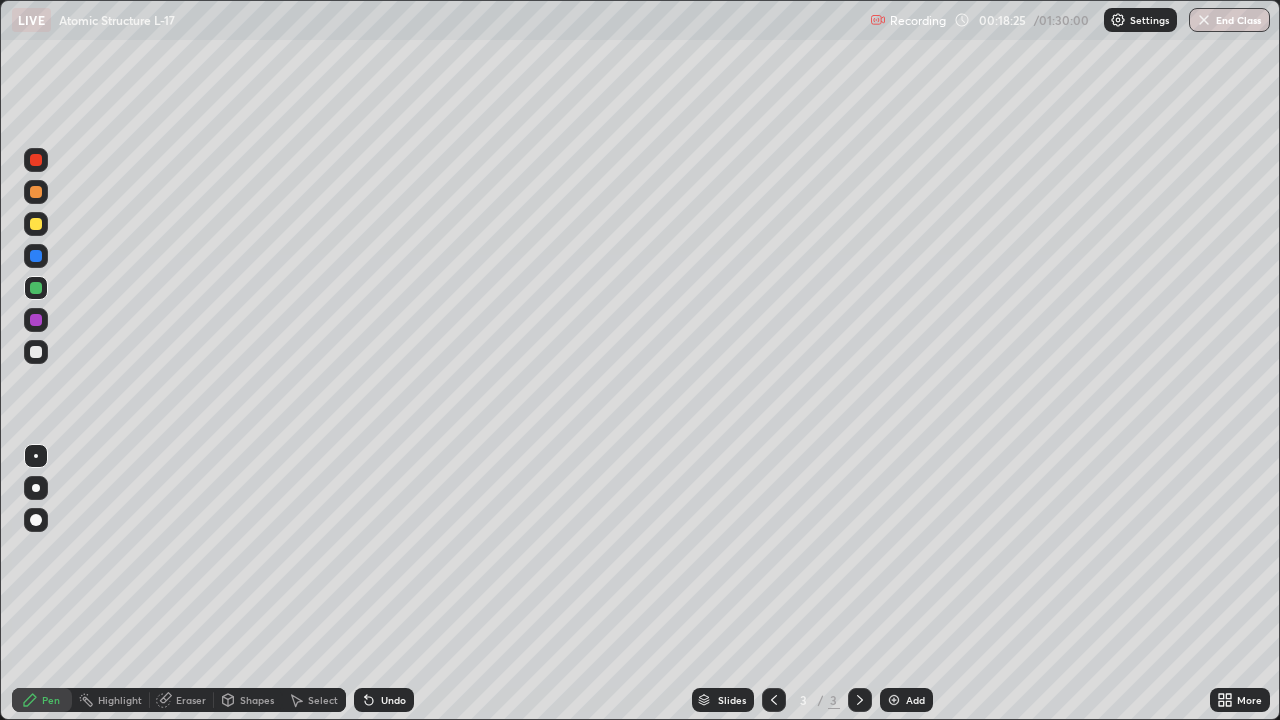 click at bounding box center [36, 352] 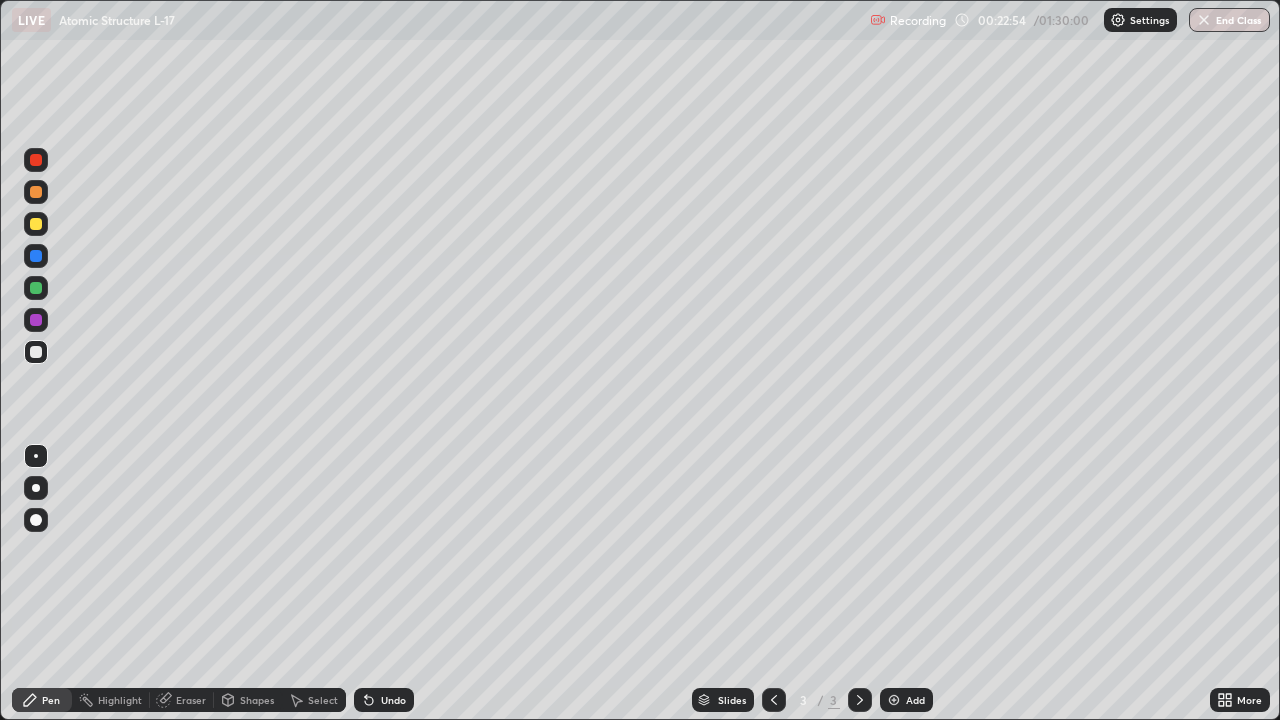 click on "Add" at bounding box center [915, 700] 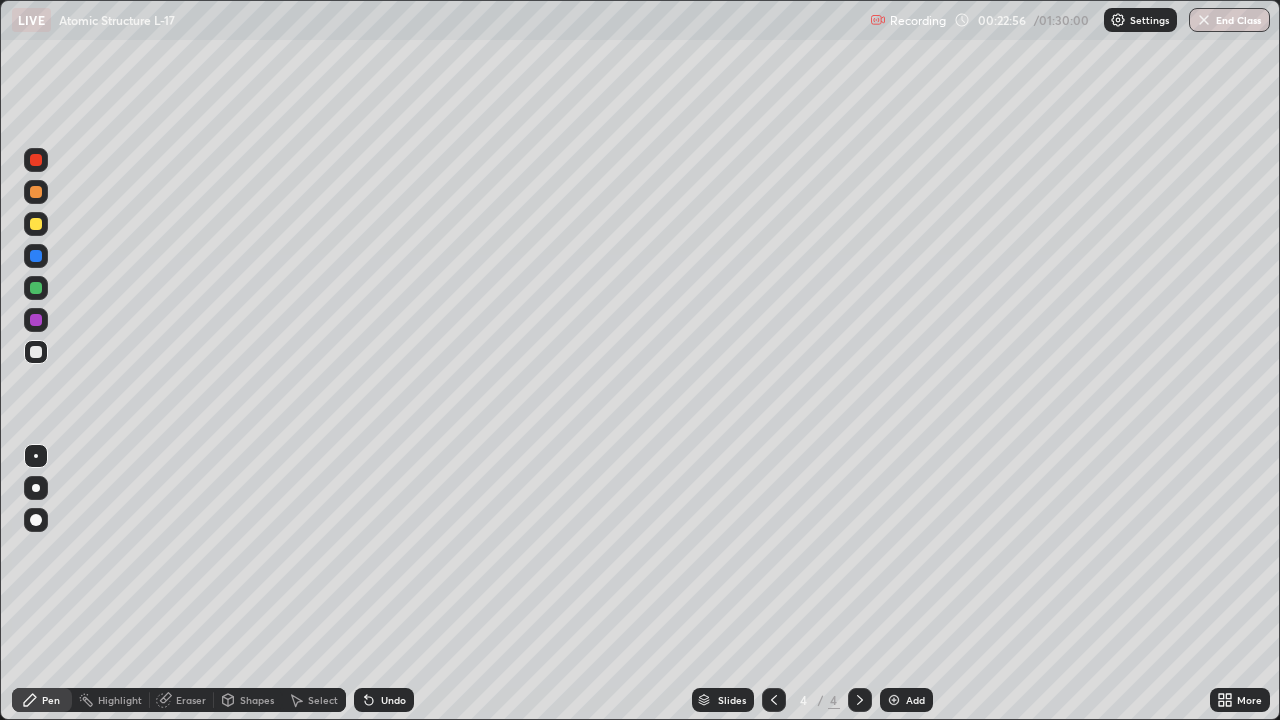 click at bounding box center [36, 160] 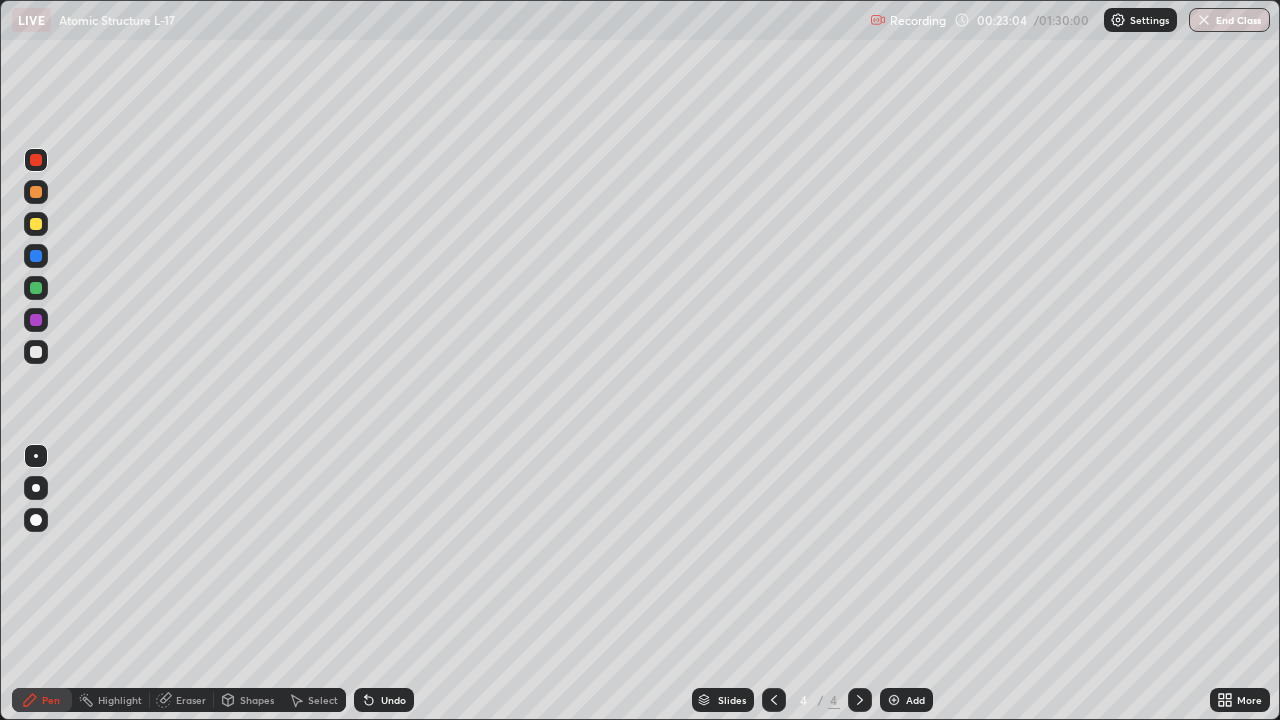 click on "Undo" at bounding box center [393, 700] 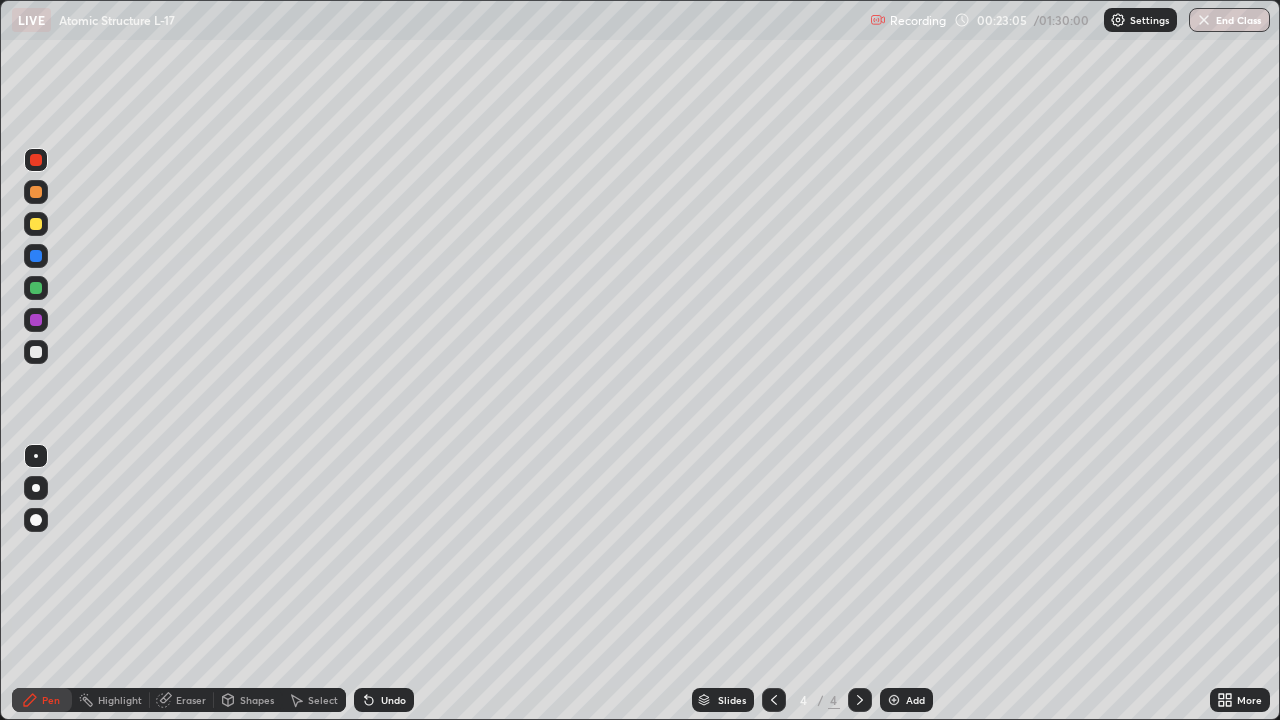 click on "Undo" at bounding box center (393, 700) 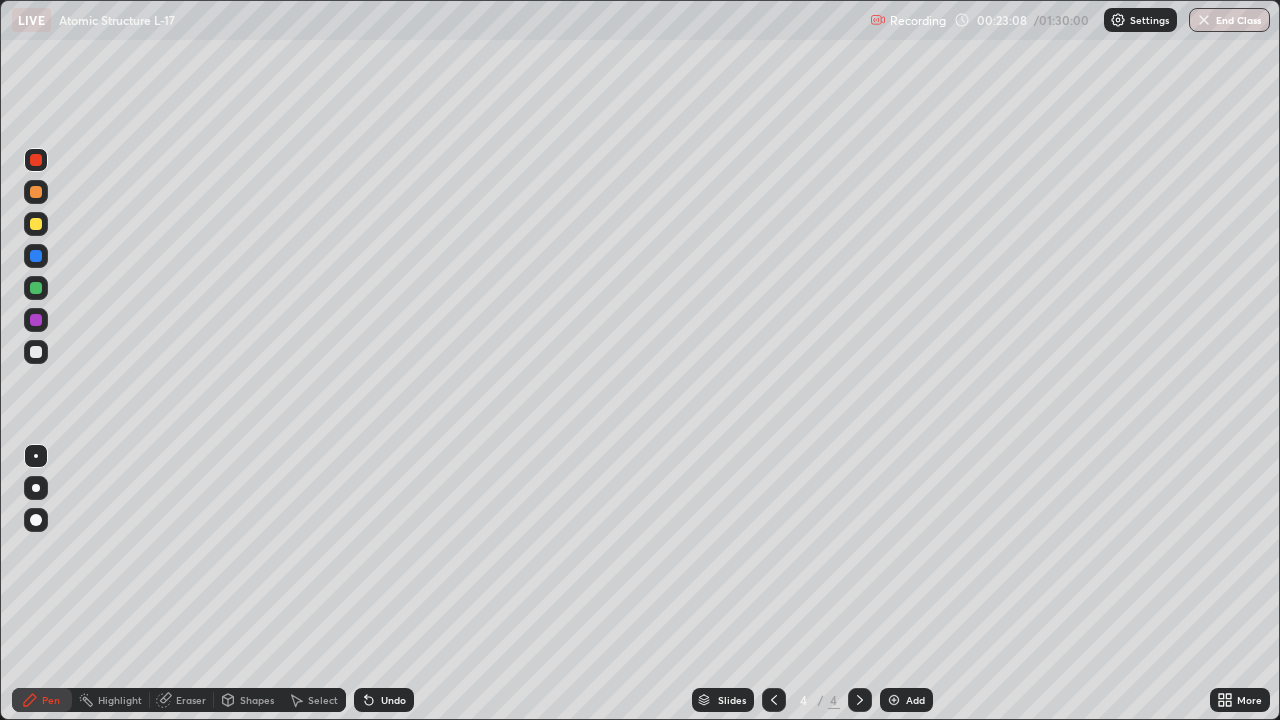 click at bounding box center [36, 352] 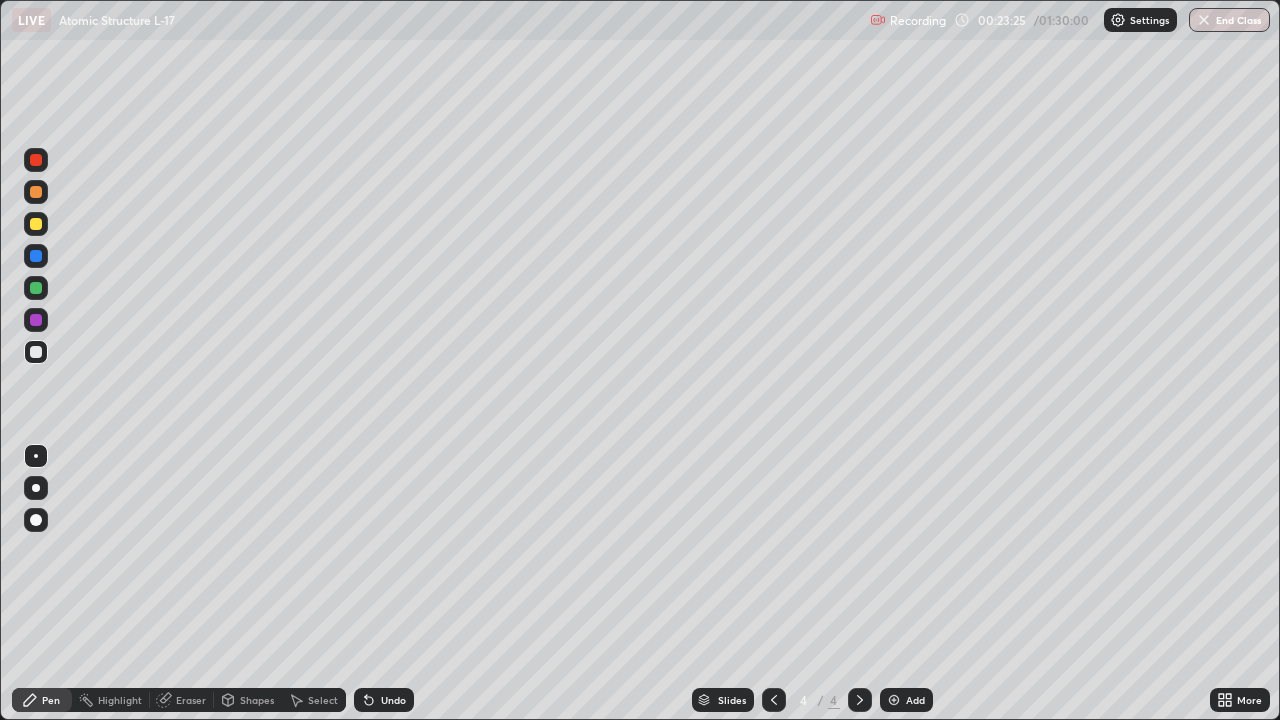 click at bounding box center [36, 320] 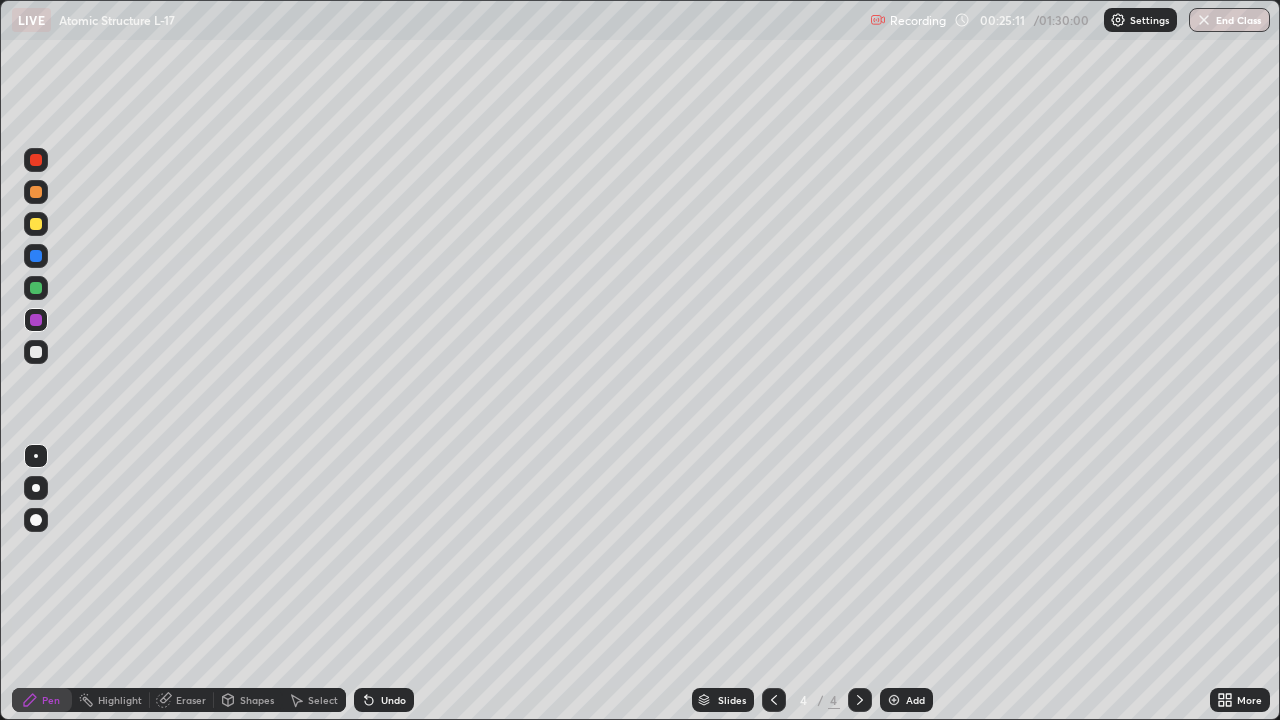 click at bounding box center [36, 288] 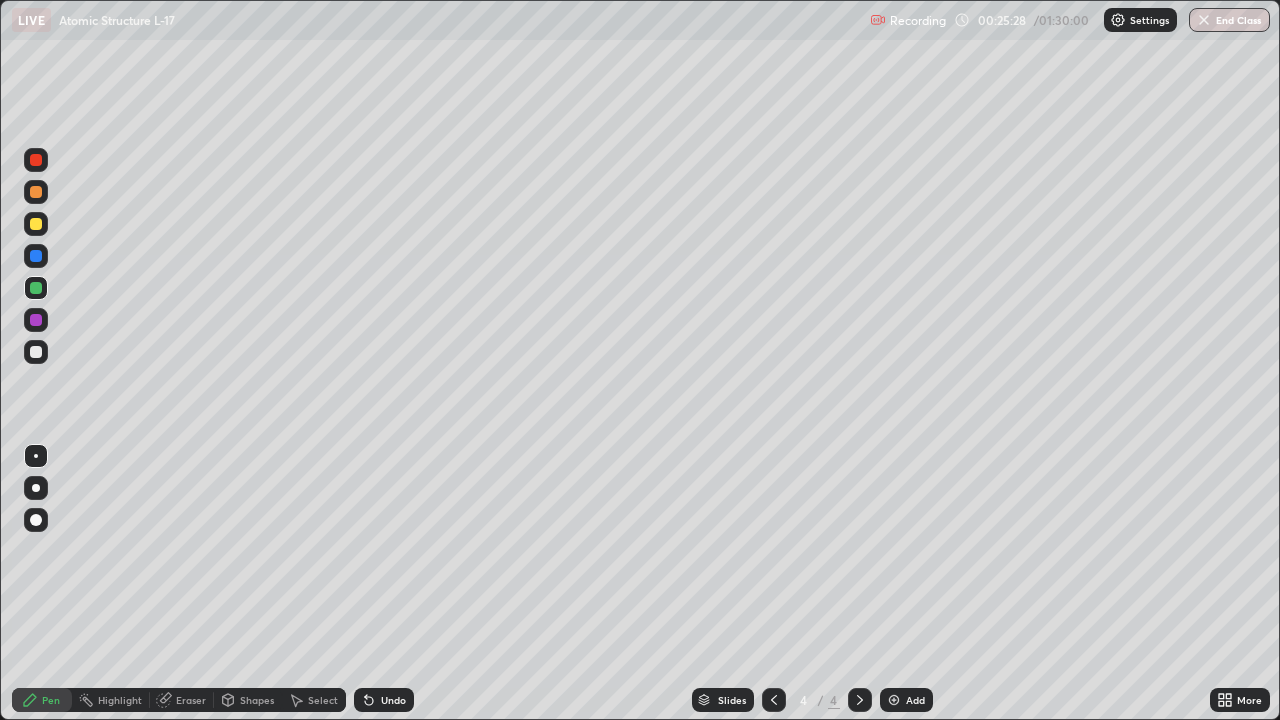 click at bounding box center [36, 192] 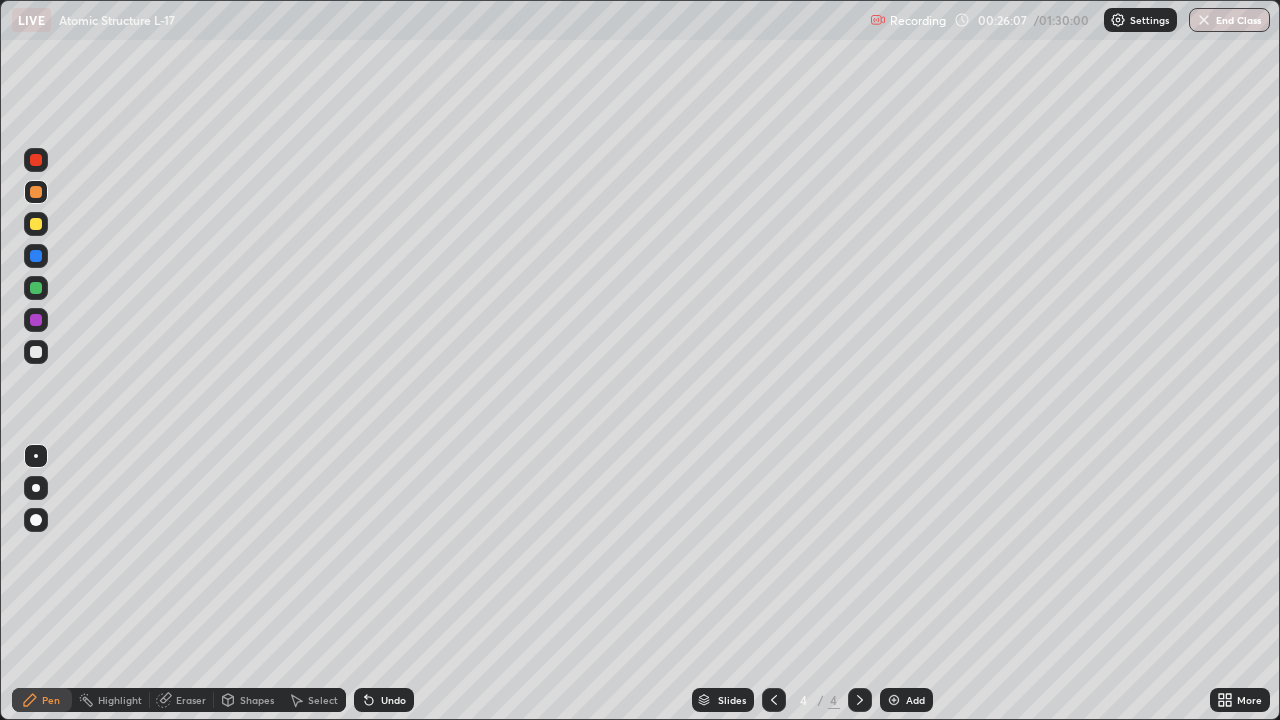 click at bounding box center (36, 352) 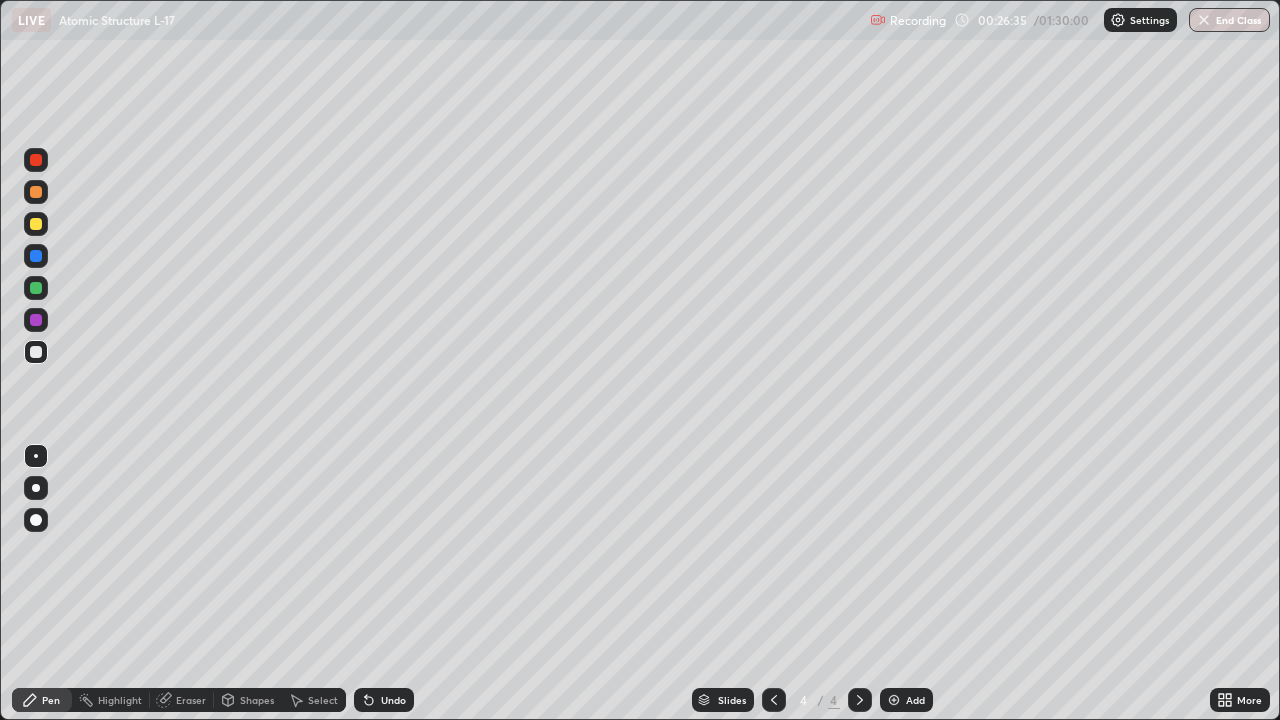 click at bounding box center (36, 320) 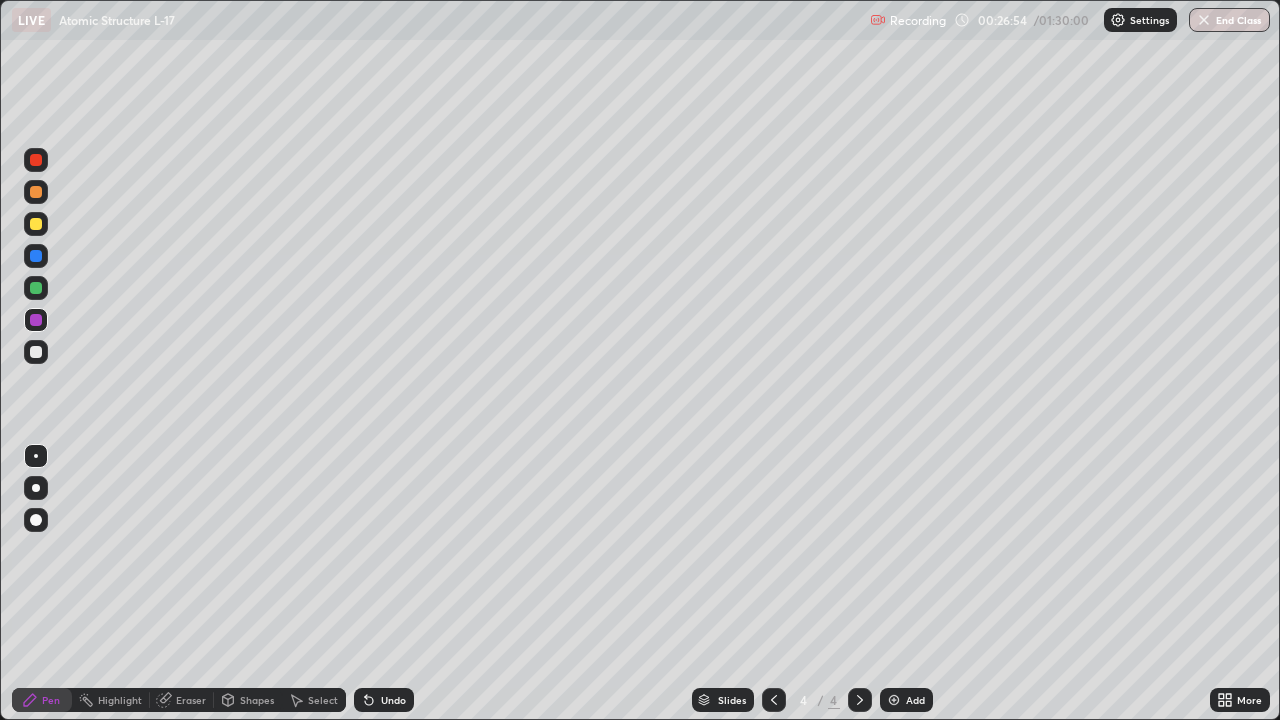 click at bounding box center (36, 192) 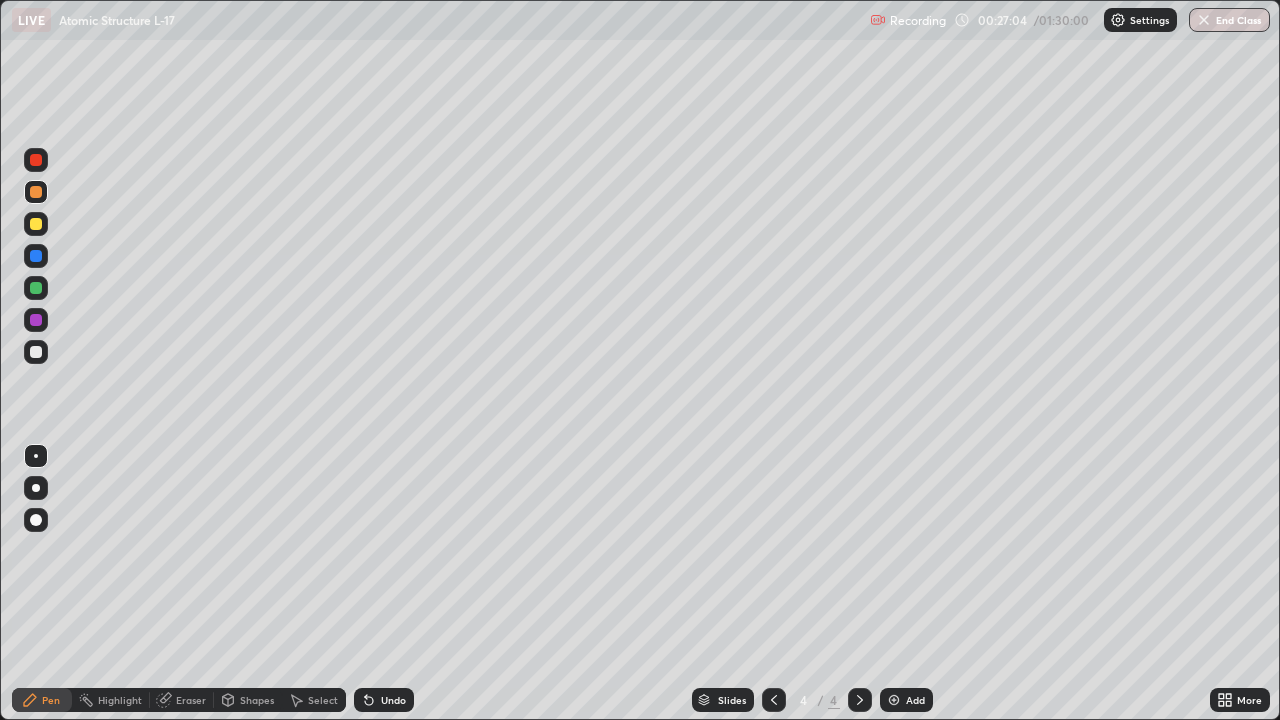 click at bounding box center [36, 256] 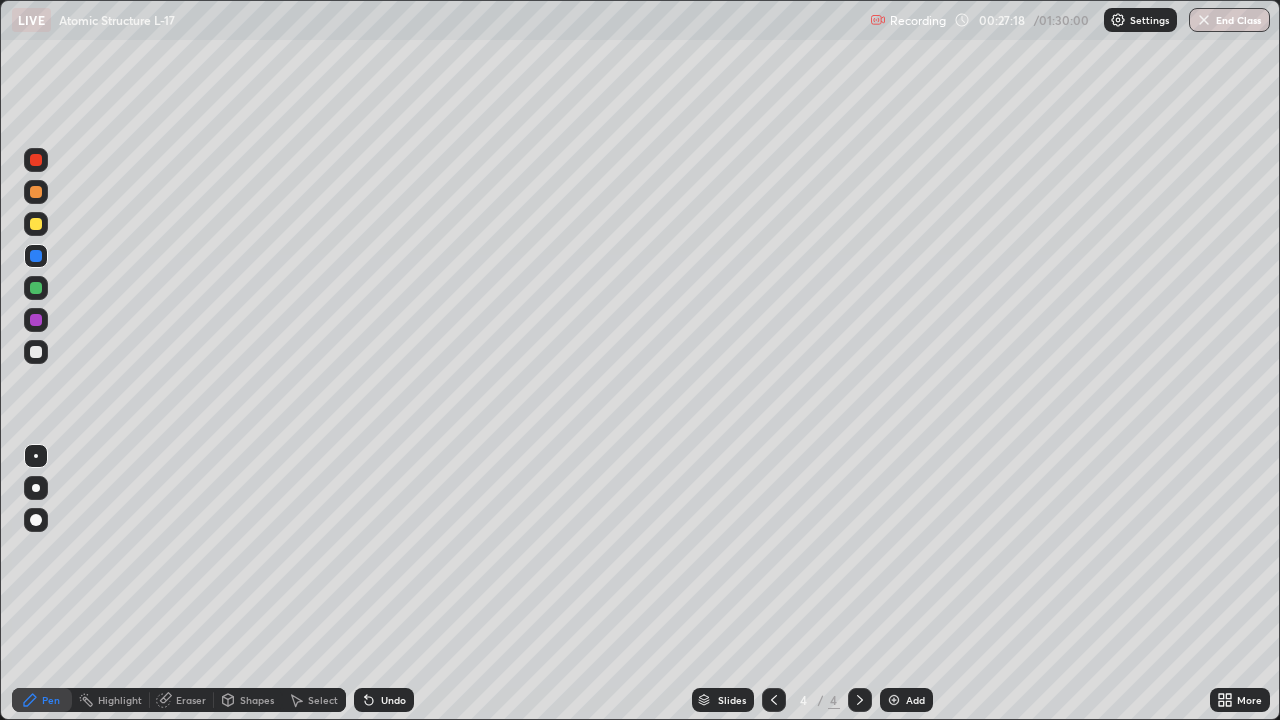 click on "Select" at bounding box center (323, 700) 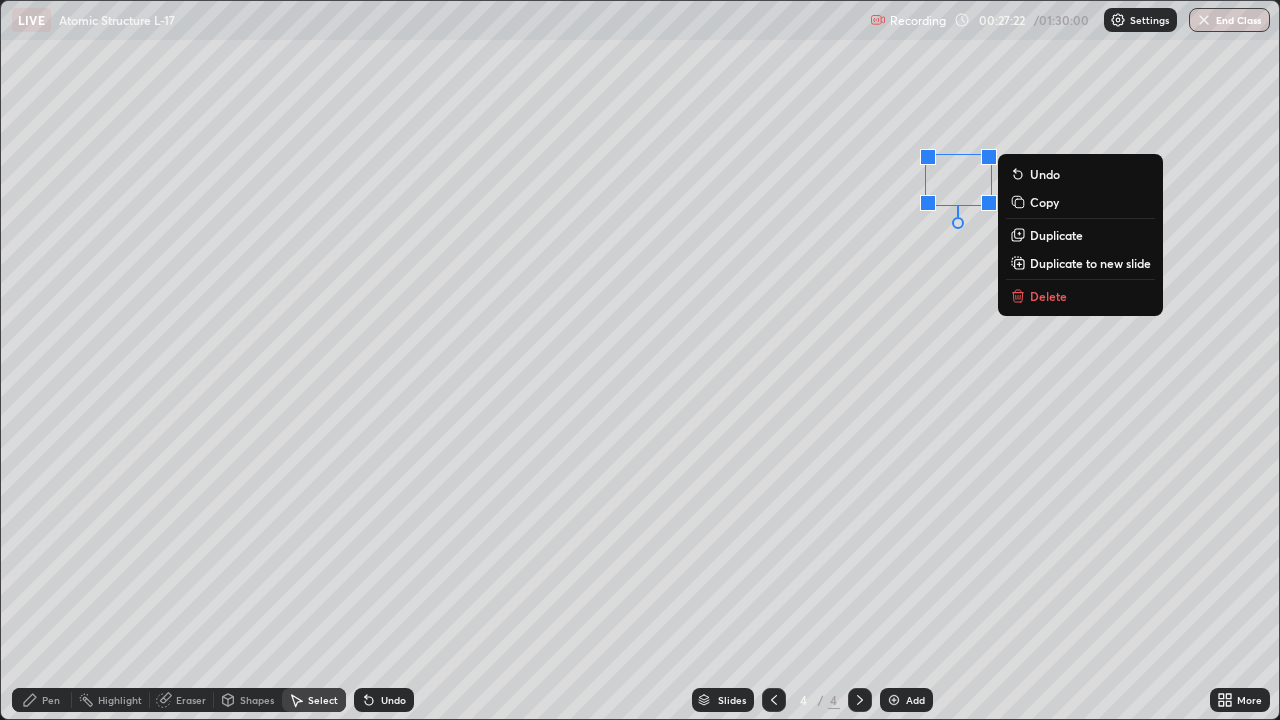 click on "0 ° Undo Copy Duplicate Duplicate to new slide Delete" at bounding box center [640, 360] 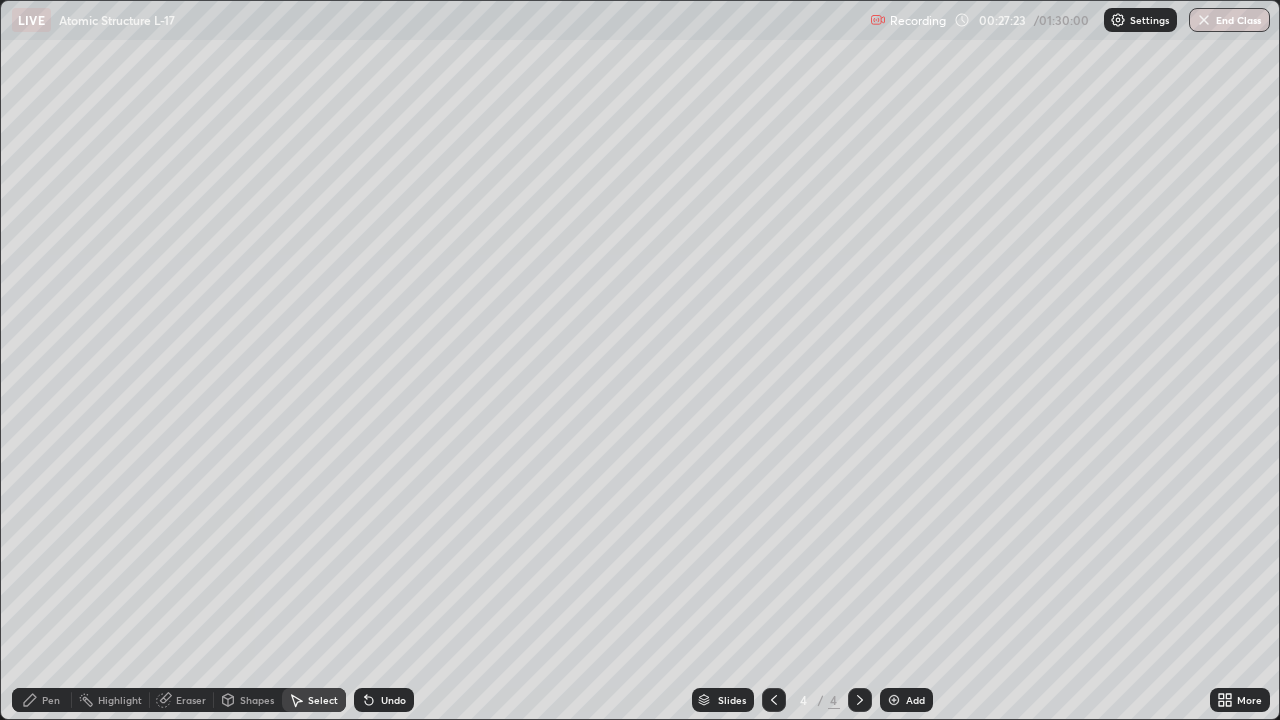 click on "Pen" at bounding box center (42, 700) 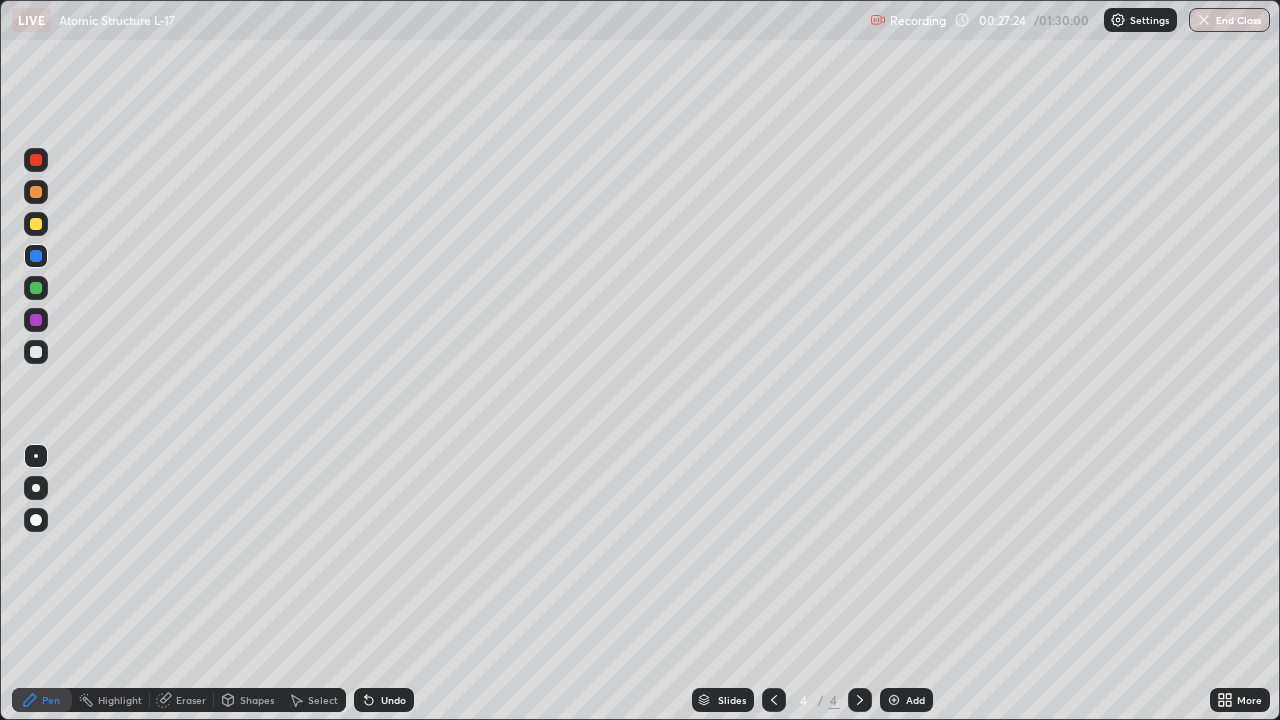 click at bounding box center [36, 352] 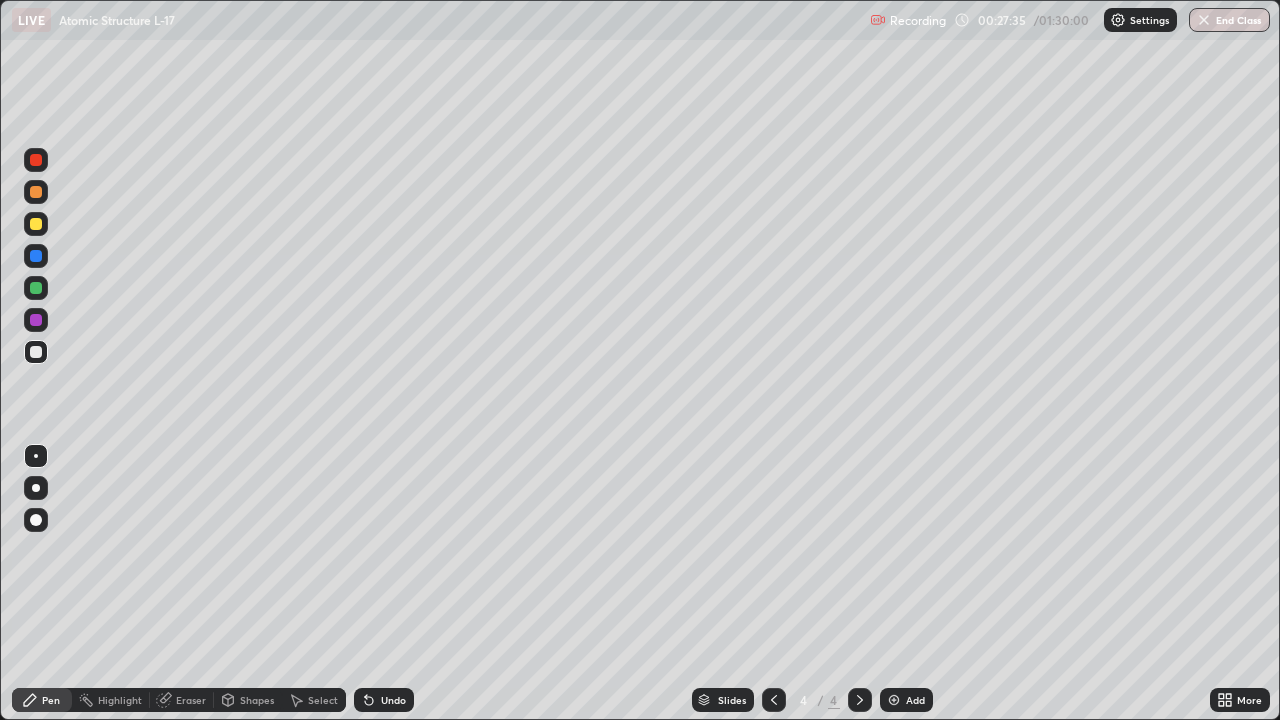 click at bounding box center (36, 320) 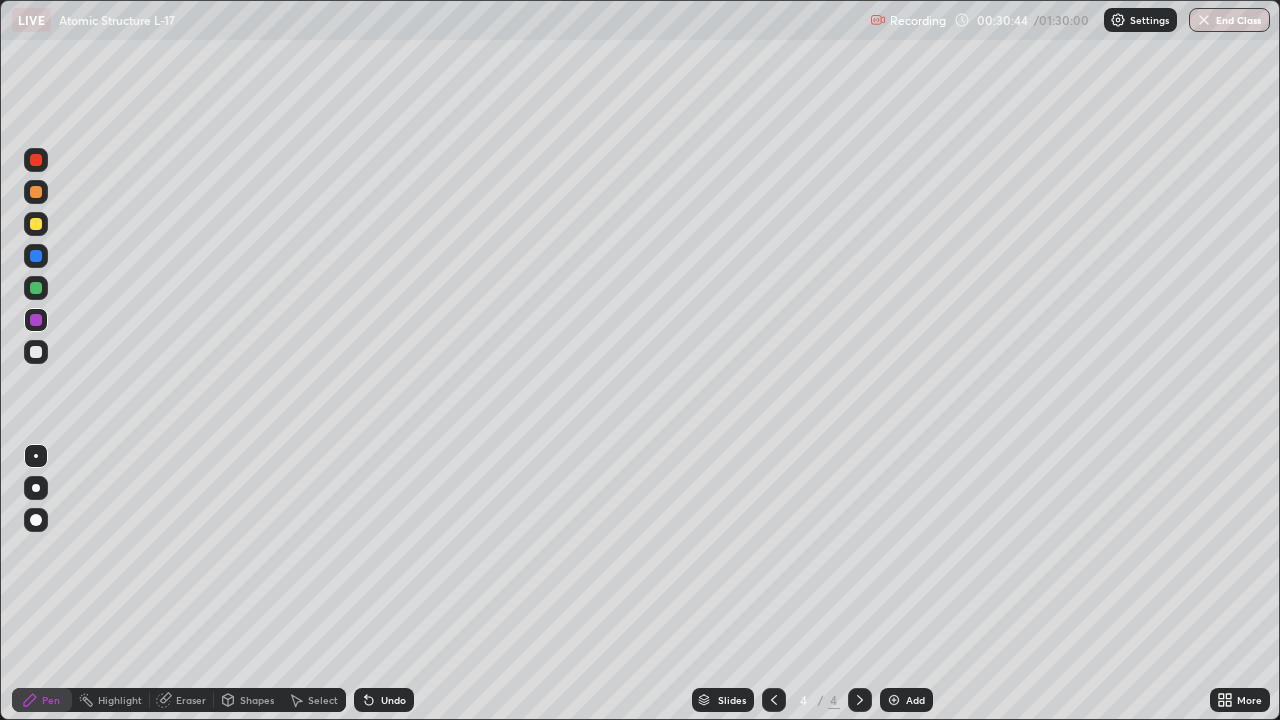 click at bounding box center (36, 352) 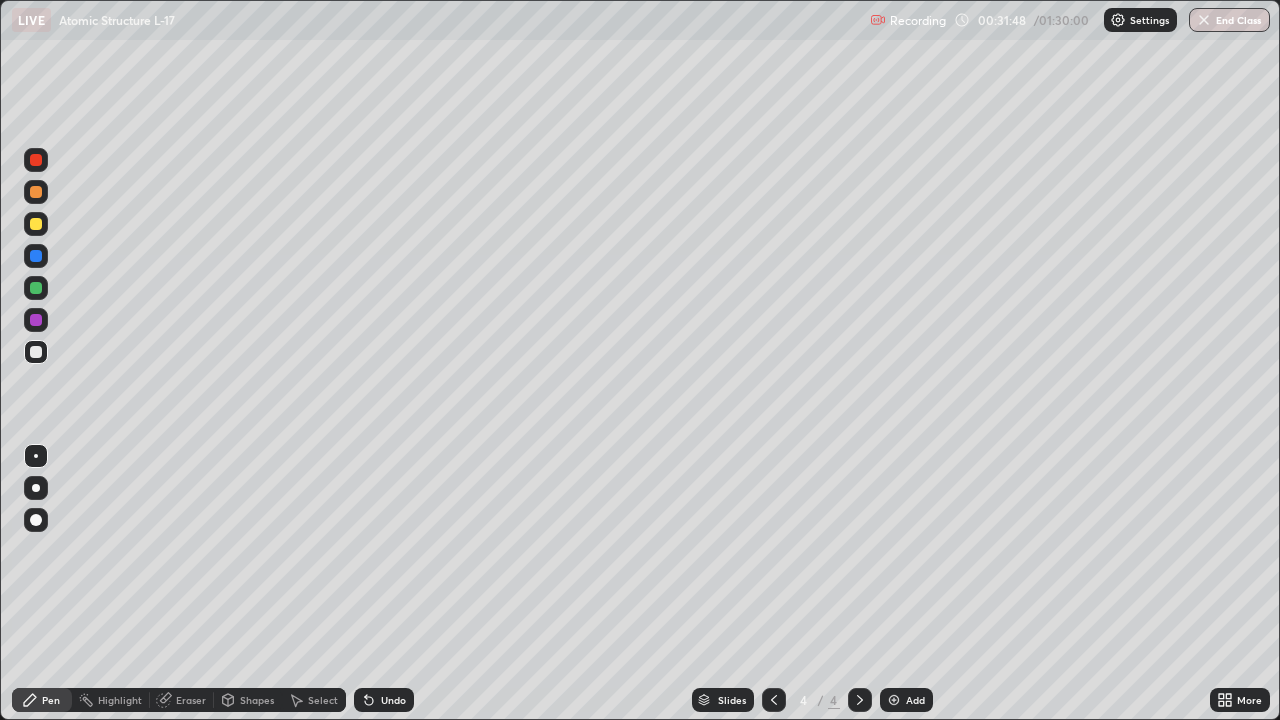 click 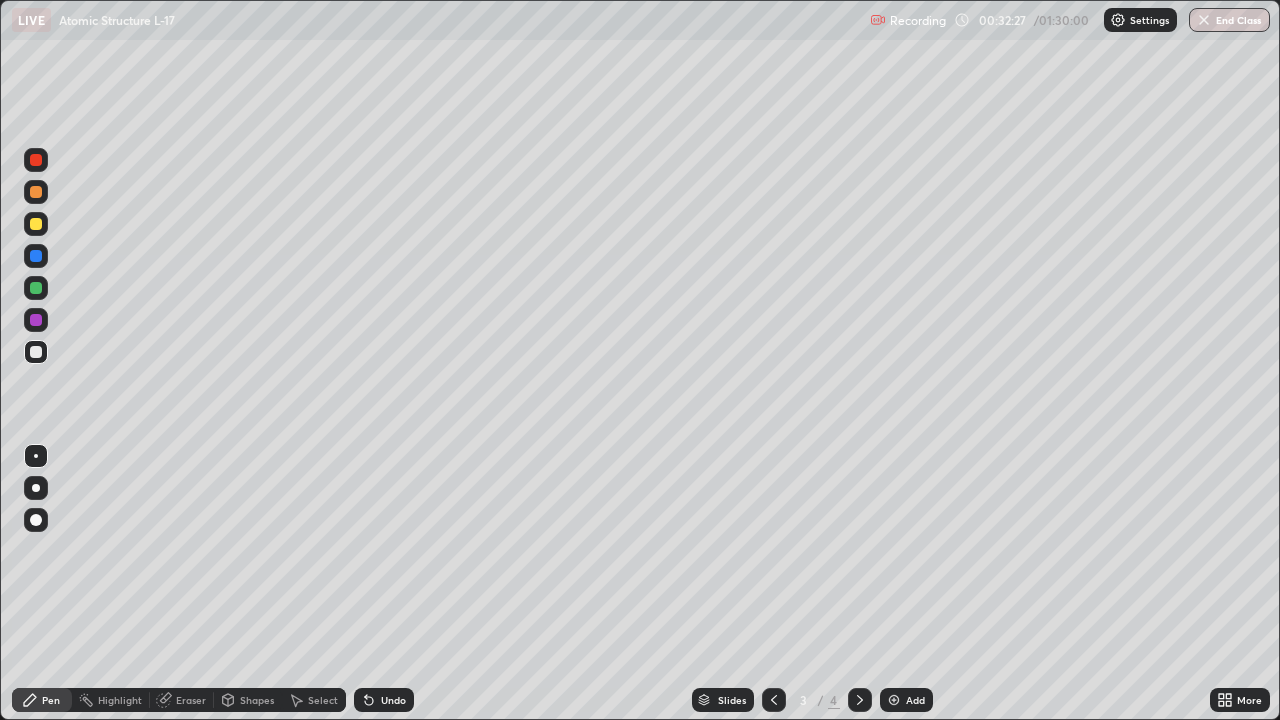 click at bounding box center (36, 288) 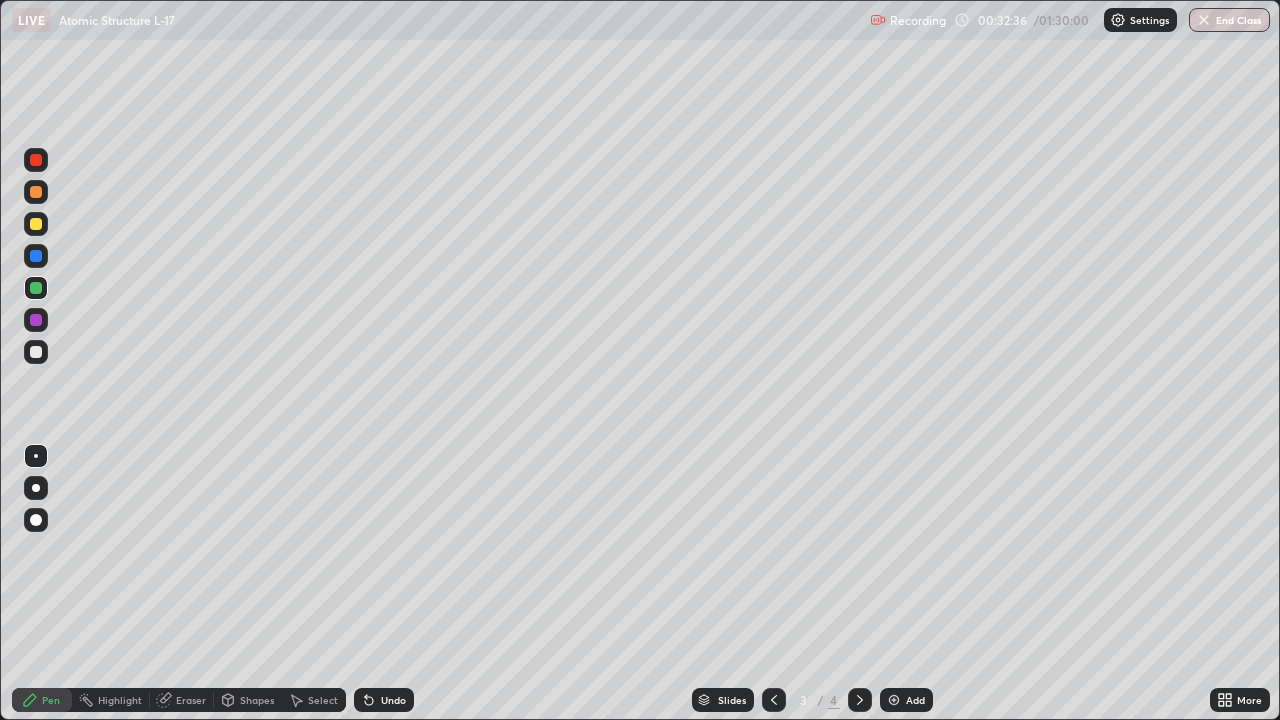 click at bounding box center [36, 352] 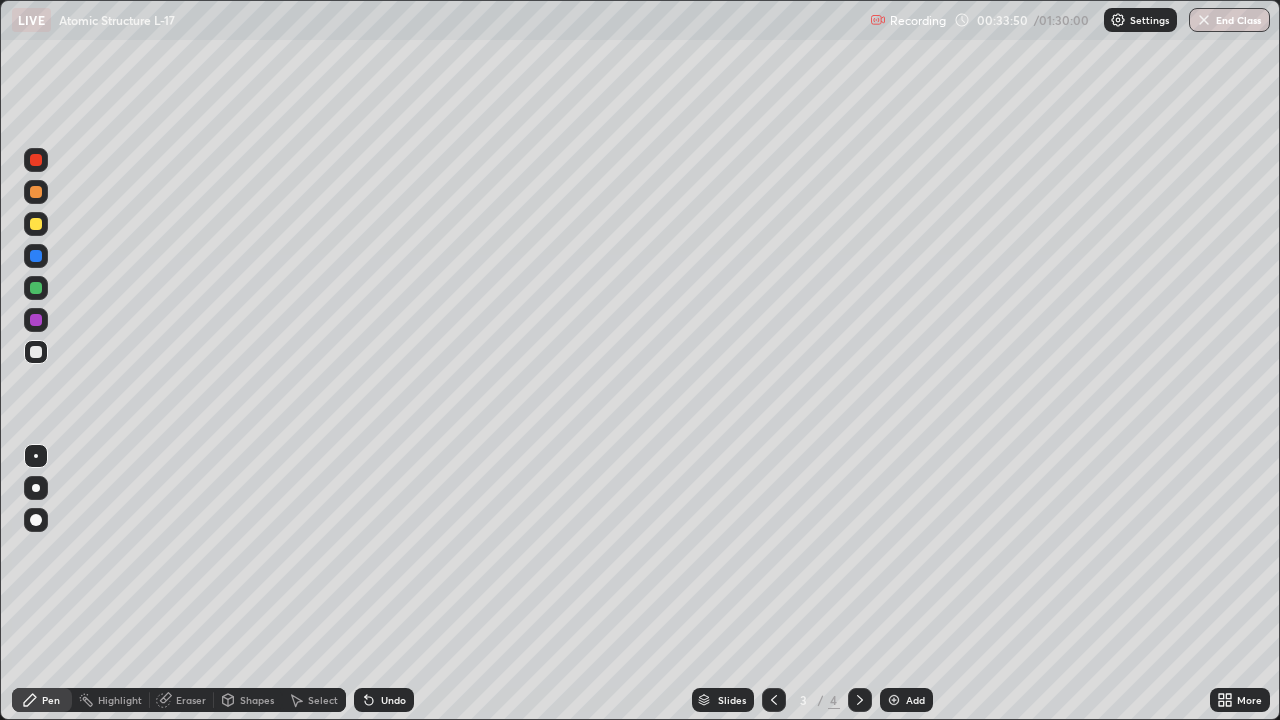 click at bounding box center (36, 288) 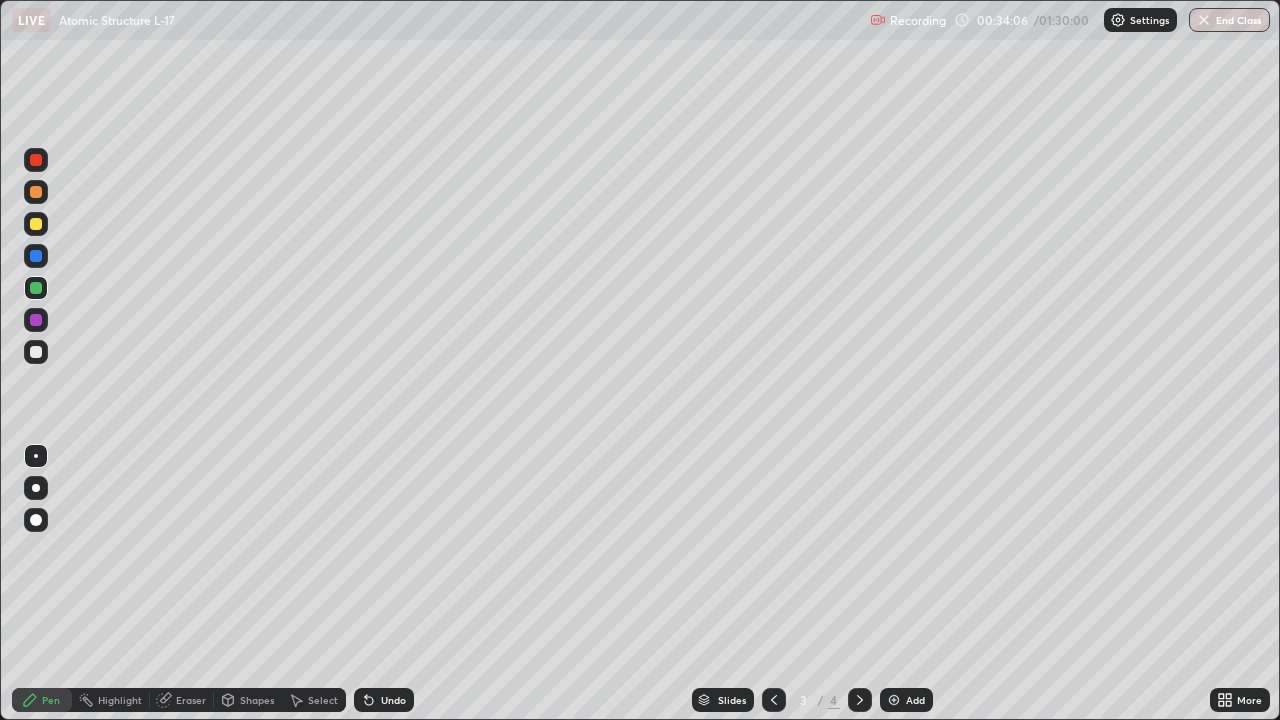 click at bounding box center [36, 224] 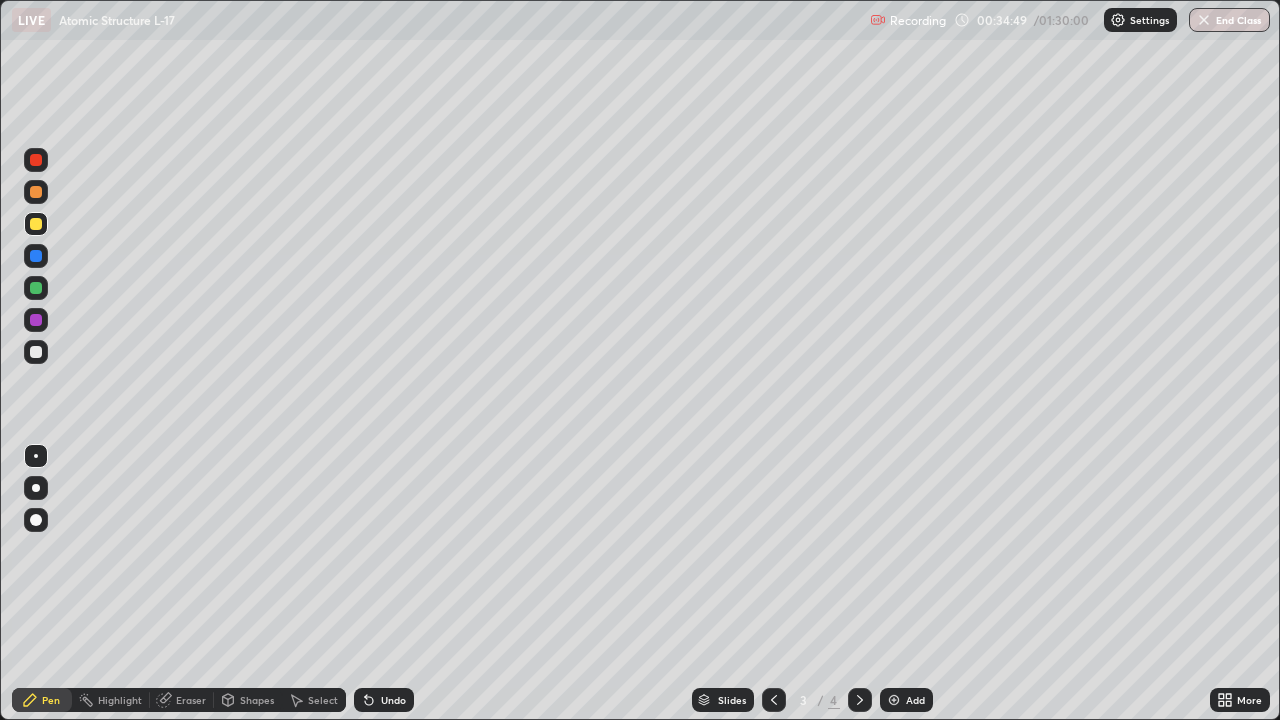 click on "Undo" at bounding box center (393, 700) 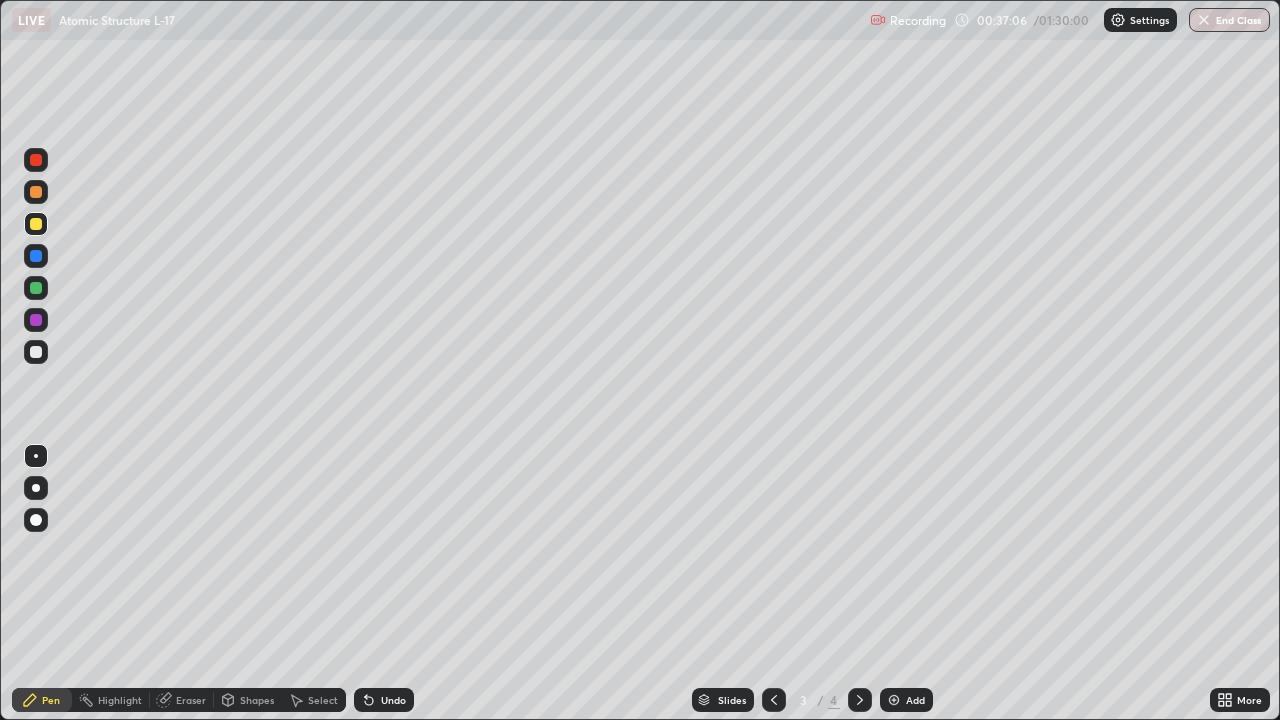 click 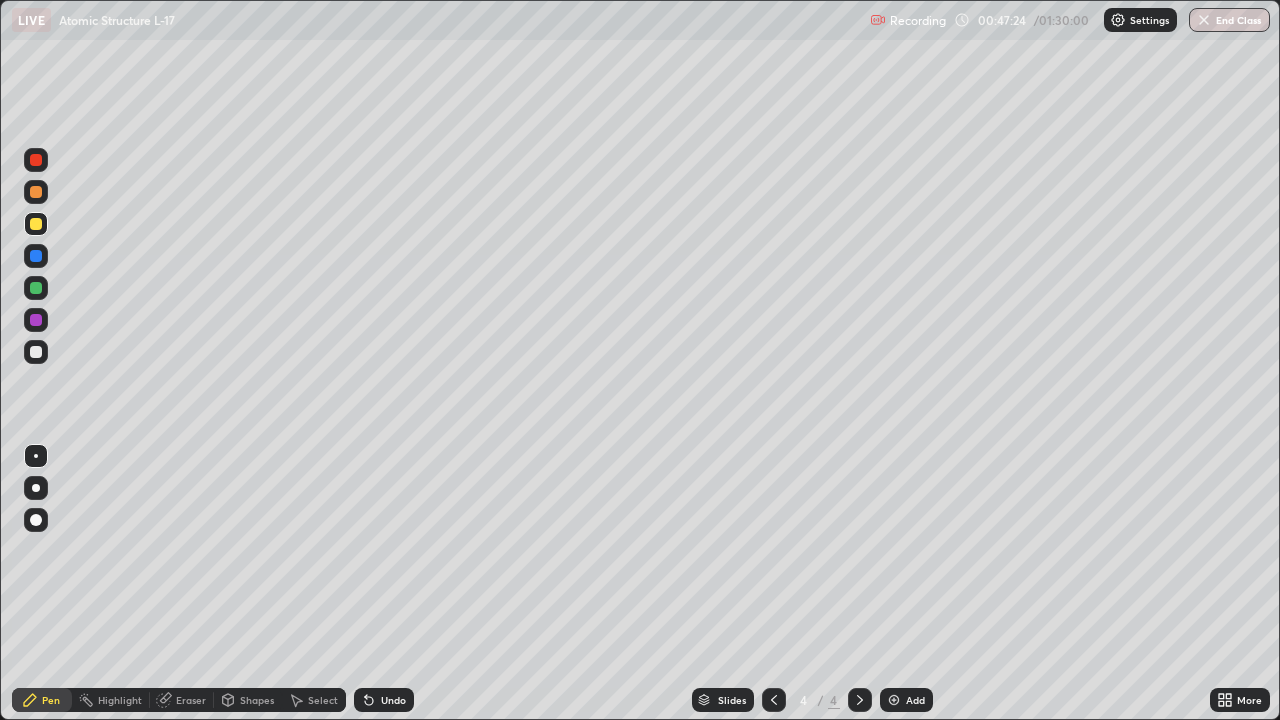 click on "Add" at bounding box center [915, 700] 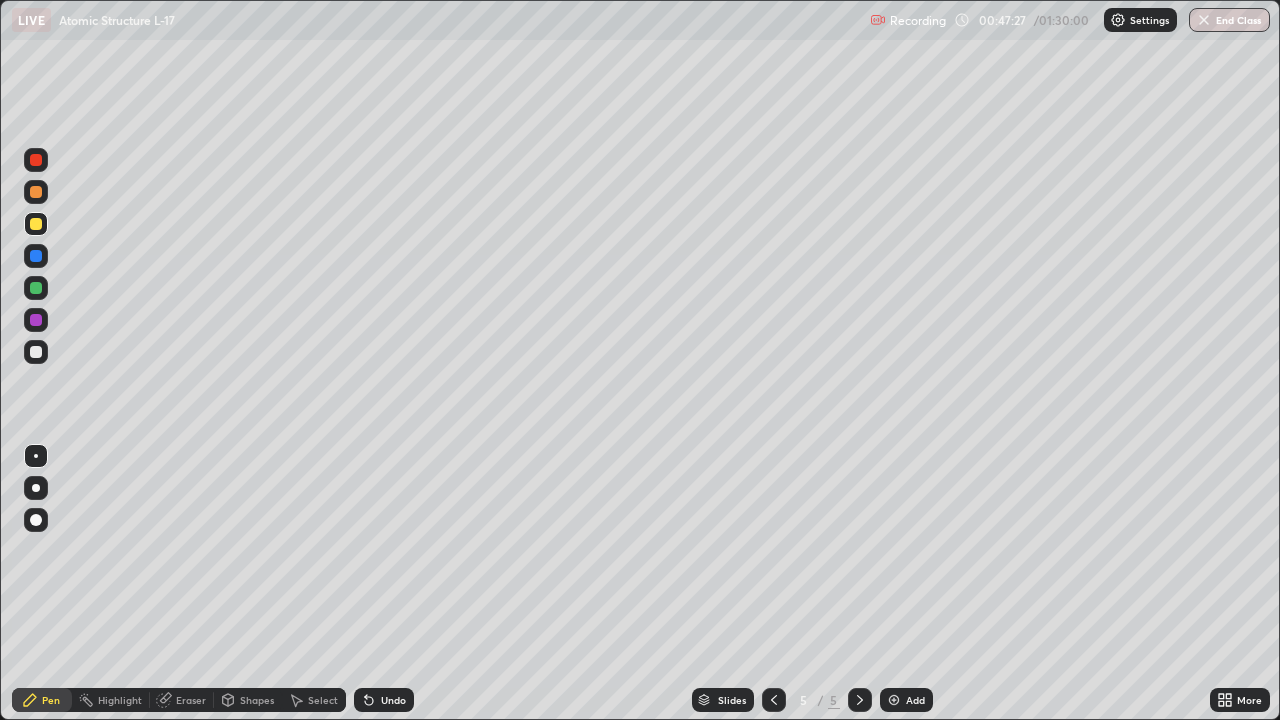 click at bounding box center [36, 288] 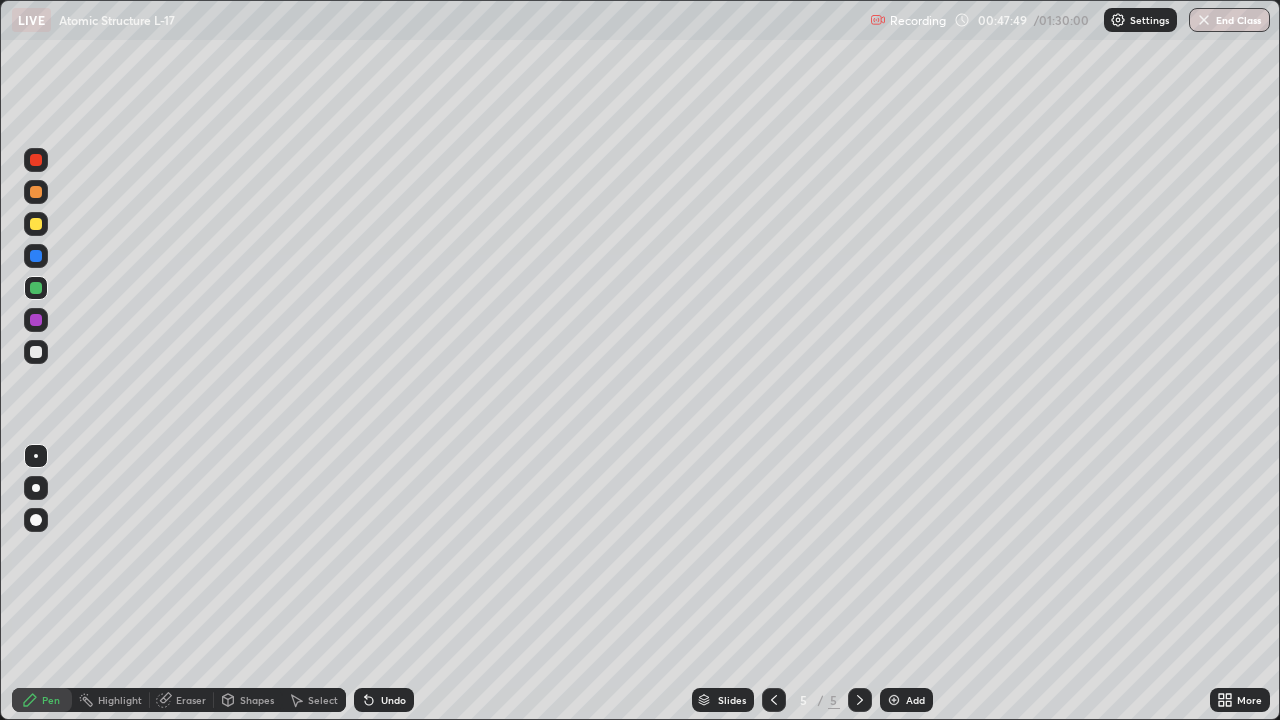 click at bounding box center (36, 320) 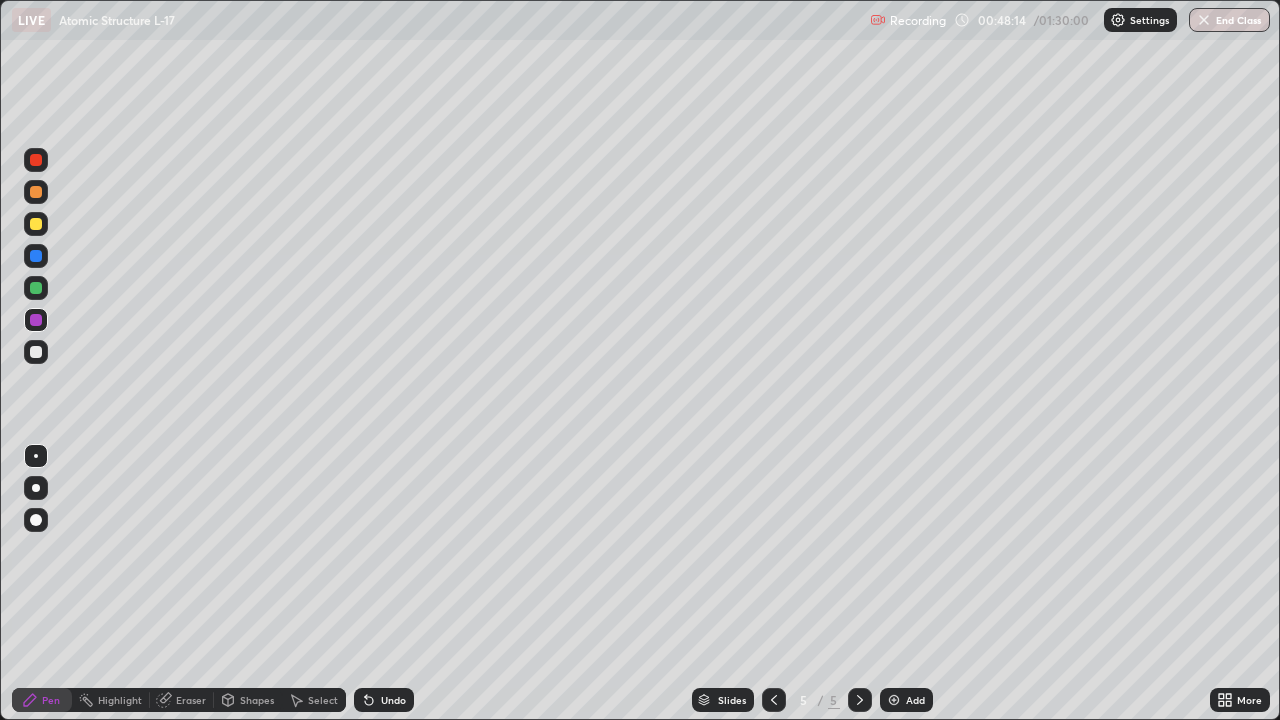 click at bounding box center (36, 352) 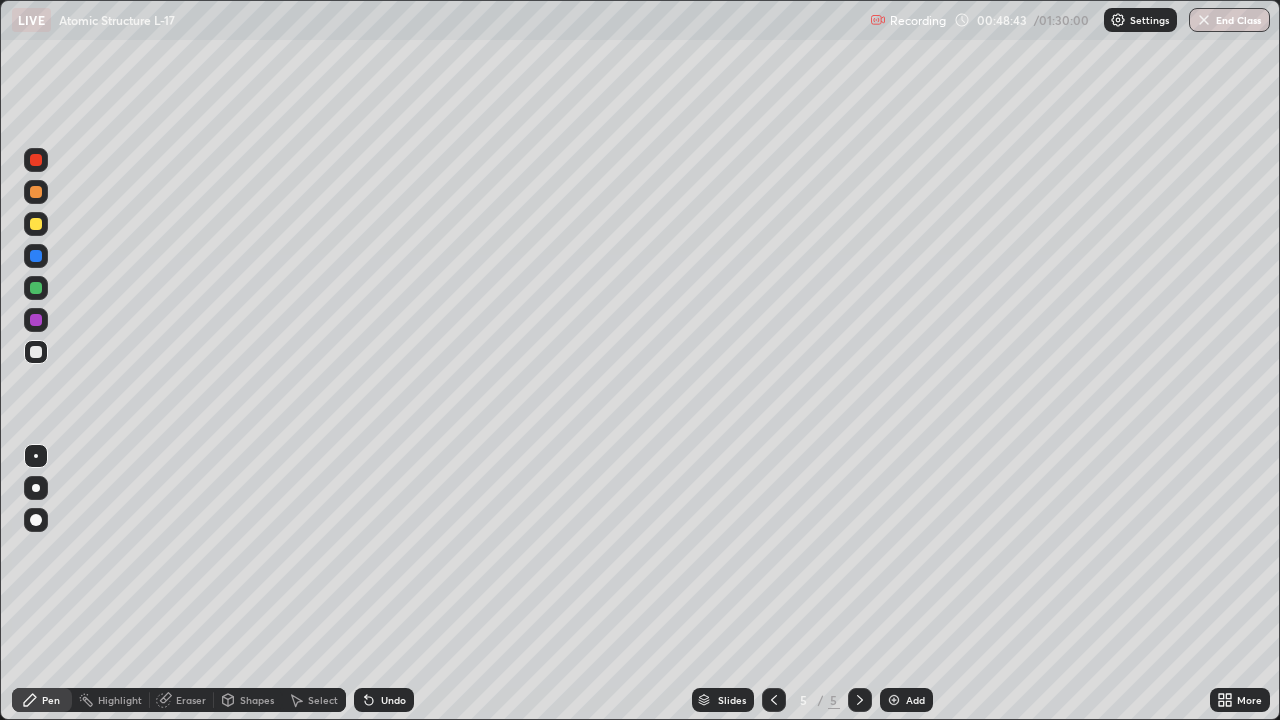 click at bounding box center (36, 288) 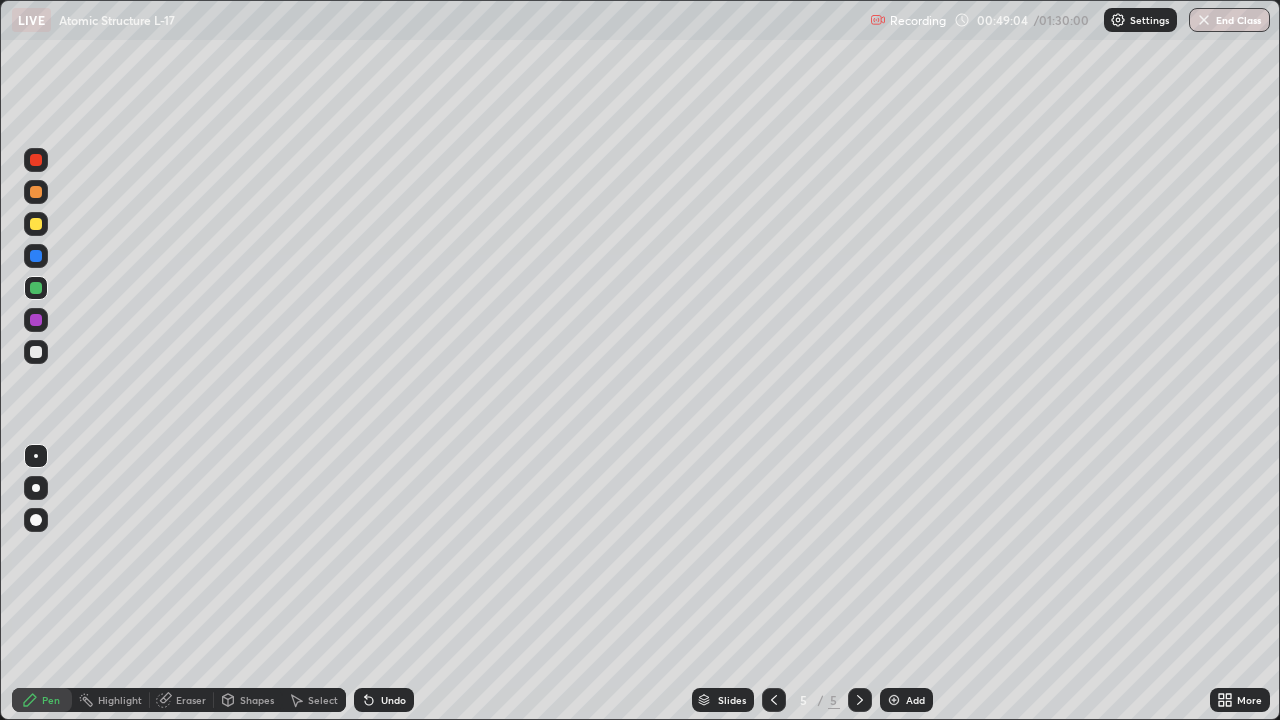 click on "Undo" at bounding box center [393, 700] 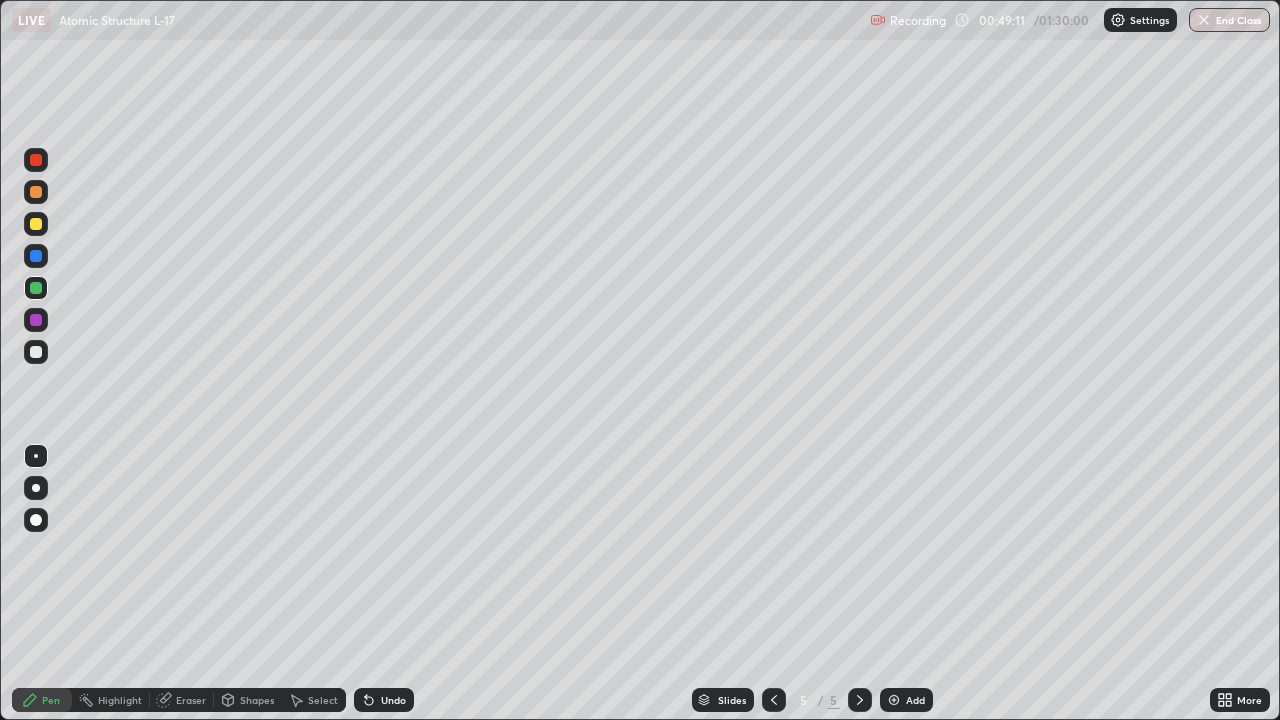 click at bounding box center [36, 320] 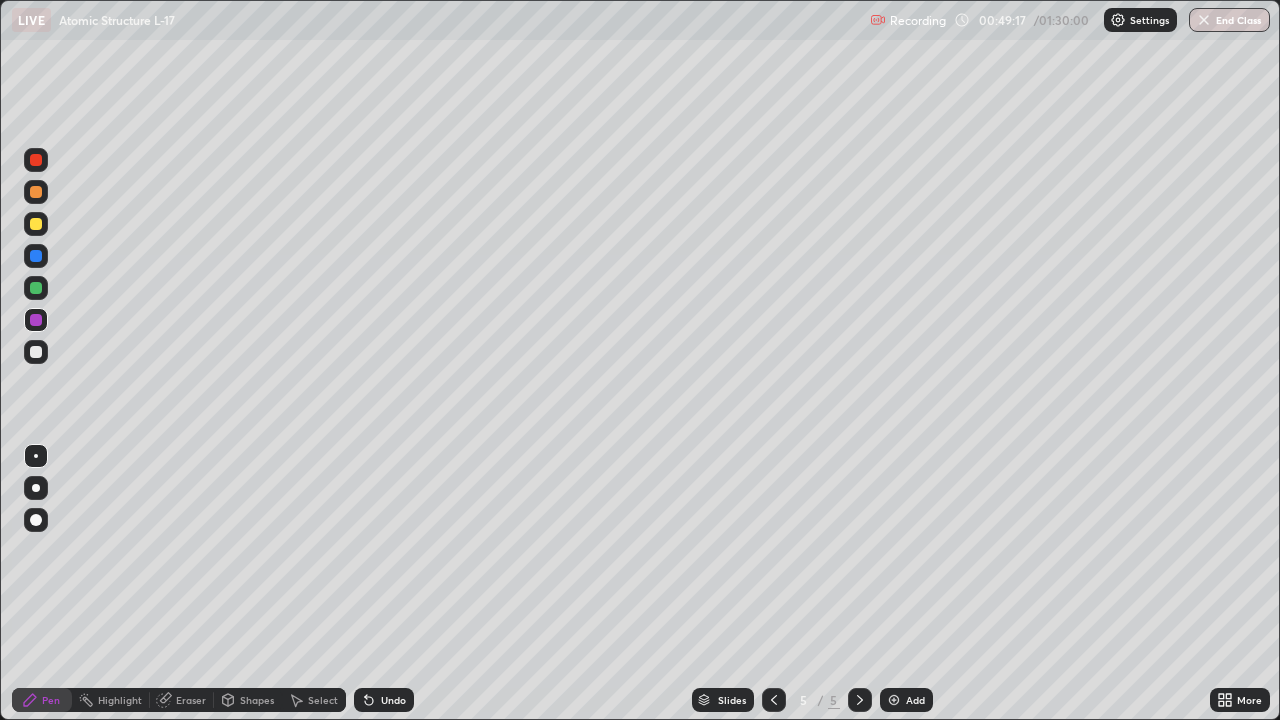 click on "Undo" at bounding box center (393, 700) 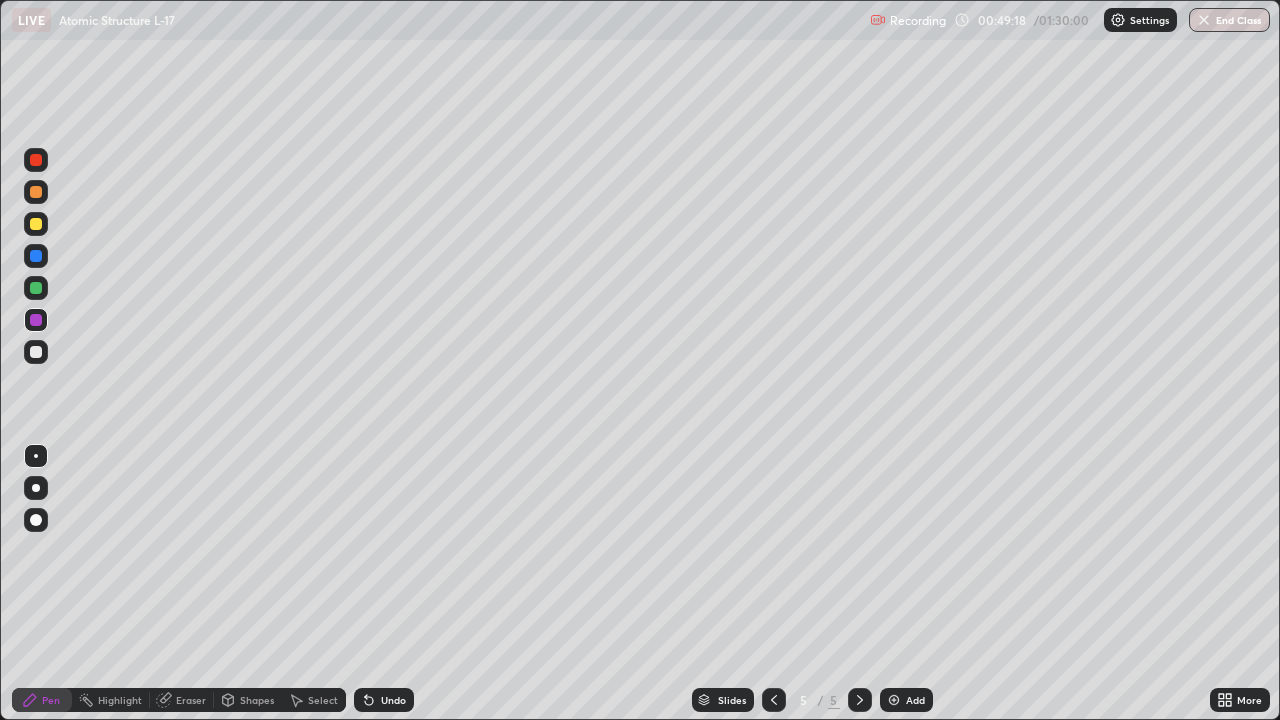 click on "Undo" at bounding box center (393, 700) 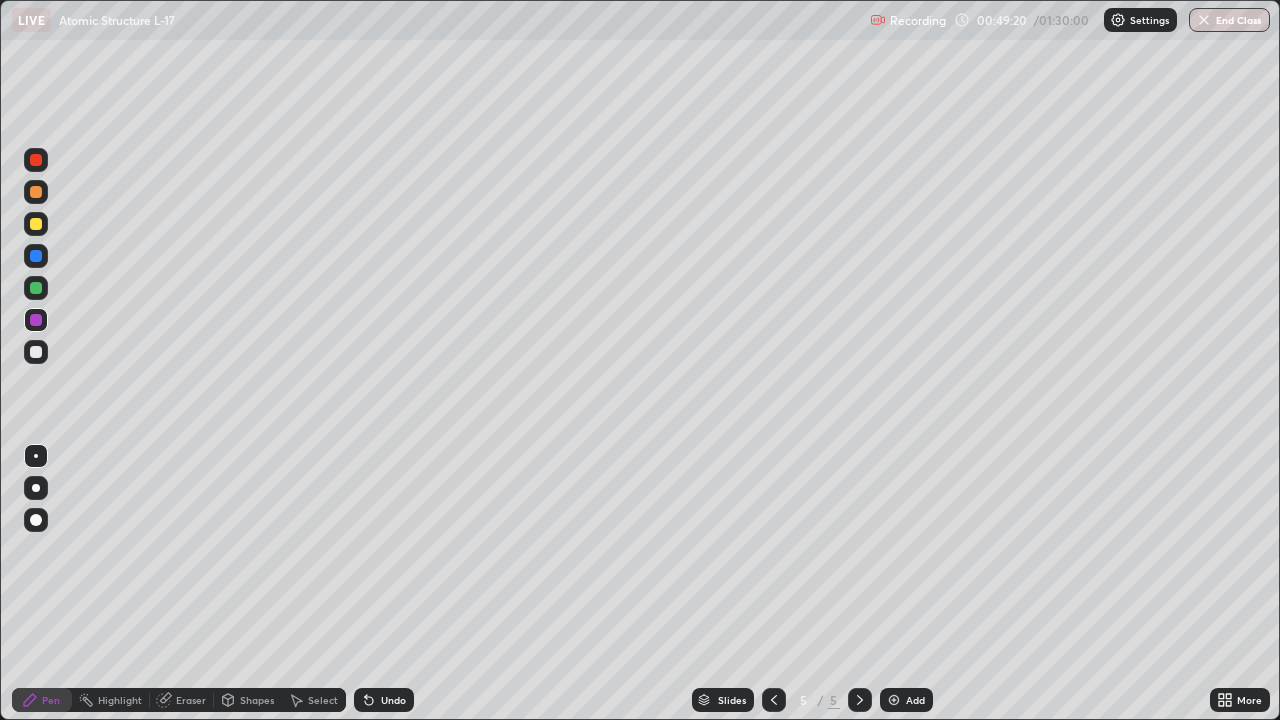 click on "Undo" at bounding box center [393, 700] 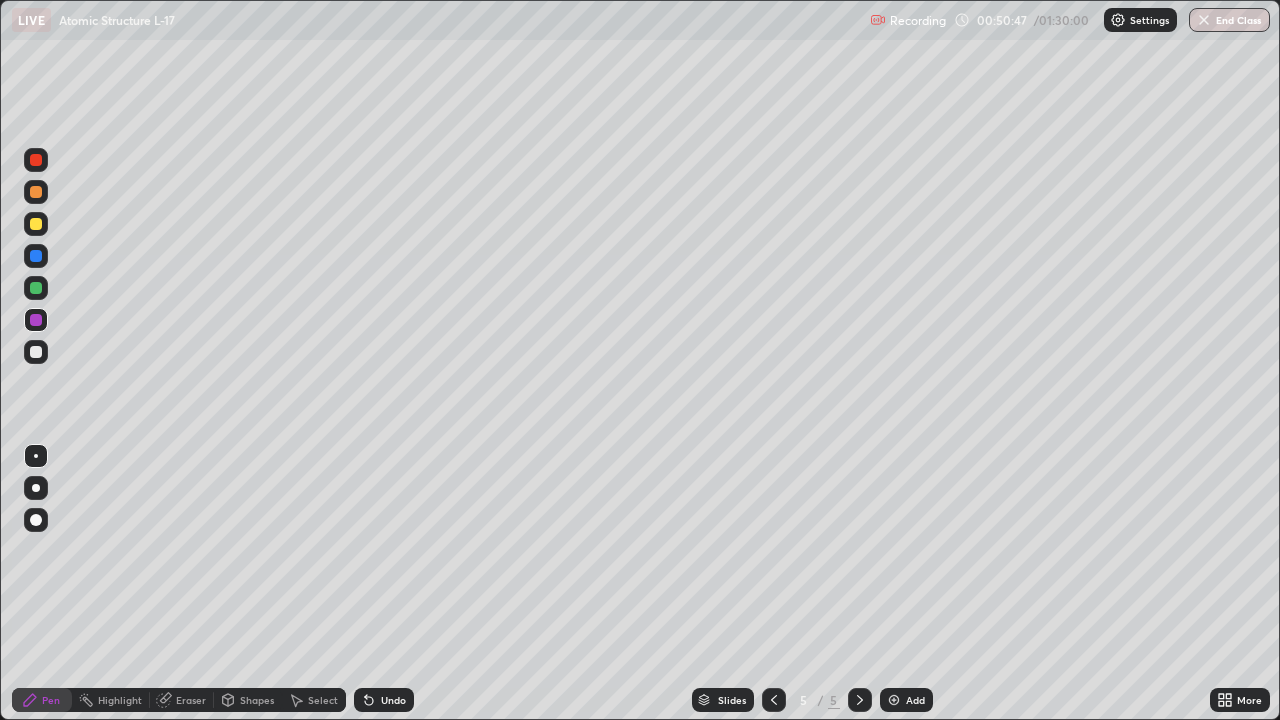 click at bounding box center (36, 288) 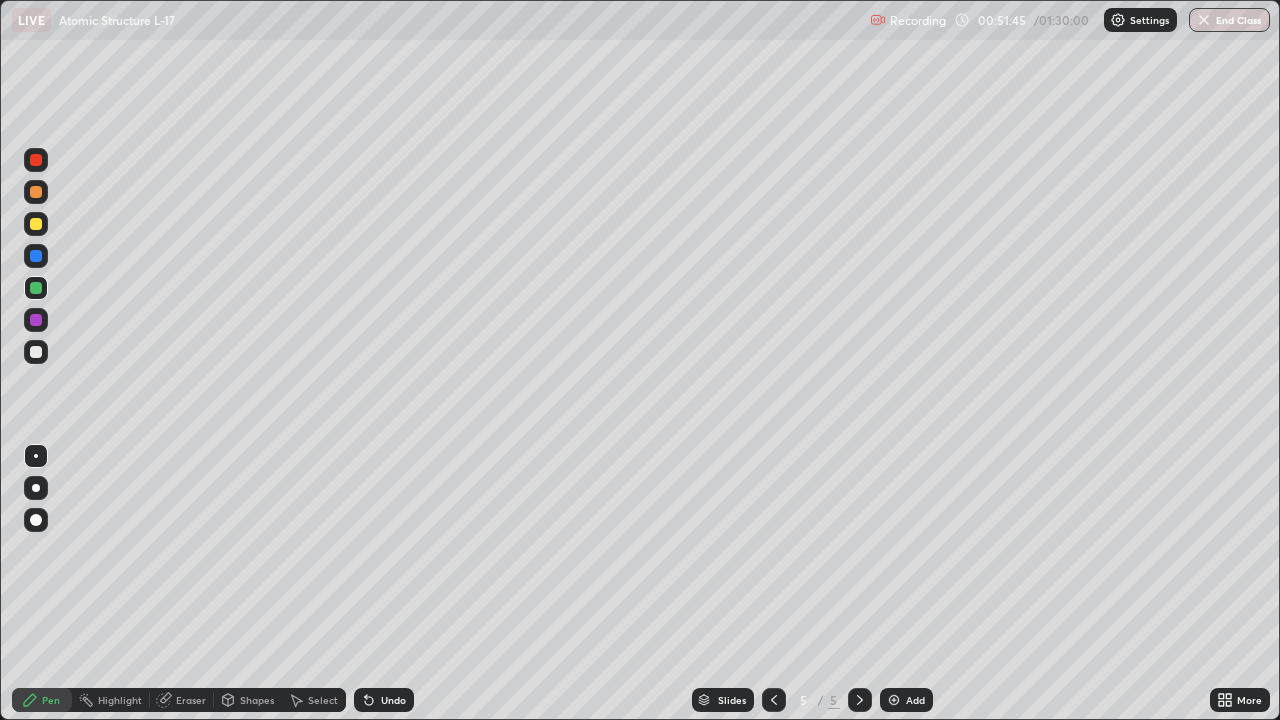click at bounding box center (36, 352) 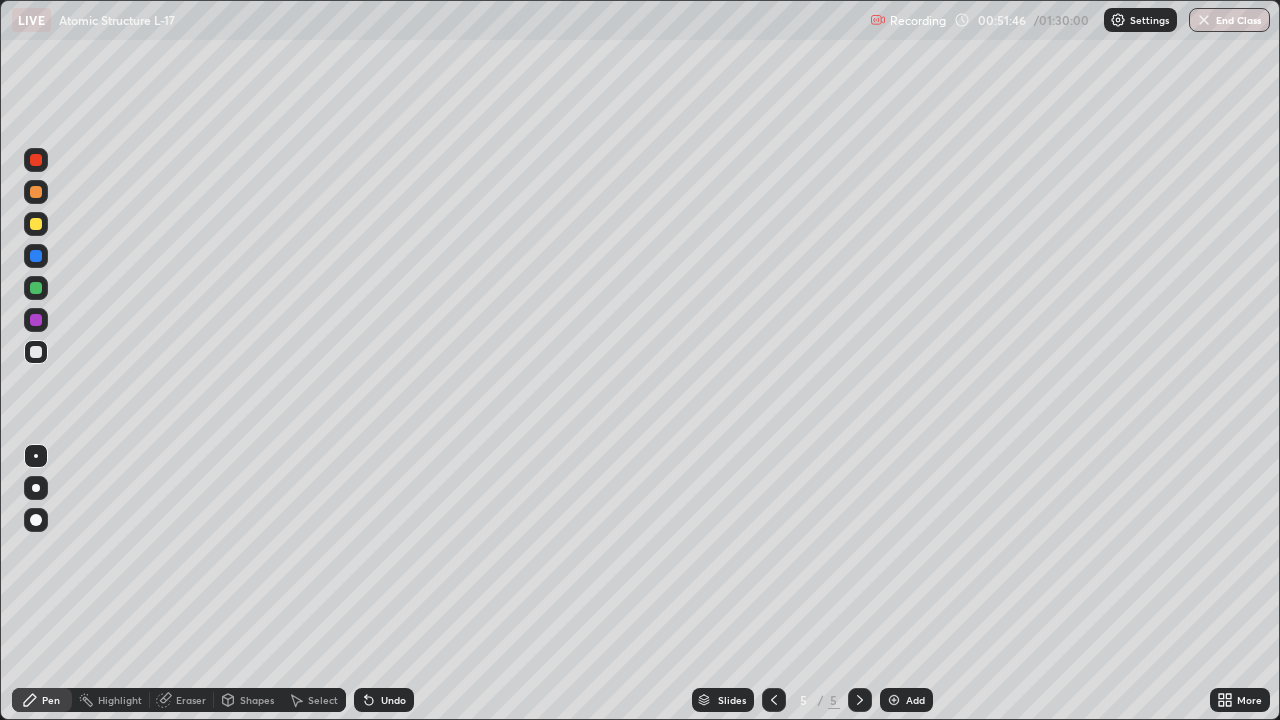 click at bounding box center (36, 320) 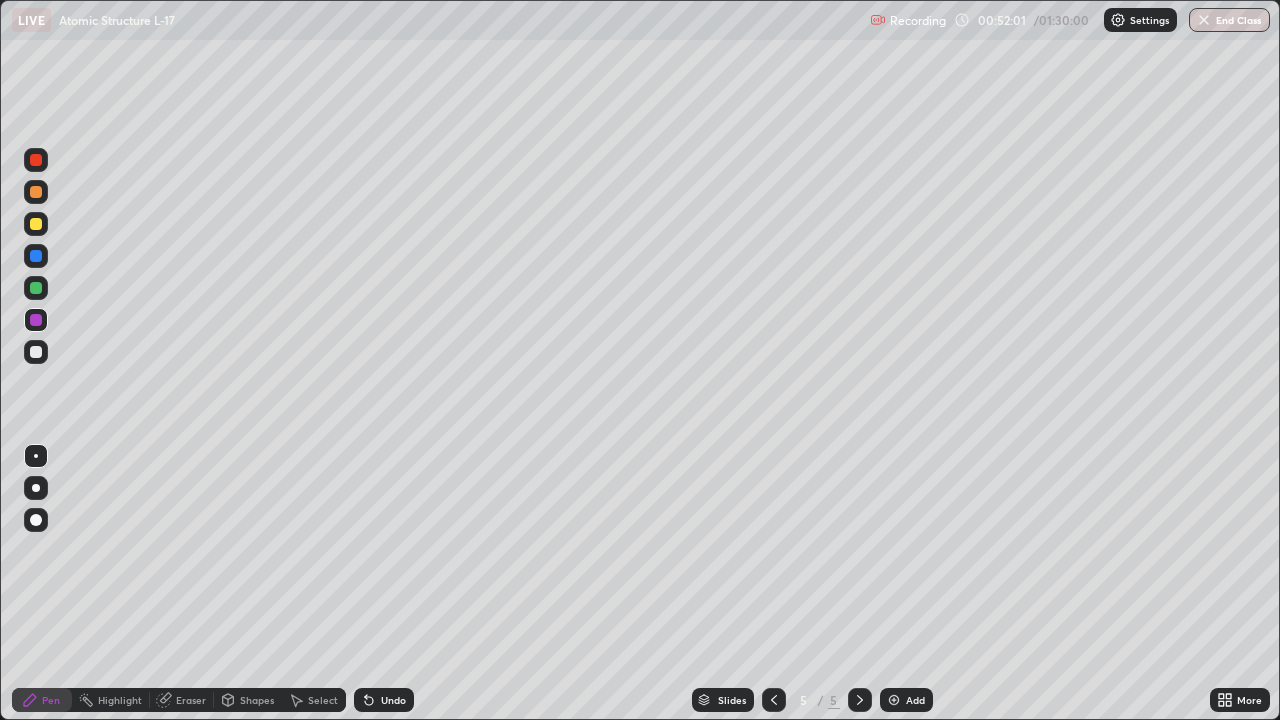 click at bounding box center [36, 352] 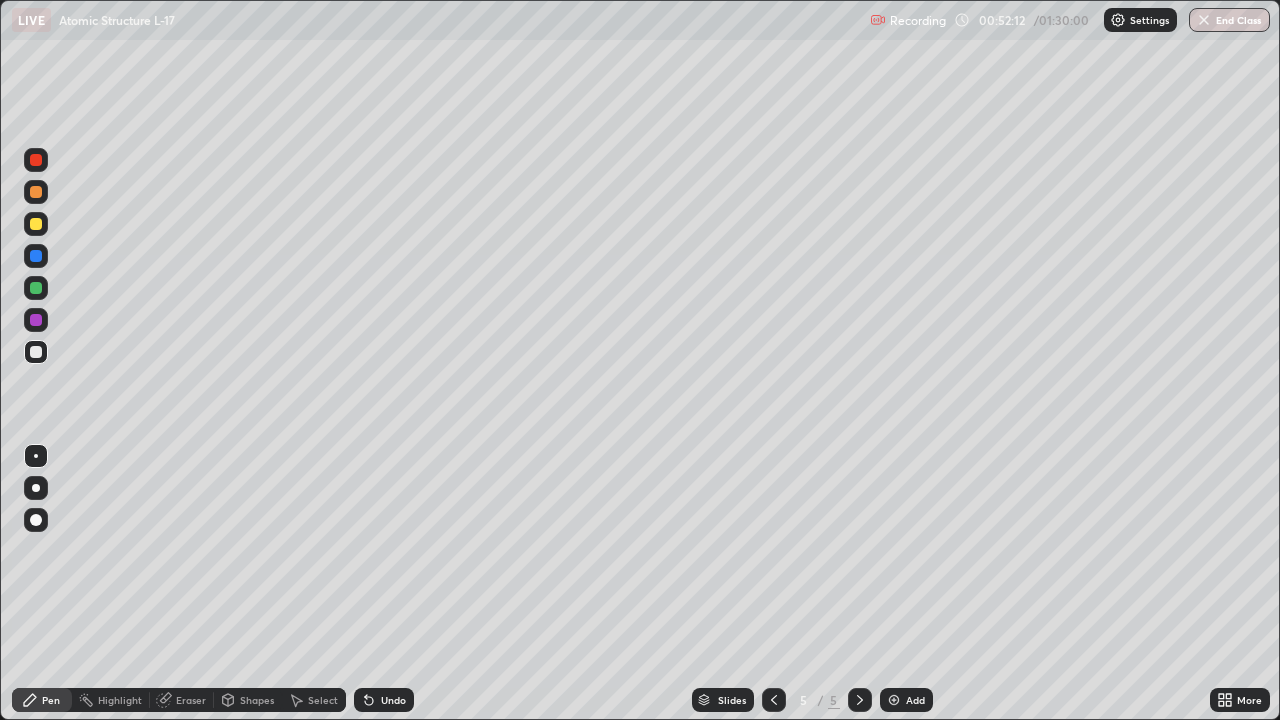 click at bounding box center (36, 320) 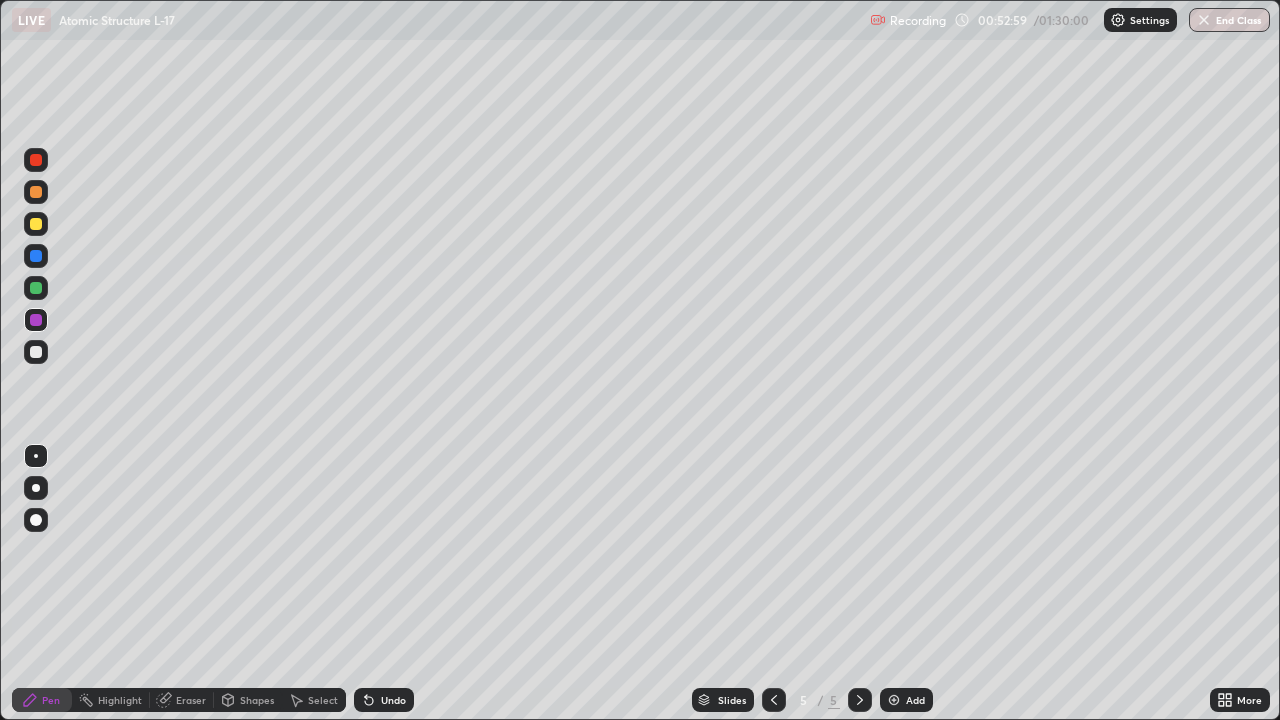 click at bounding box center (36, 288) 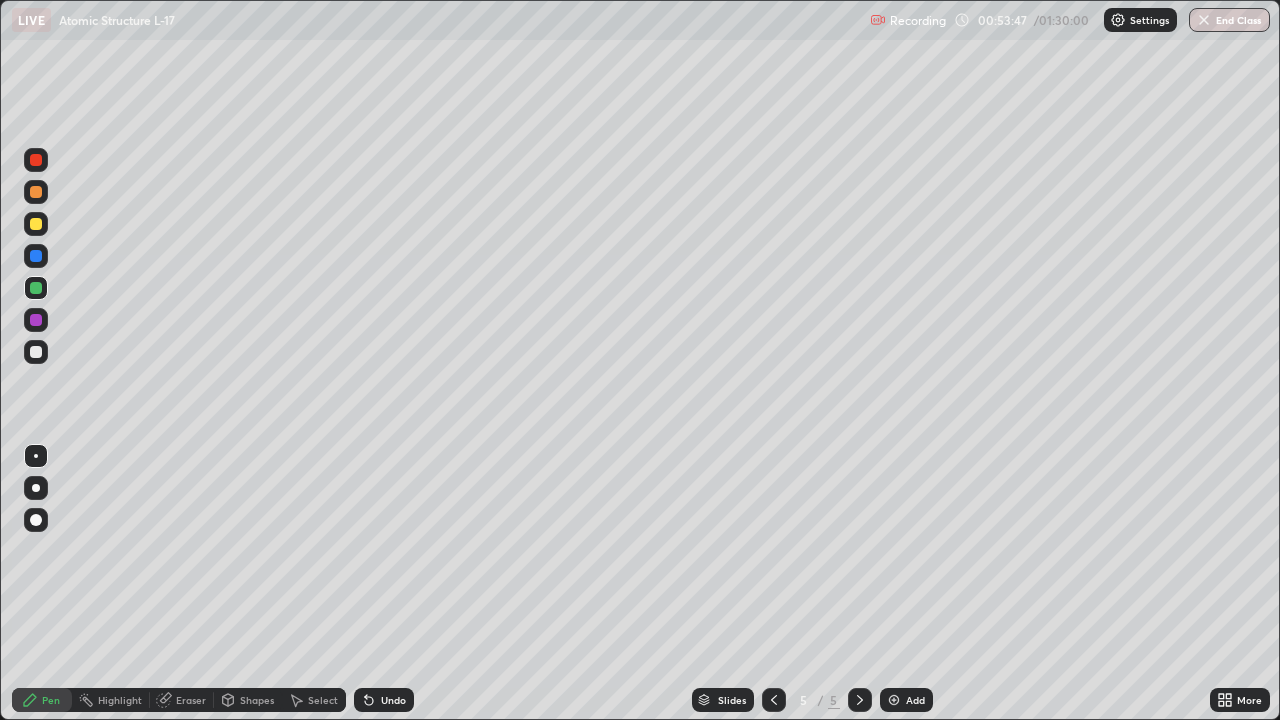 click at bounding box center (36, 352) 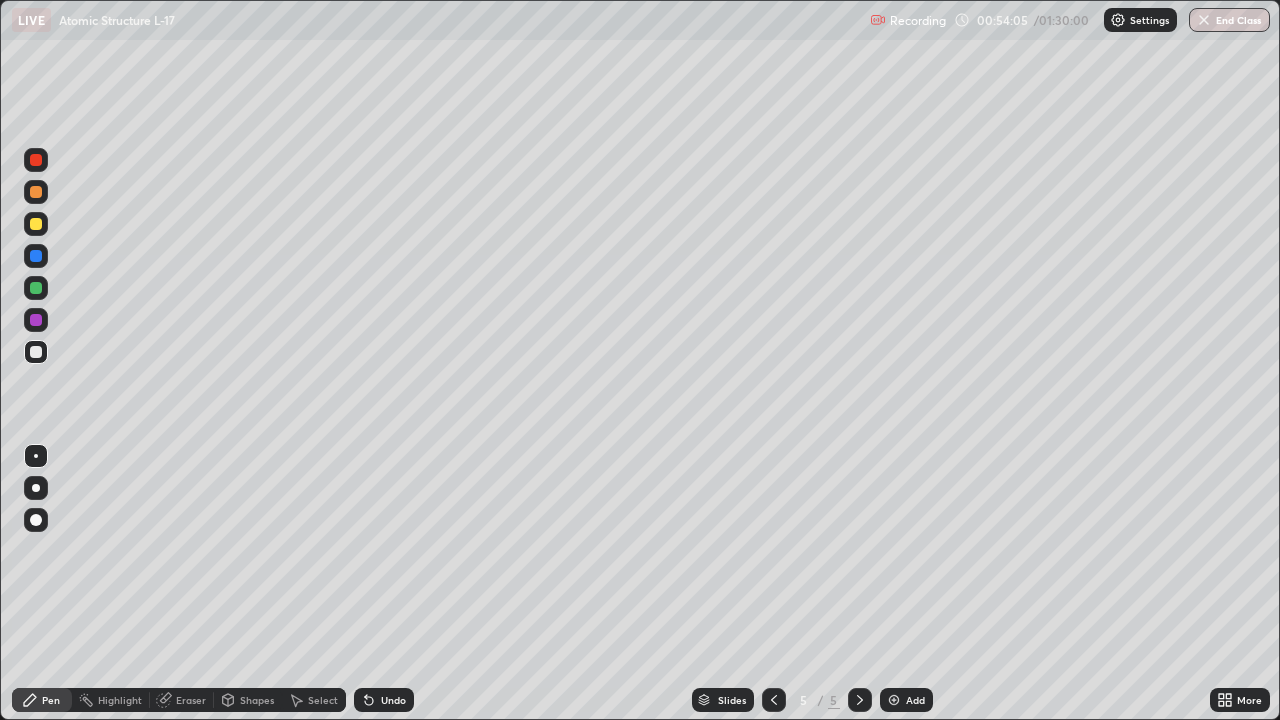 click on "Undo" at bounding box center [393, 700] 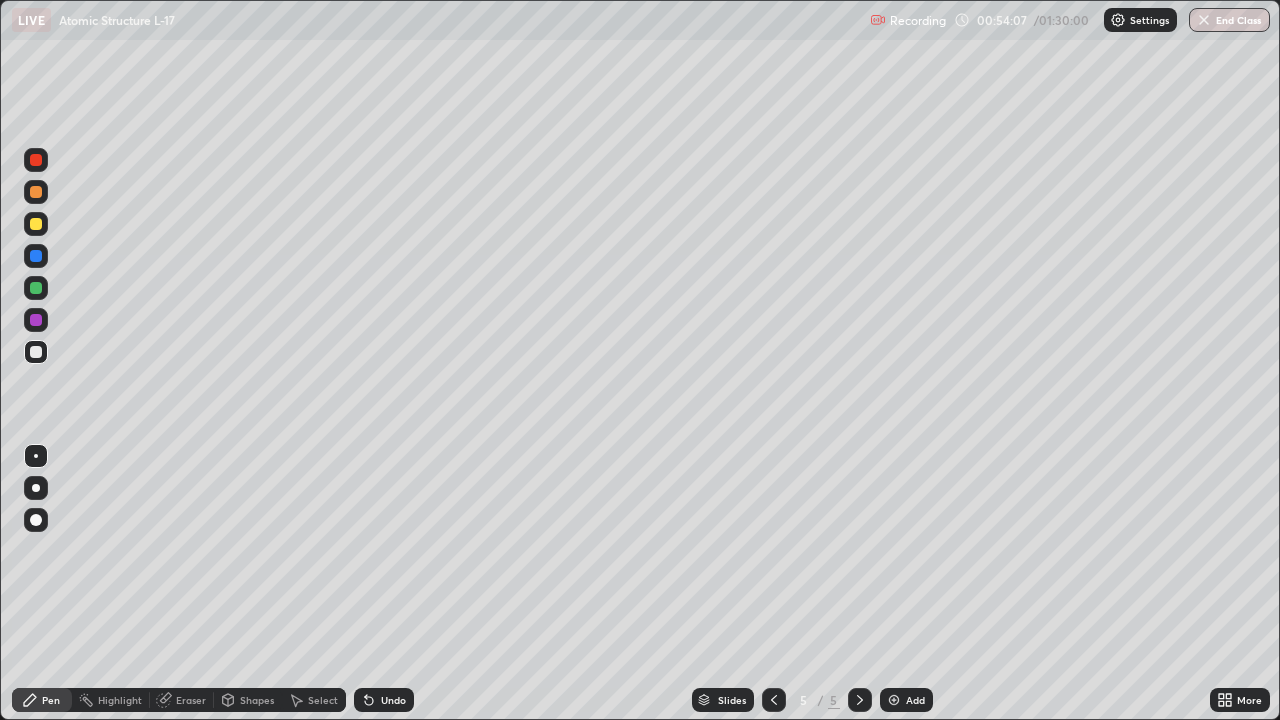 click at bounding box center (36, 288) 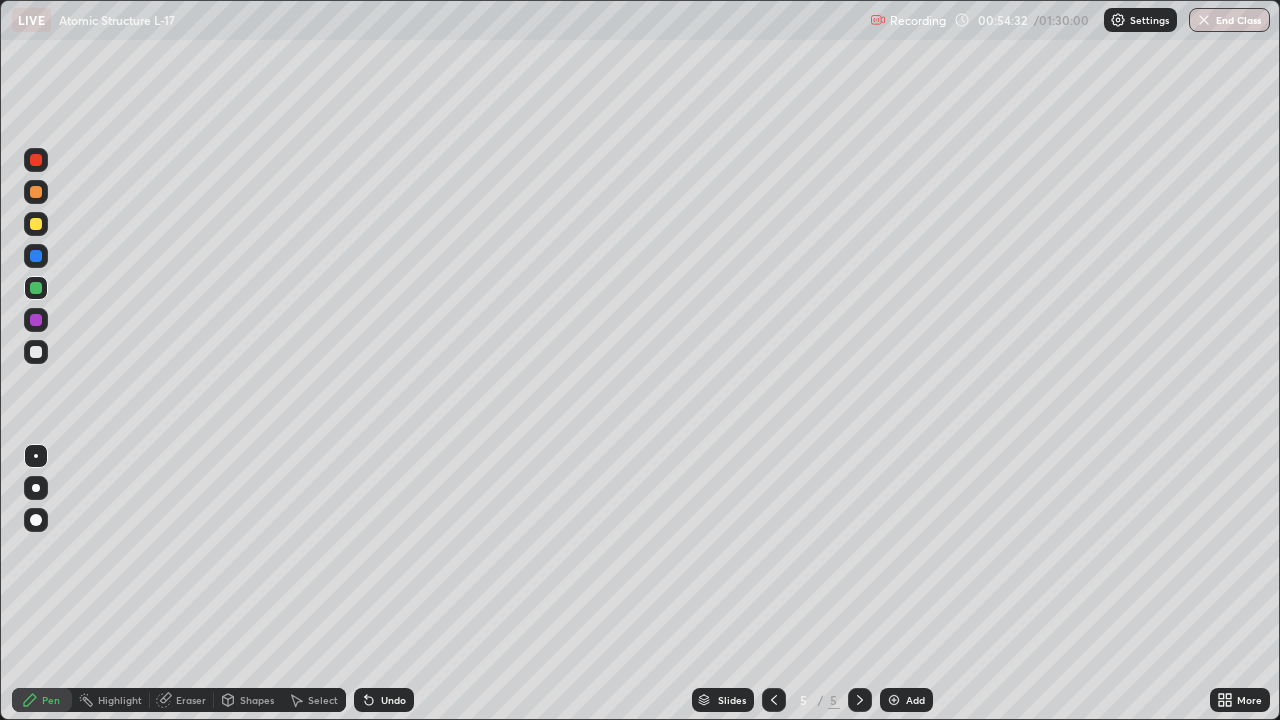 click at bounding box center [36, 224] 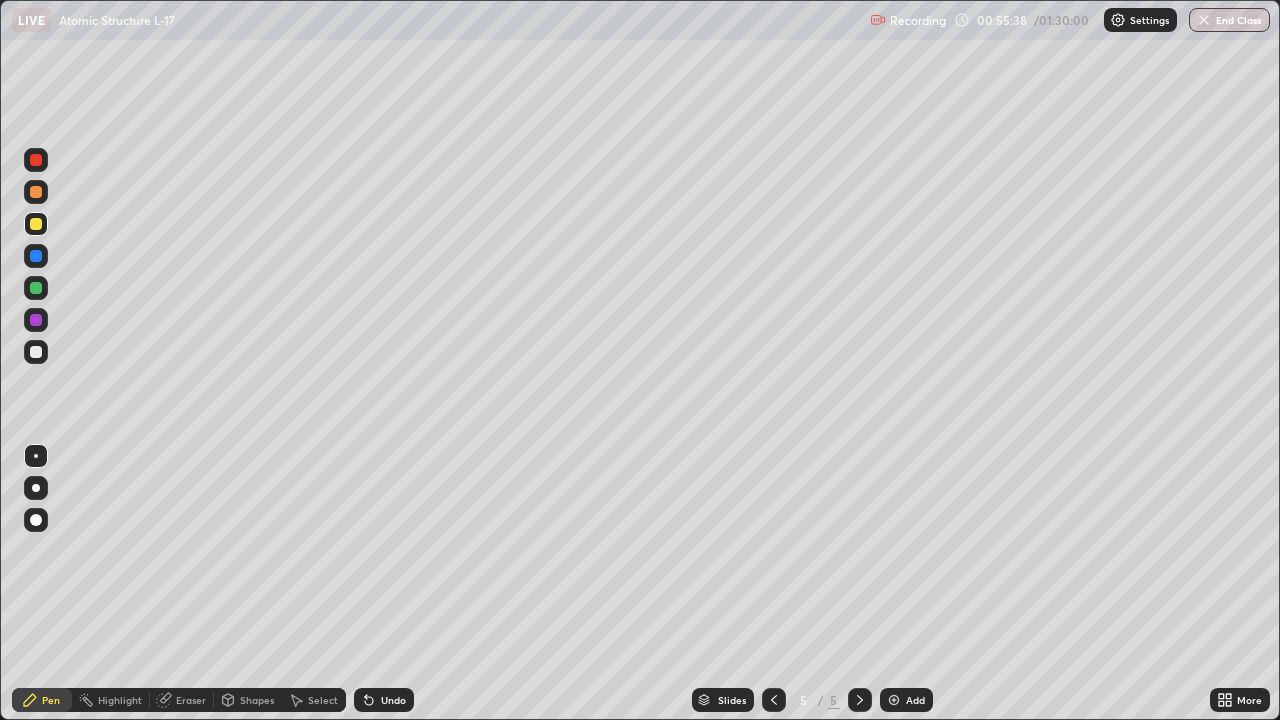 click at bounding box center (36, 352) 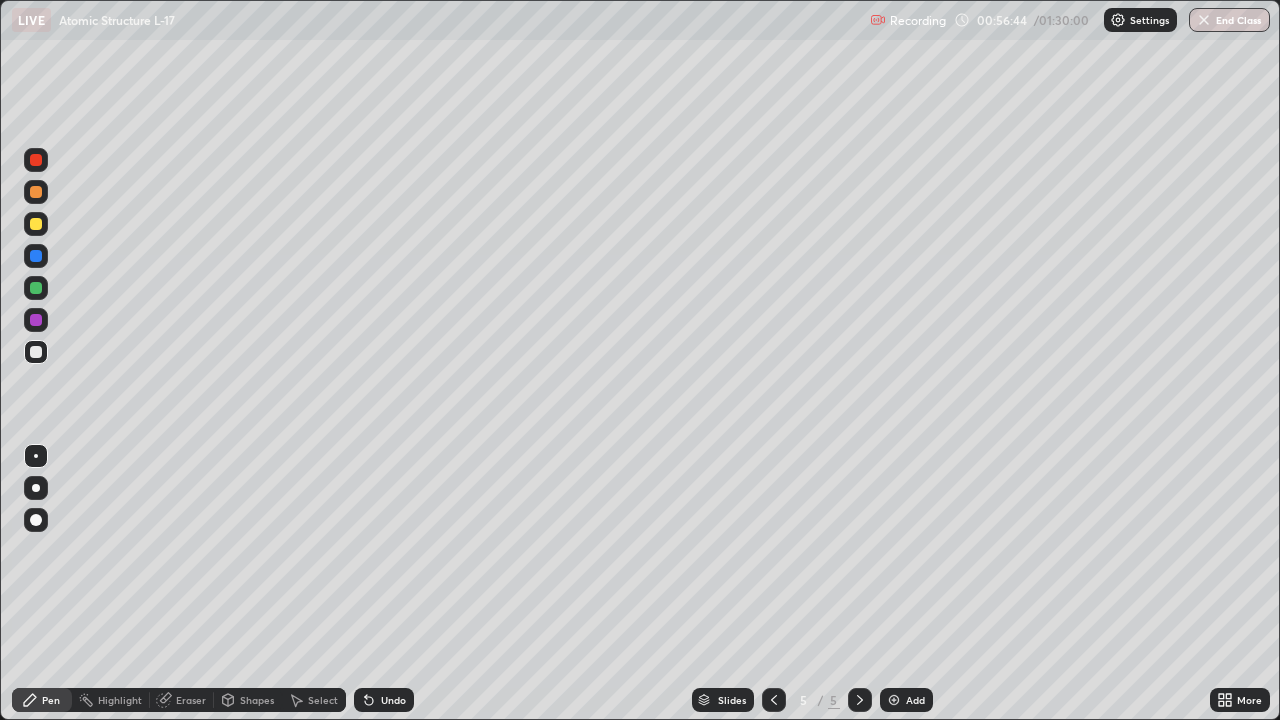 click at bounding box center (36, 256) 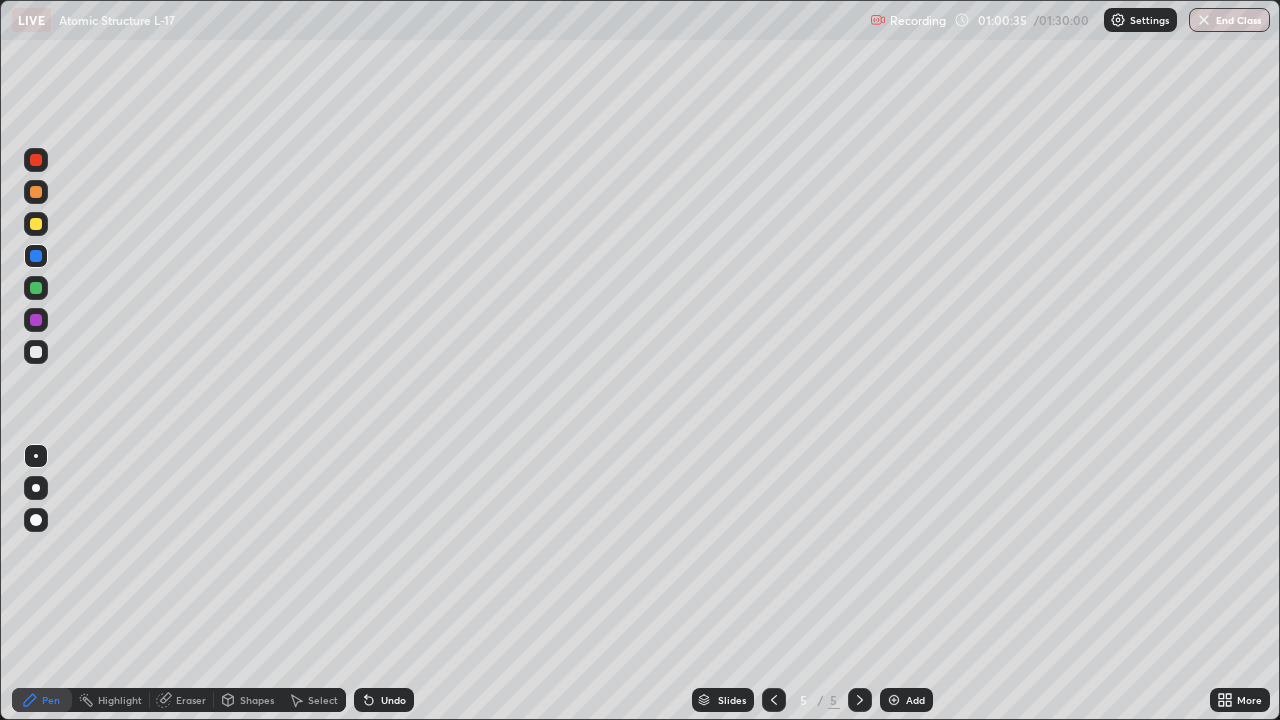 click at bounding box center (36, 160) 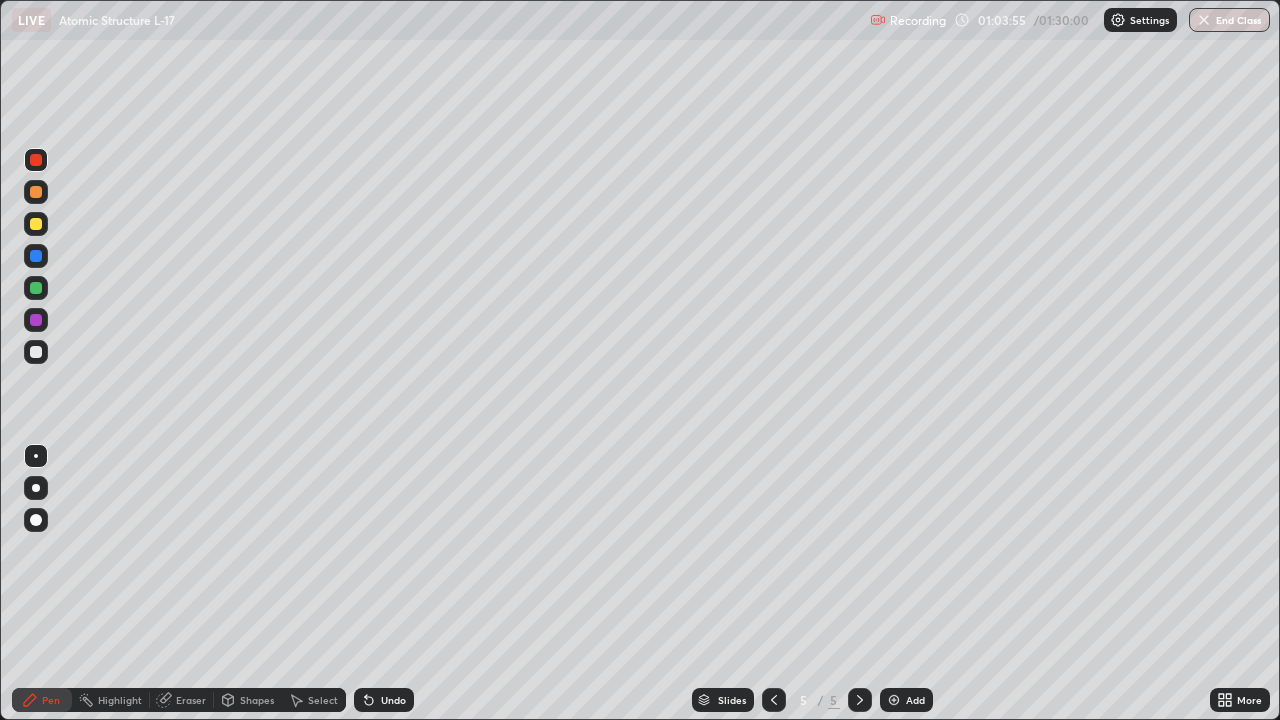 click on "Add" at bounding box center (915, 700) 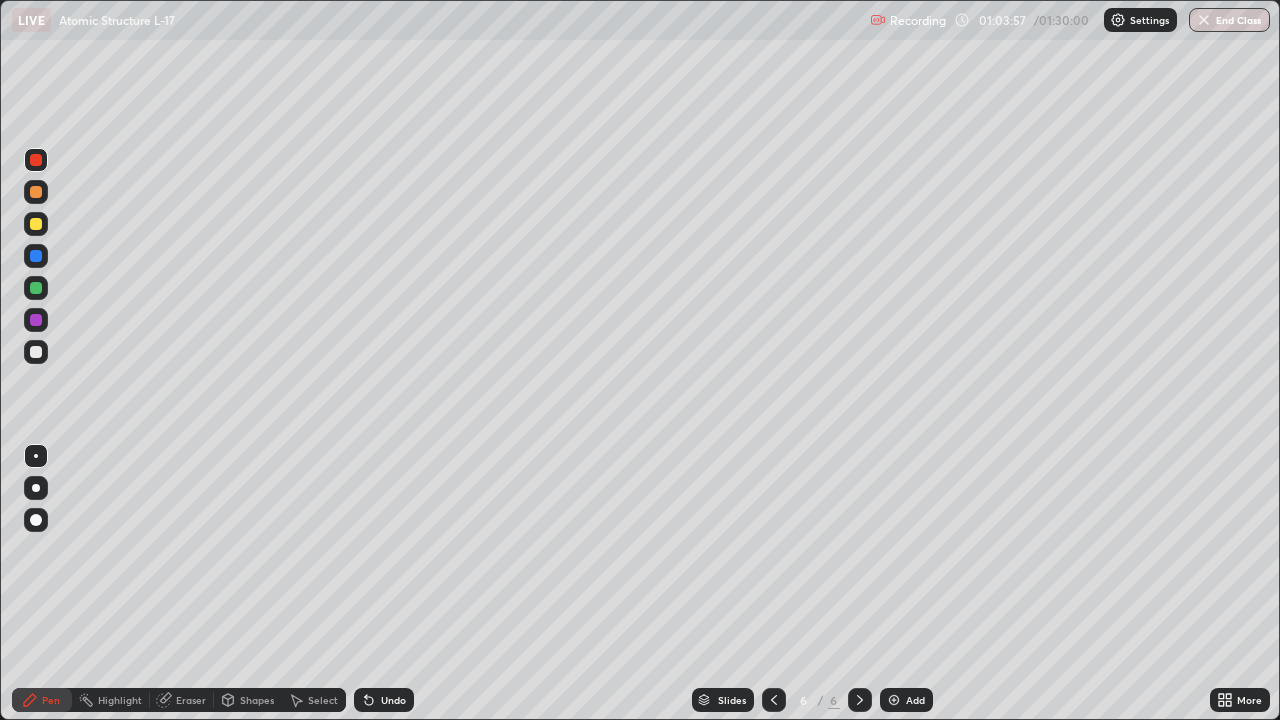 click at bounding box center (36, 352) 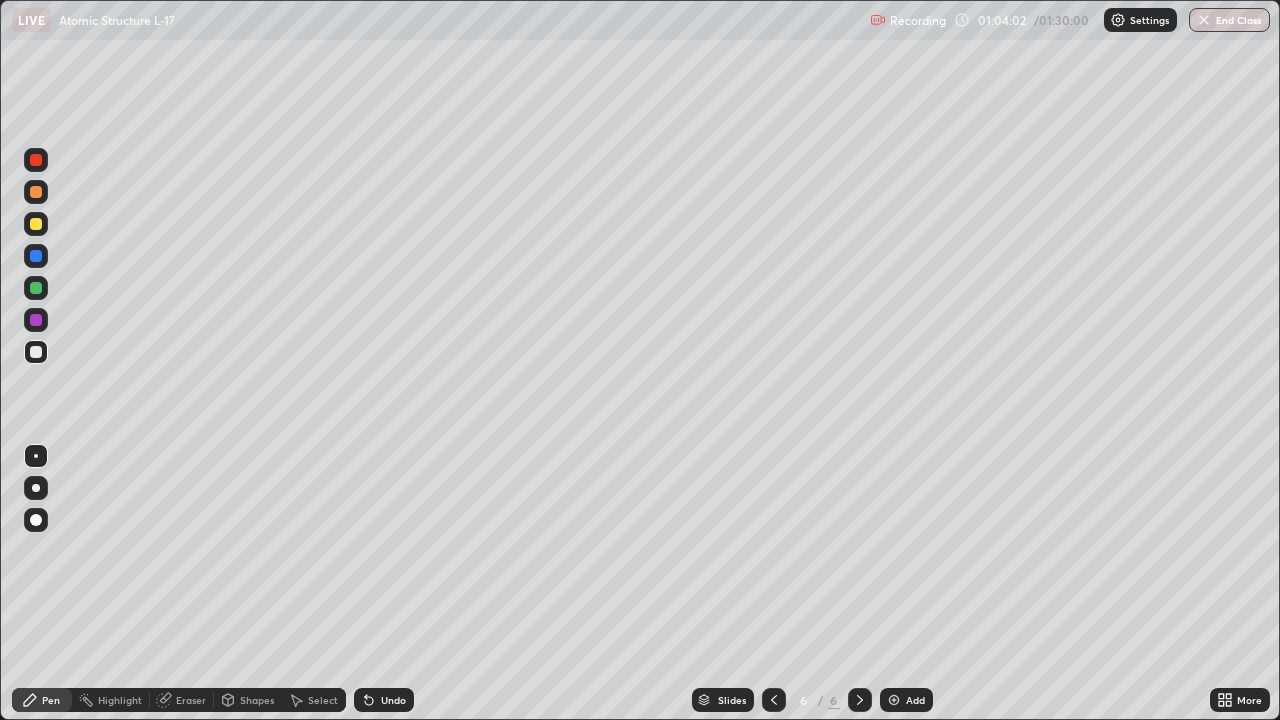 click at bounding box center [36, 224] 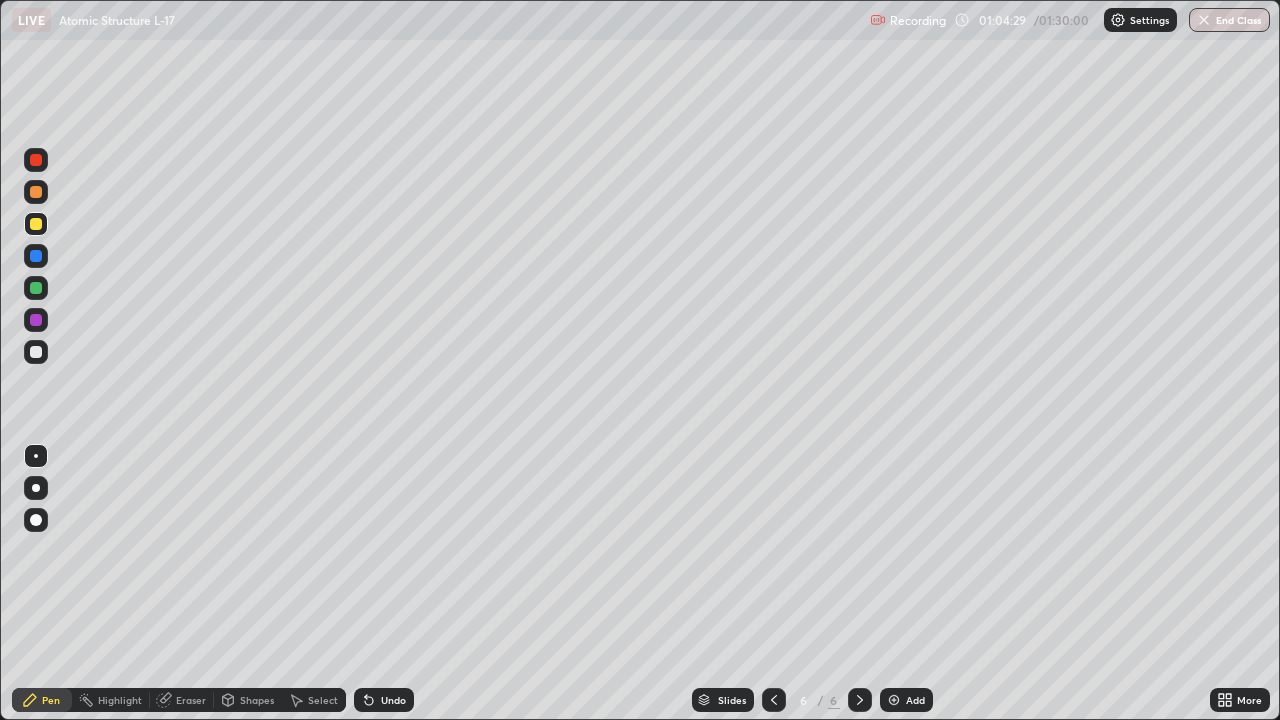 click at bounding box center [36, 288] 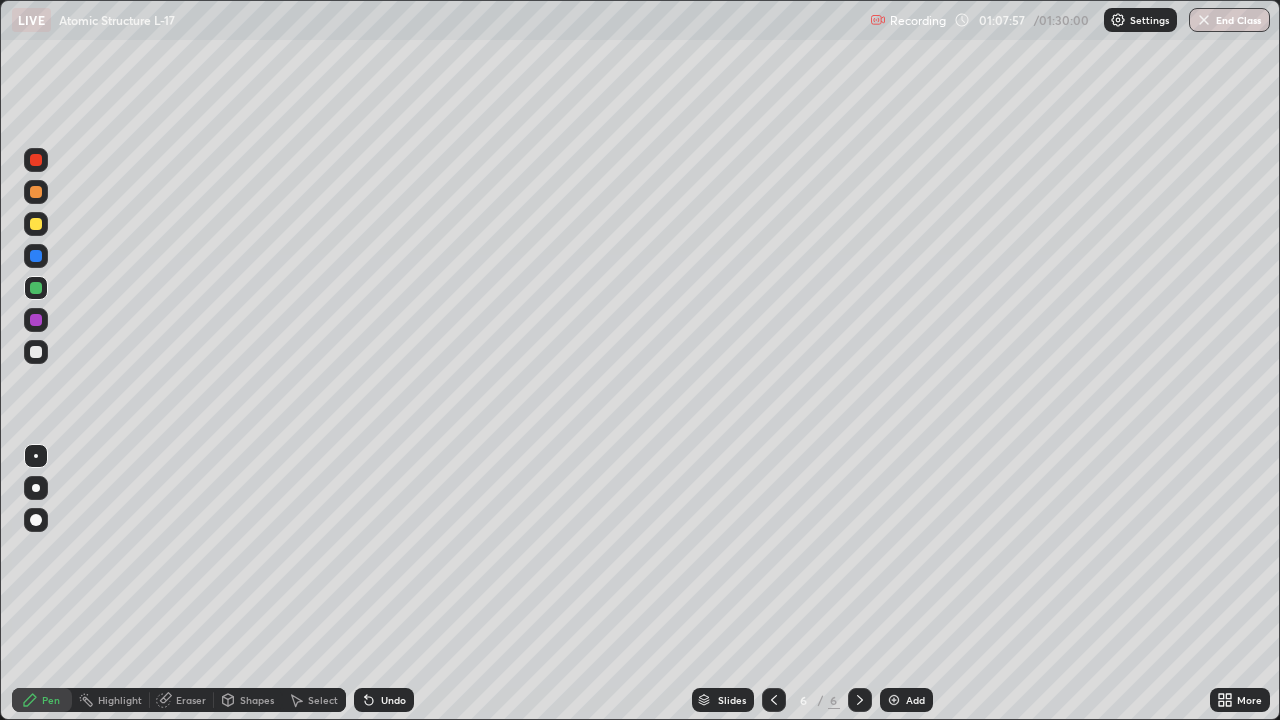click at bounding box center [36, 352] 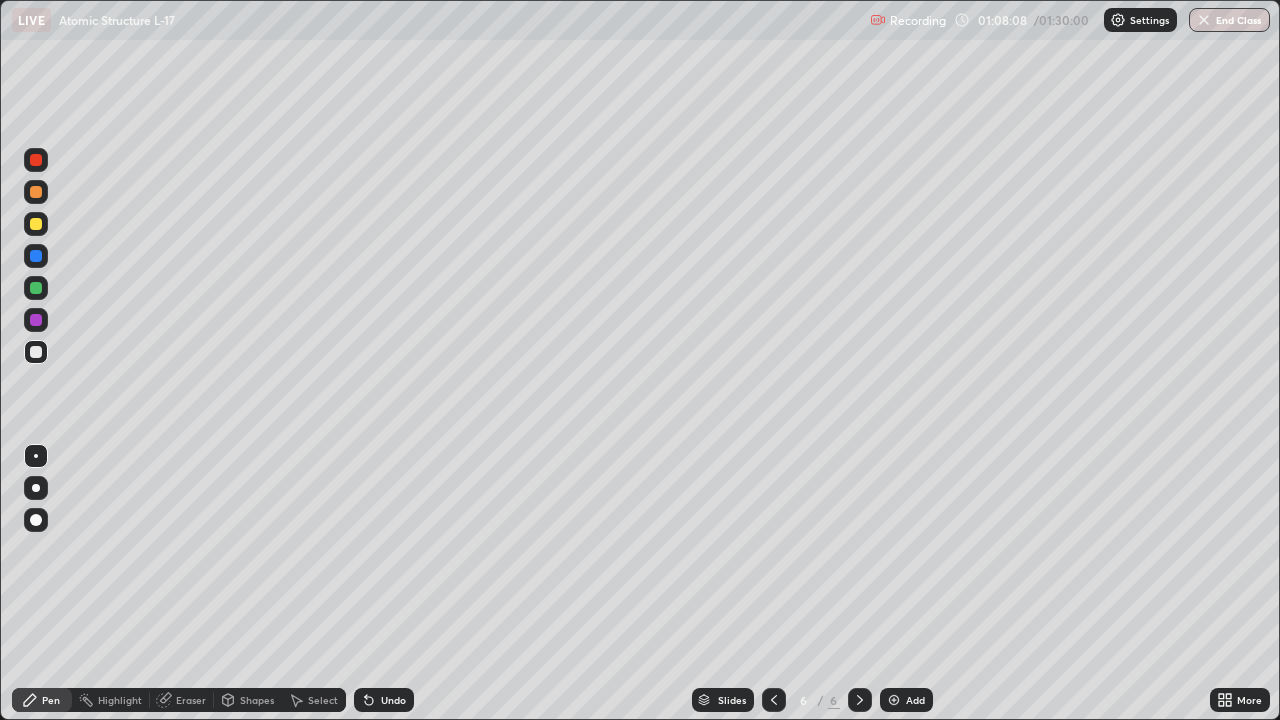 click at bounding box center (36, 256) 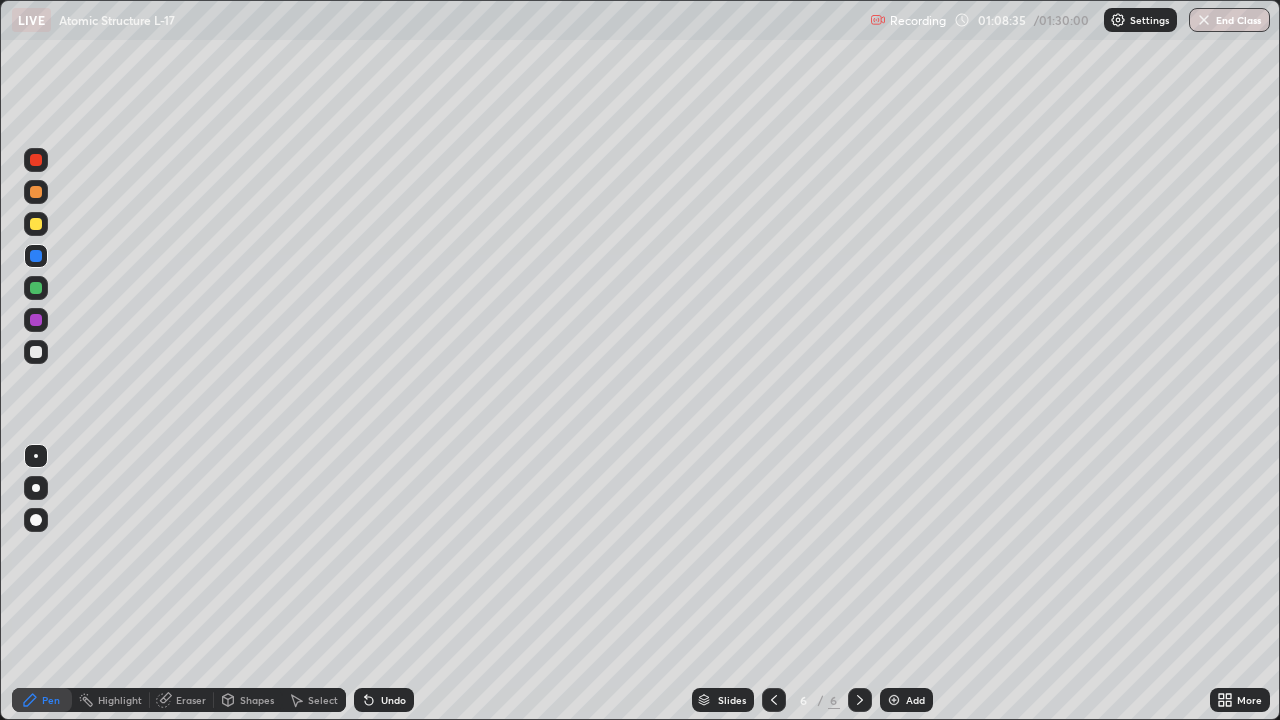 click at bounding box center [36, 288] 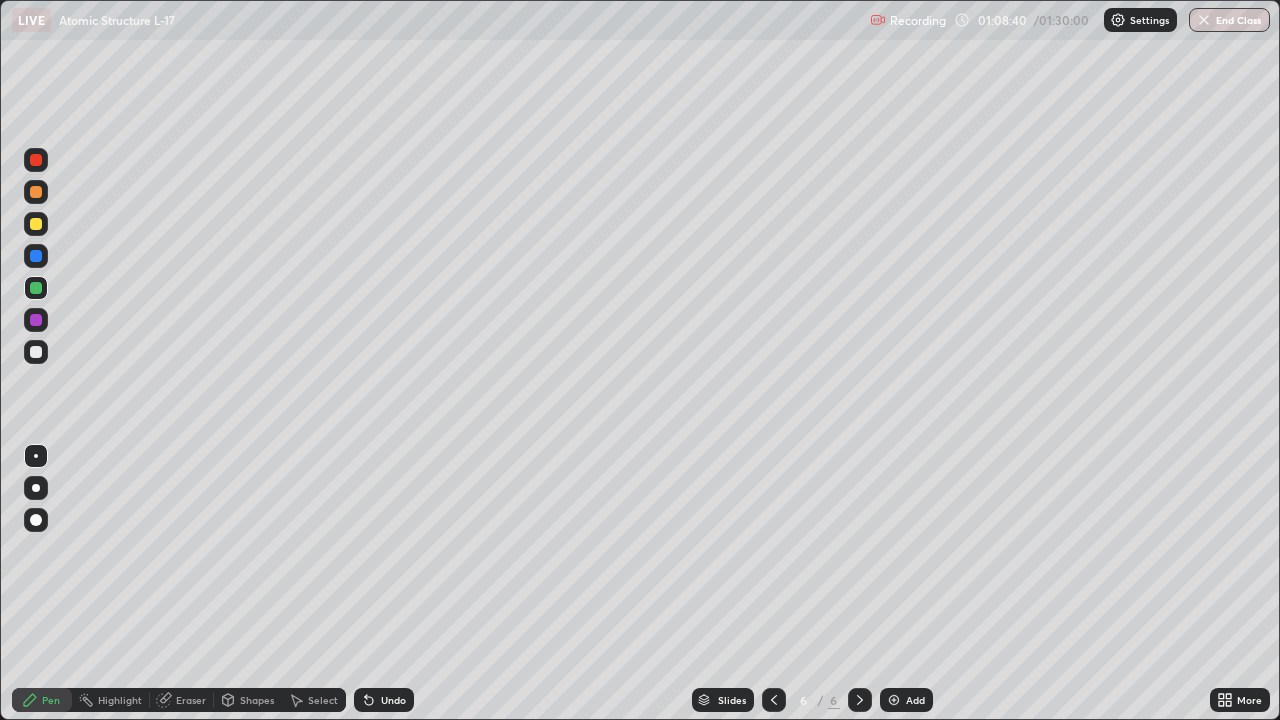 click at bounding box center (36, 320) 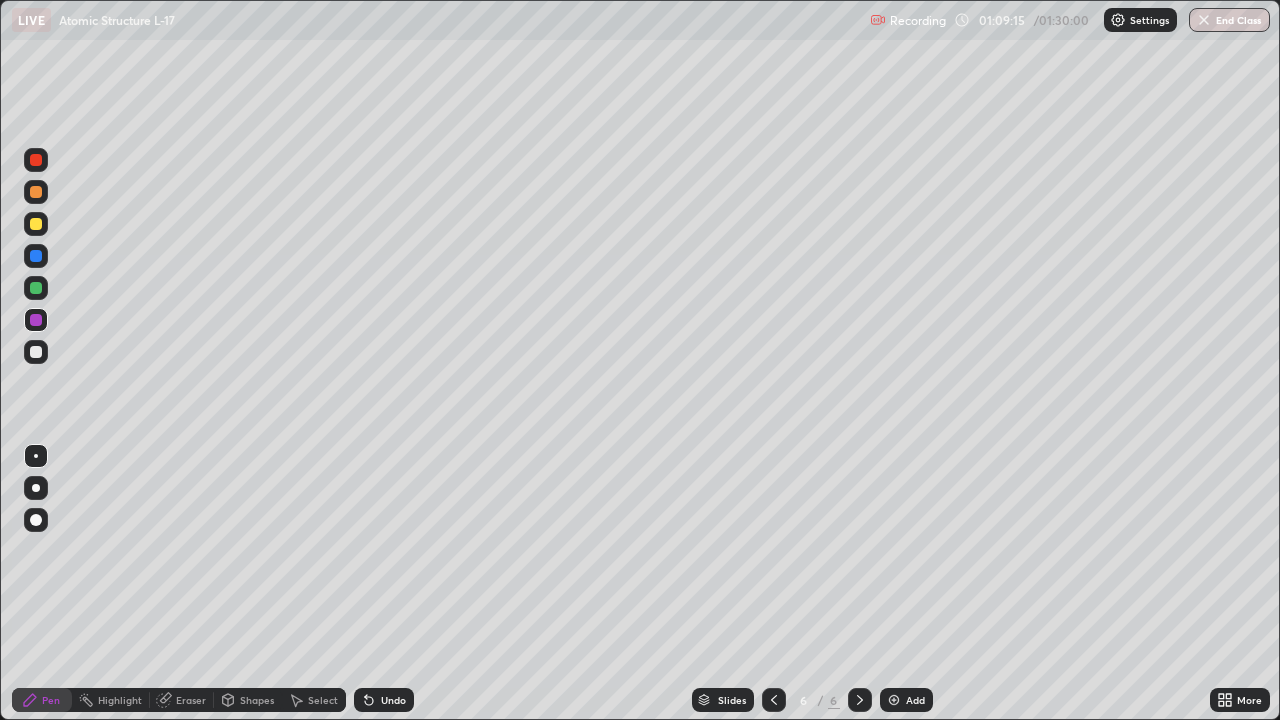 click at bounding box center [36, 352] 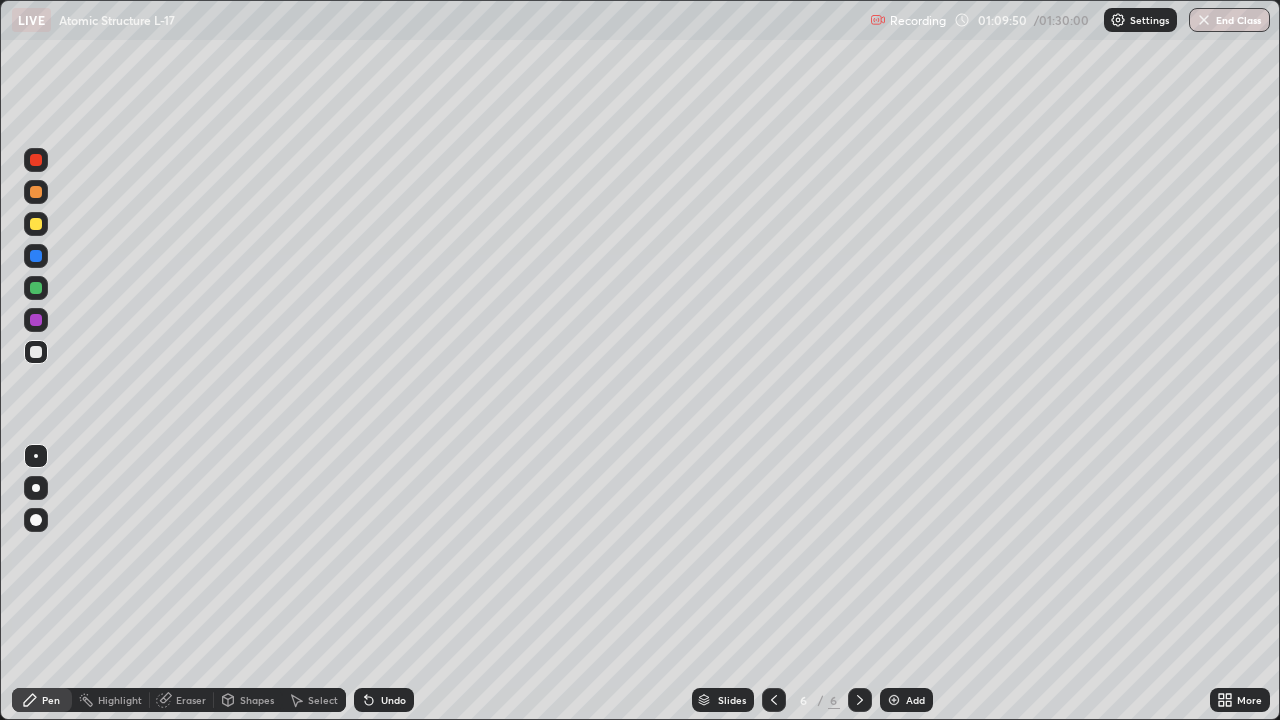click at bounding box center (36, 288) 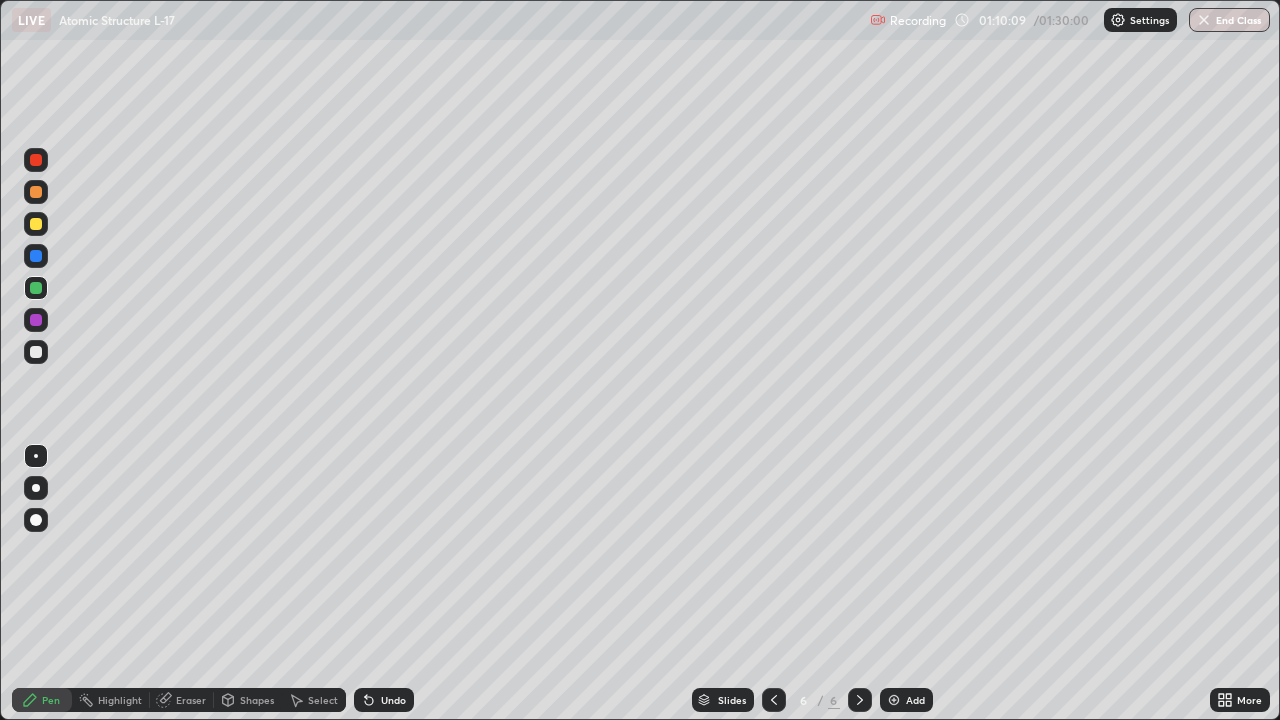 click at bounding box center (36, 224) 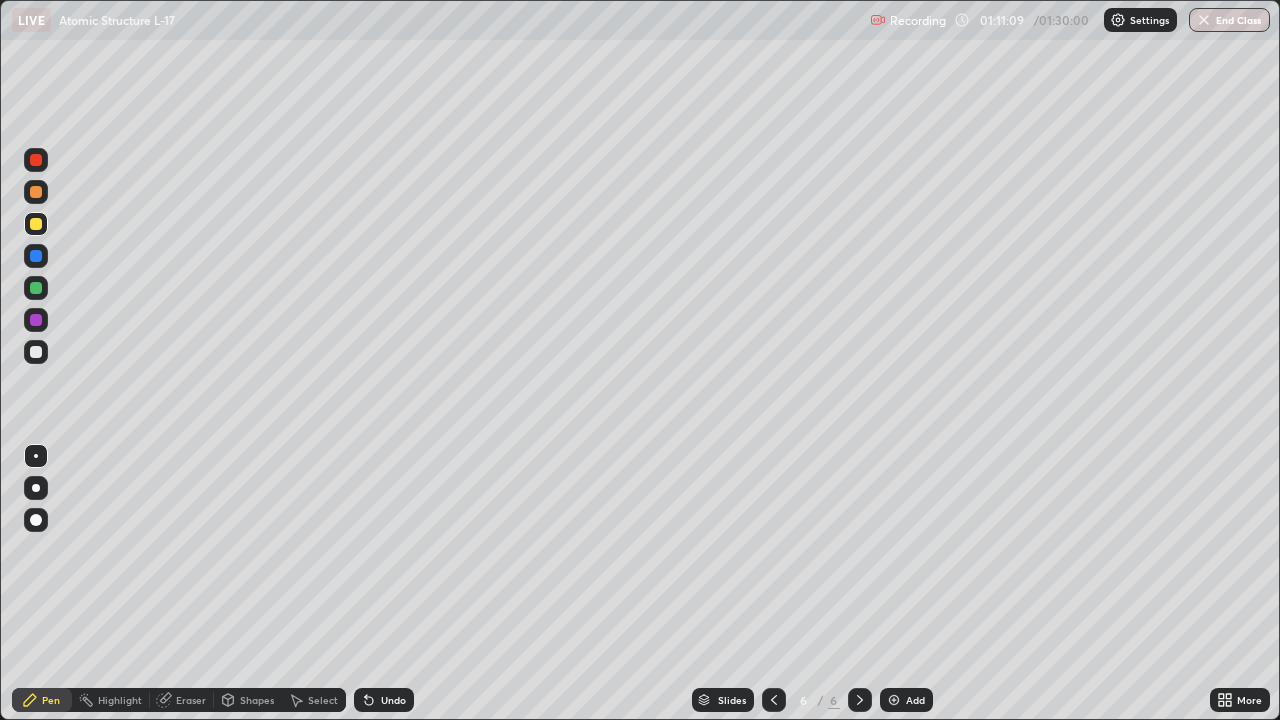 click at bounding box center [36, 320] 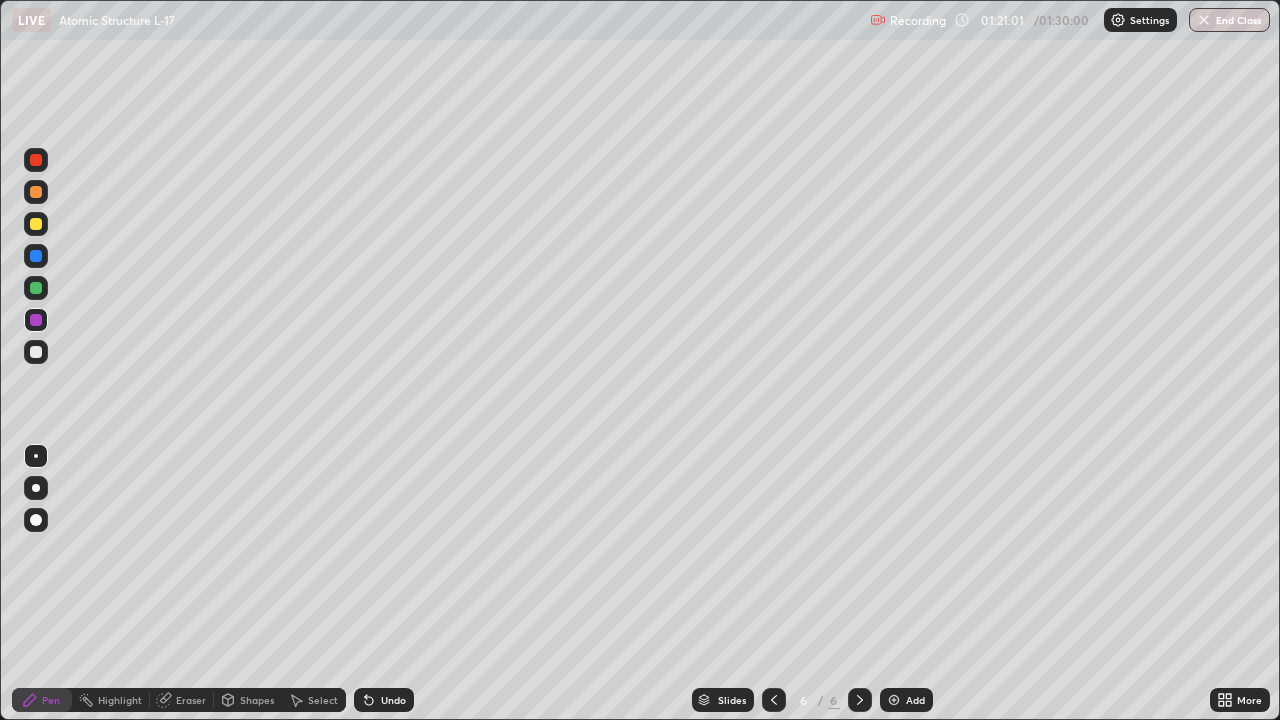 click on "Add" at bounding box center (906, 700) 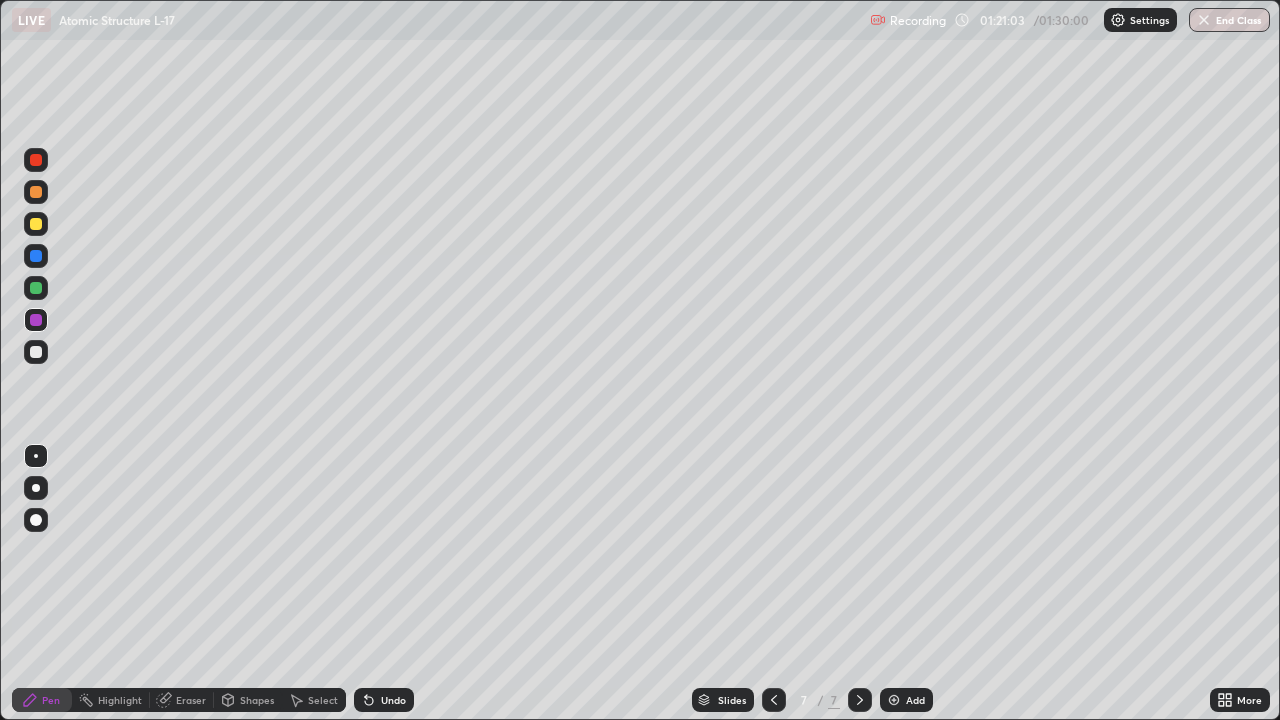 click at bounding box center (36, 288) 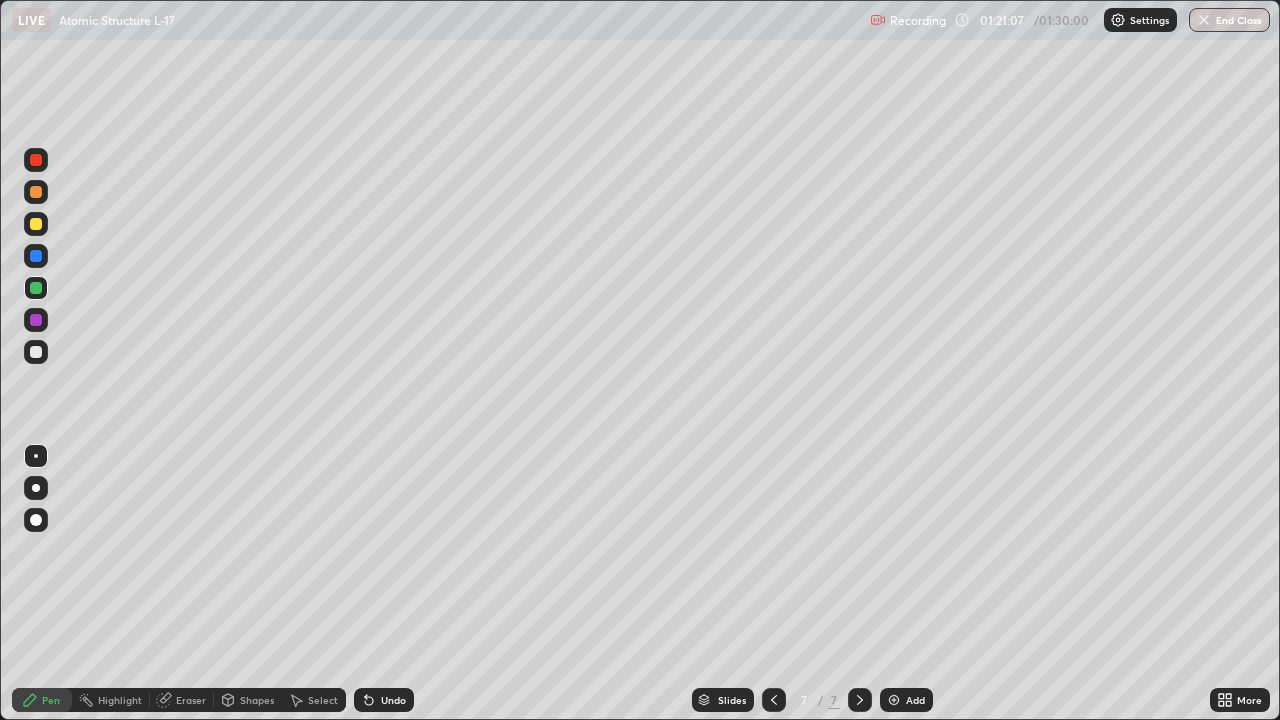 click at bounding box center [36, 224] 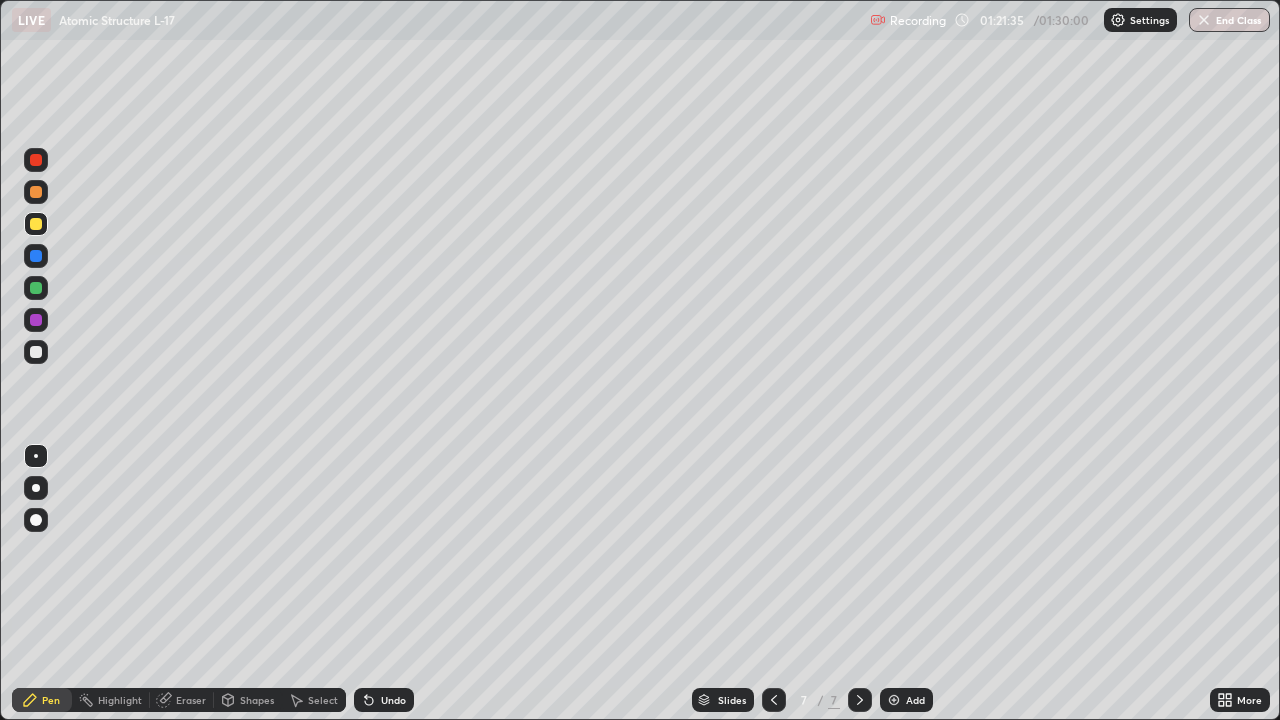 click at bounding box center (36, 320) 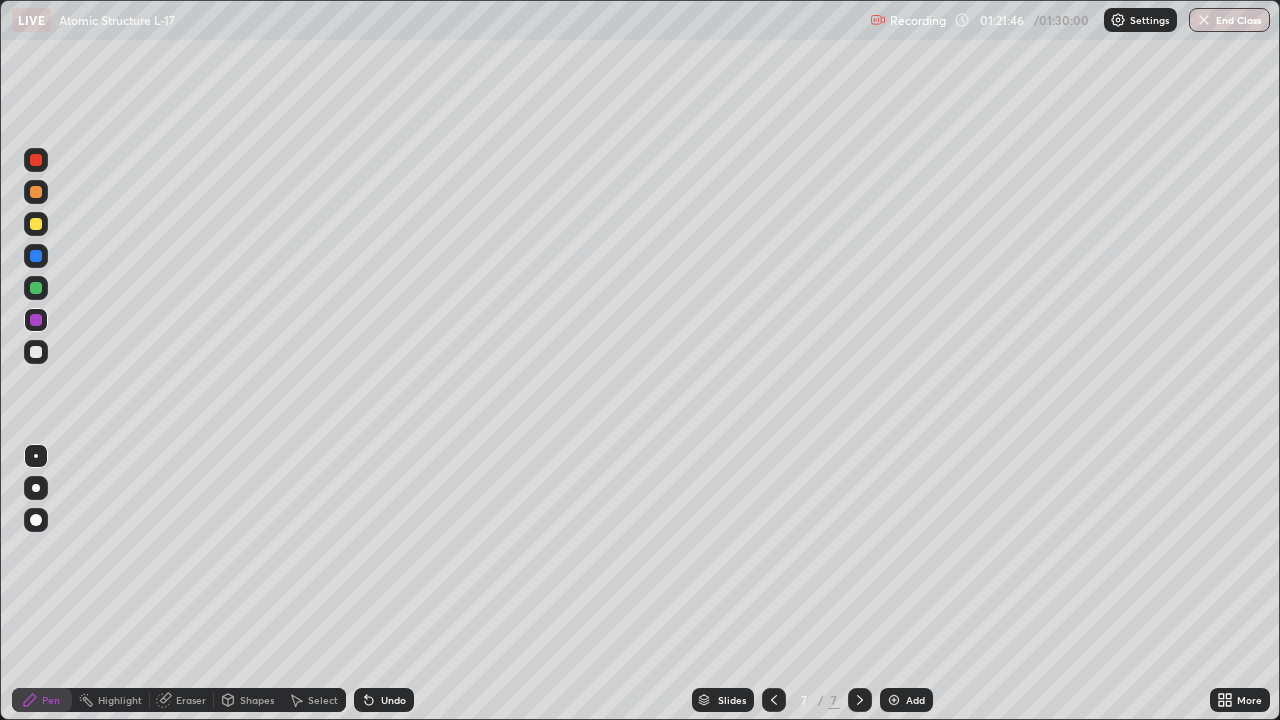 click at bounding box center [36, 352] 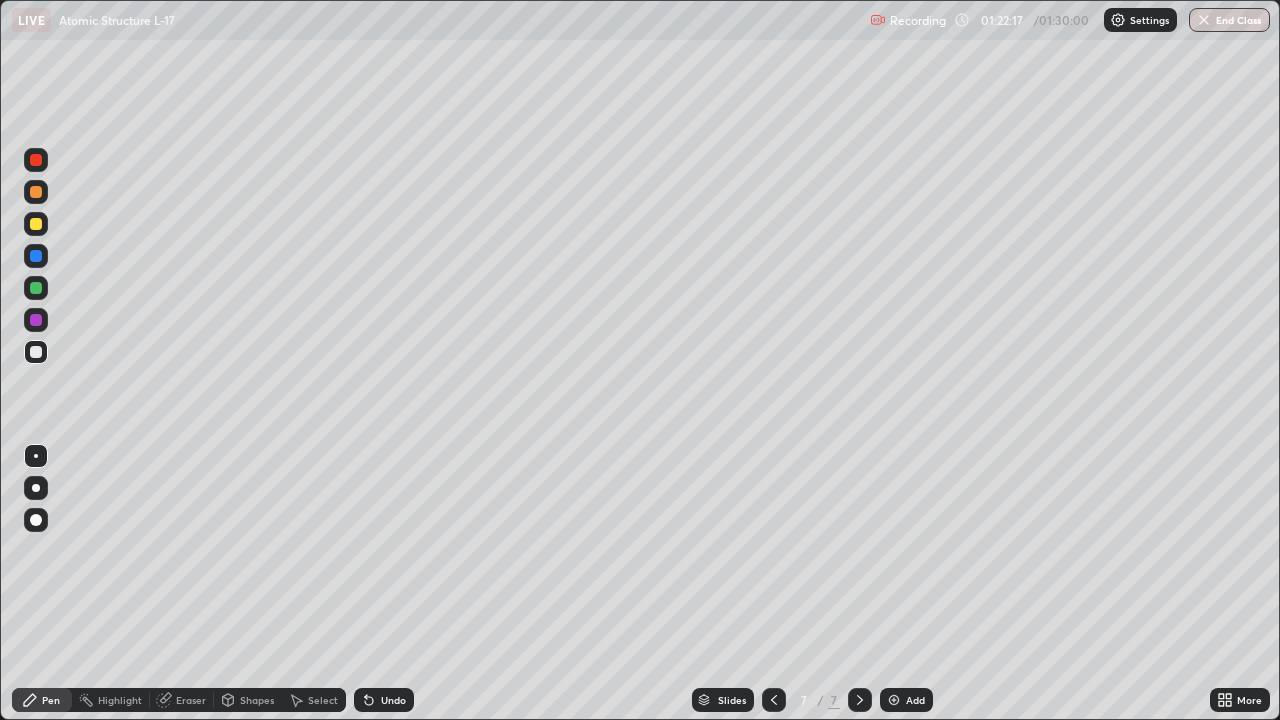 click at bounding box center [36, 224] 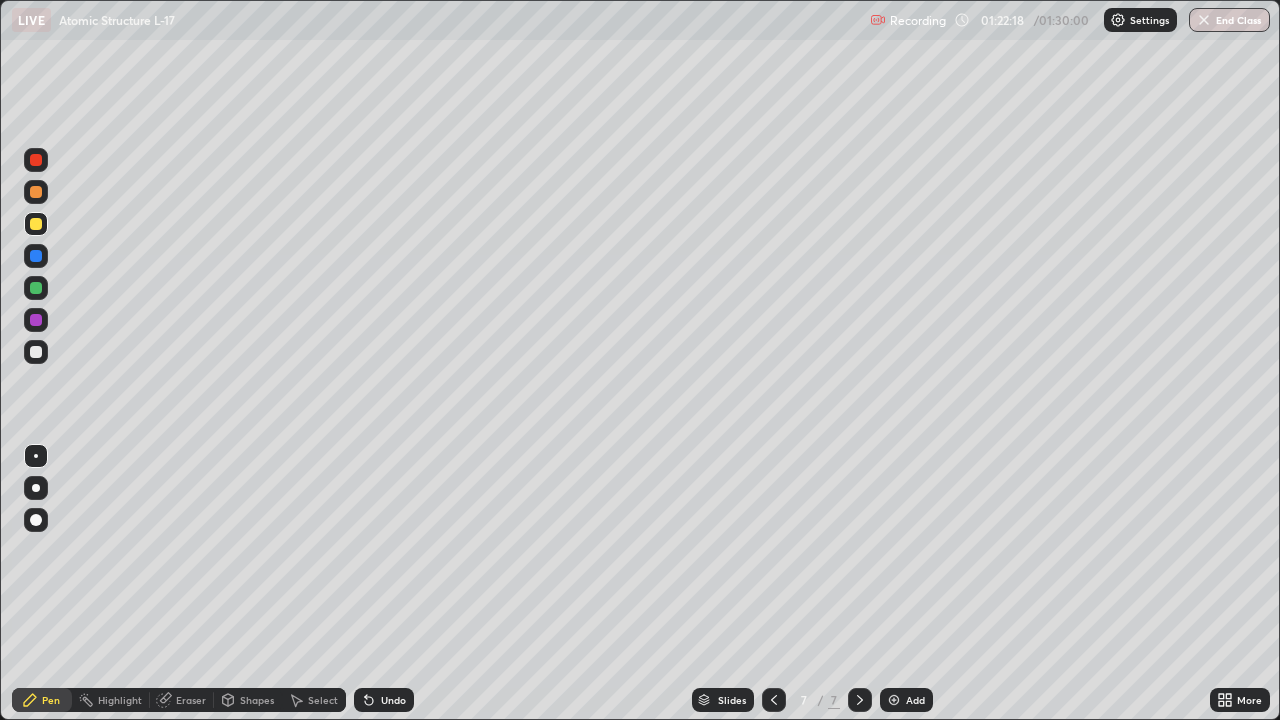 click at bounding box center [36, 256] 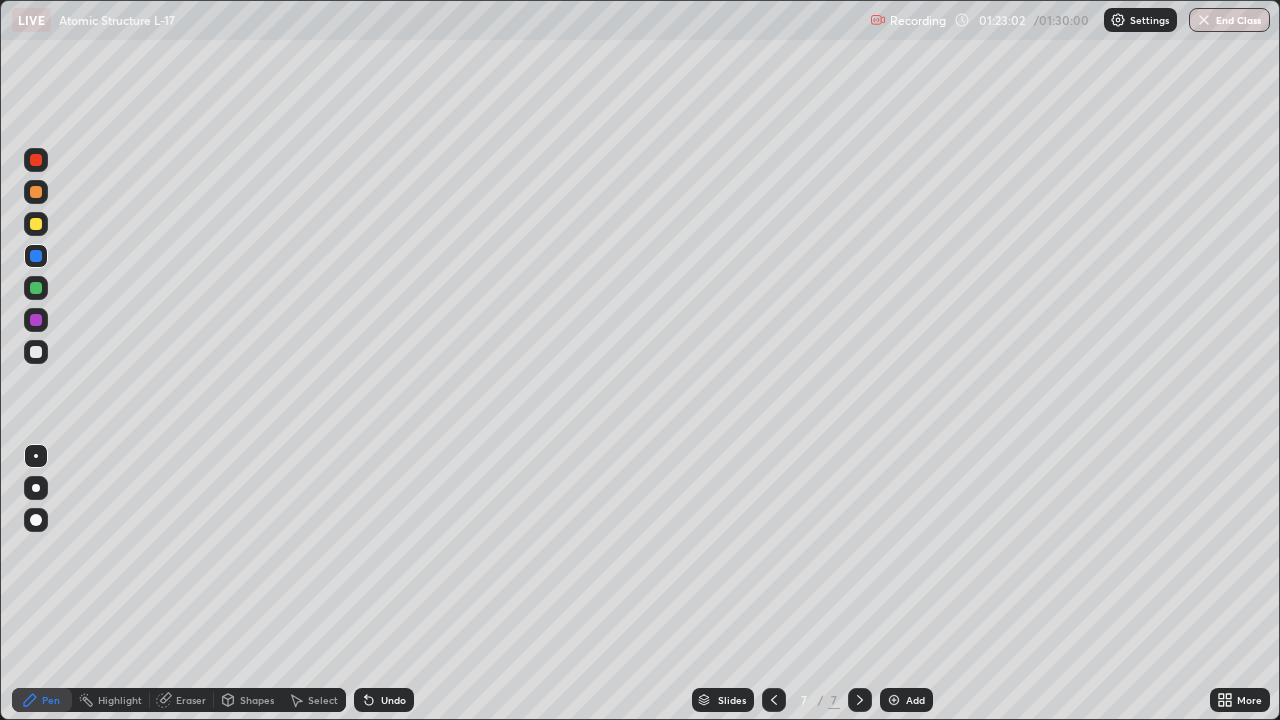 click at bounding box center (36, 352) 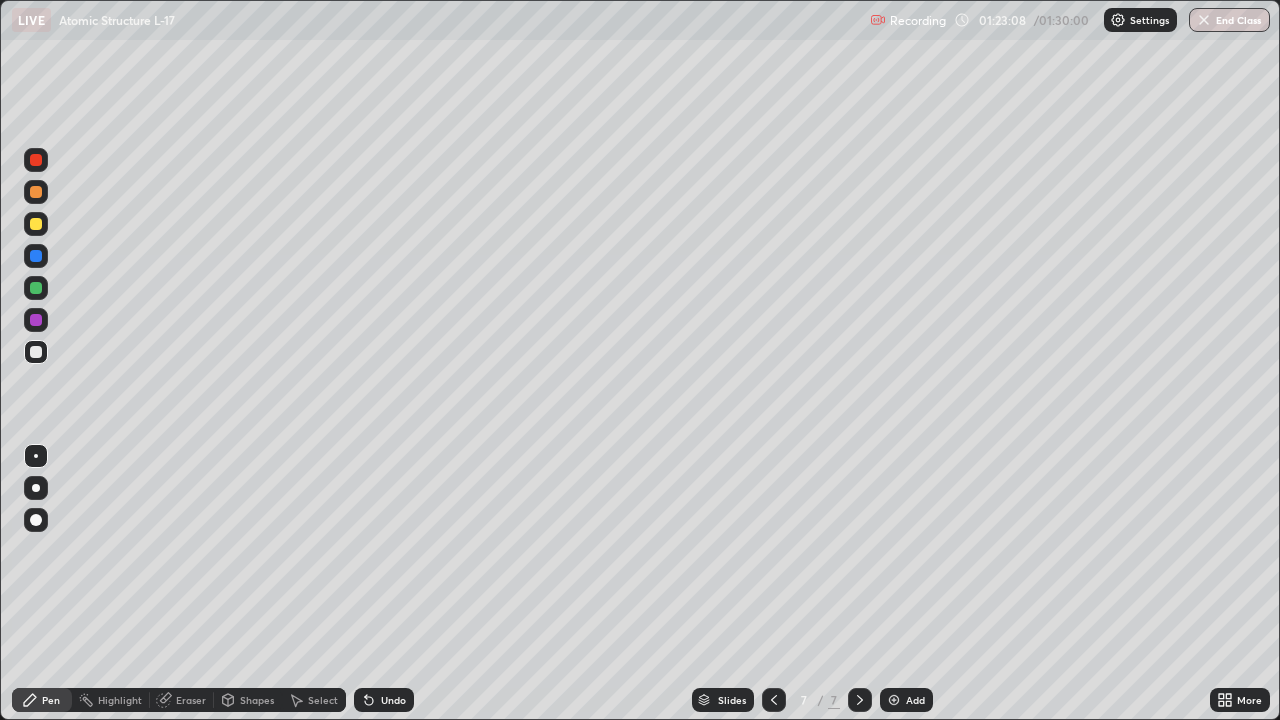 click on "Undo" at bounding box center [393, 700] 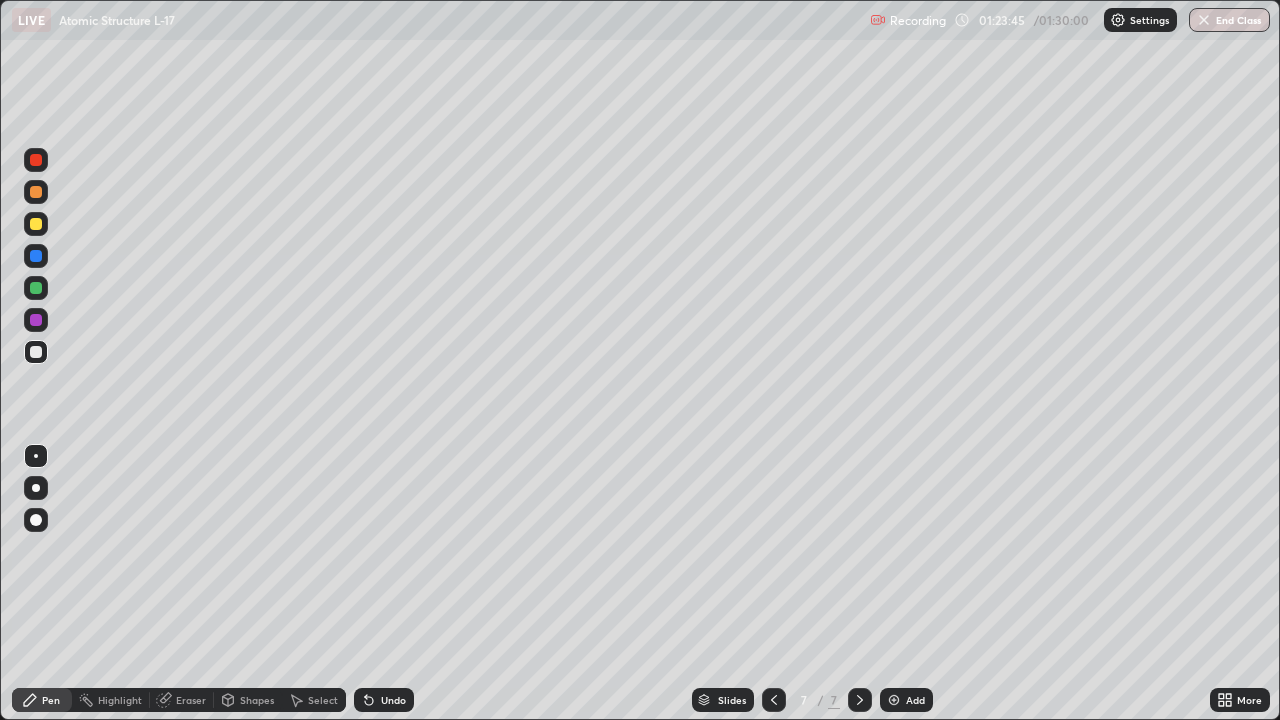 click on "Add" at bounding box center [915, 700] 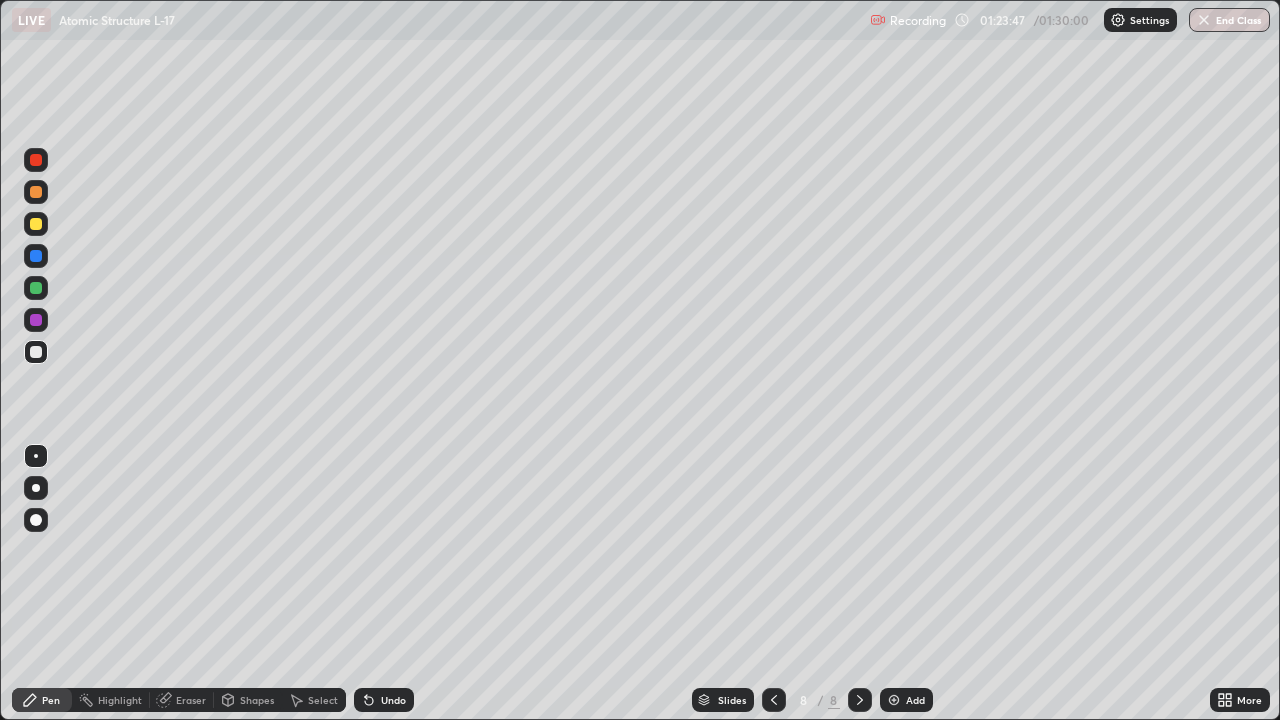 click at bounding box center (36, 288) 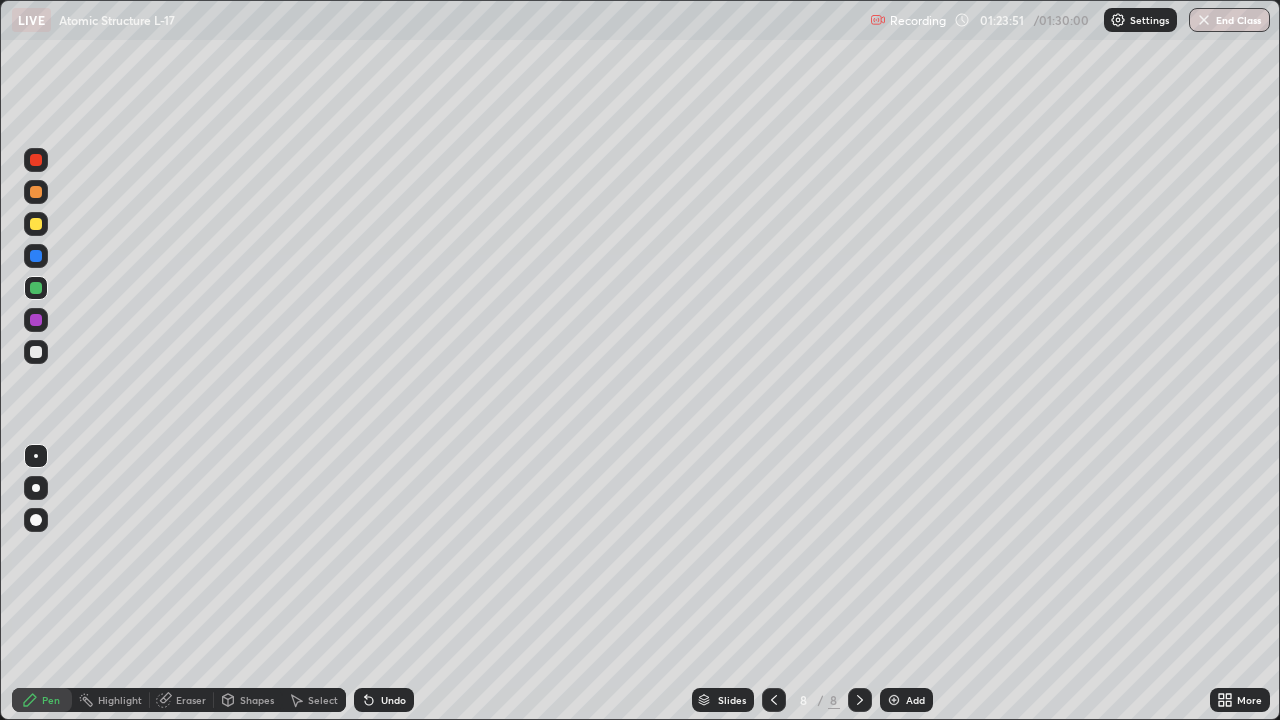 click at bounding box center [36, 192] 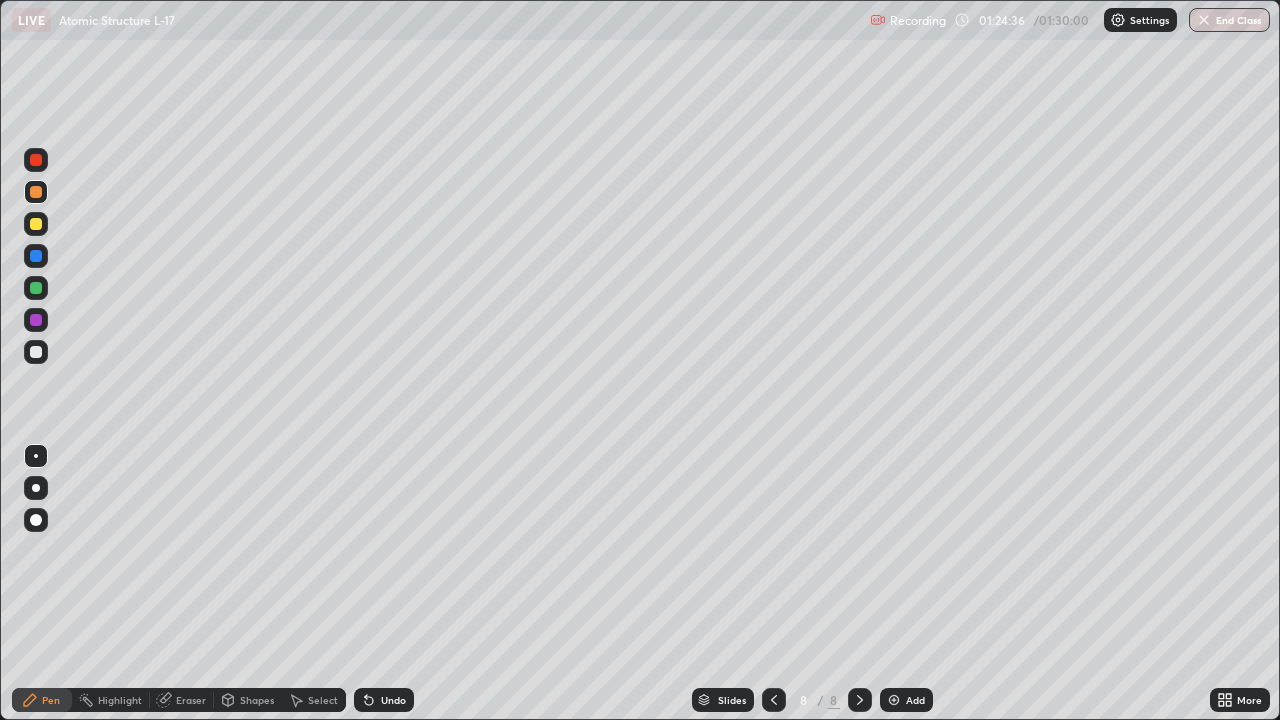 click at bounding box center [36, 256] 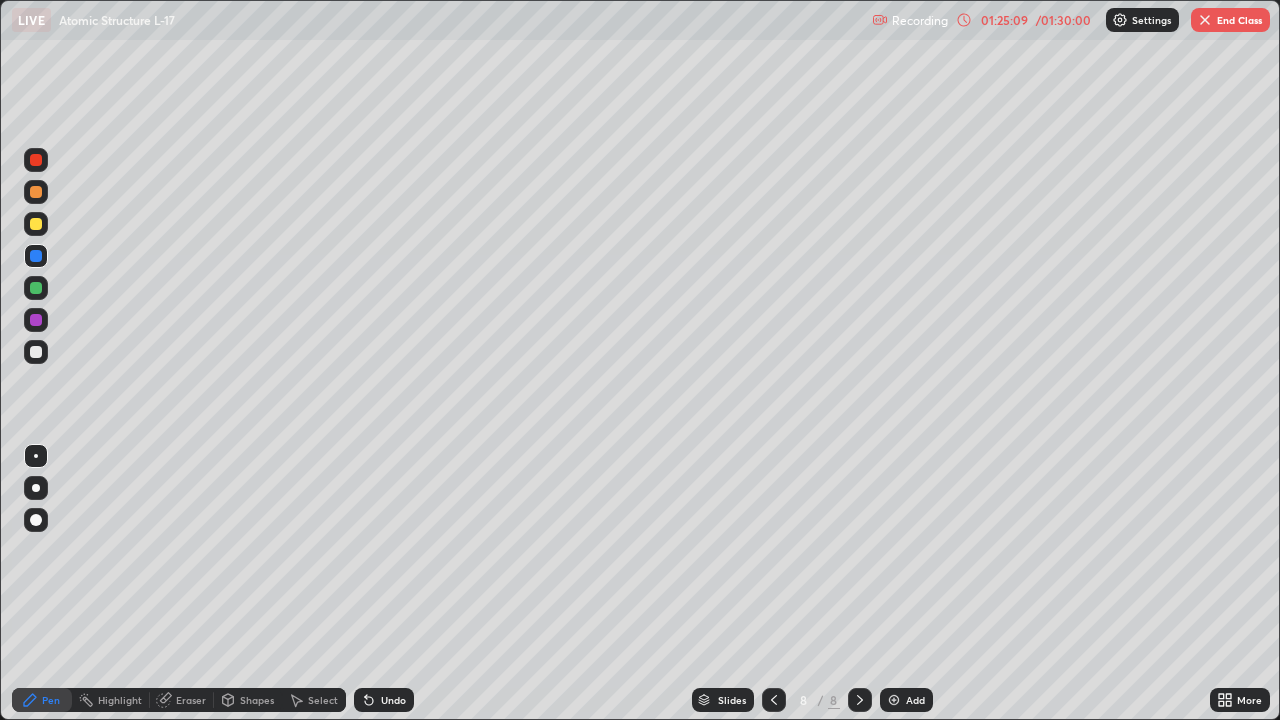click at bounding box center [36, 352] 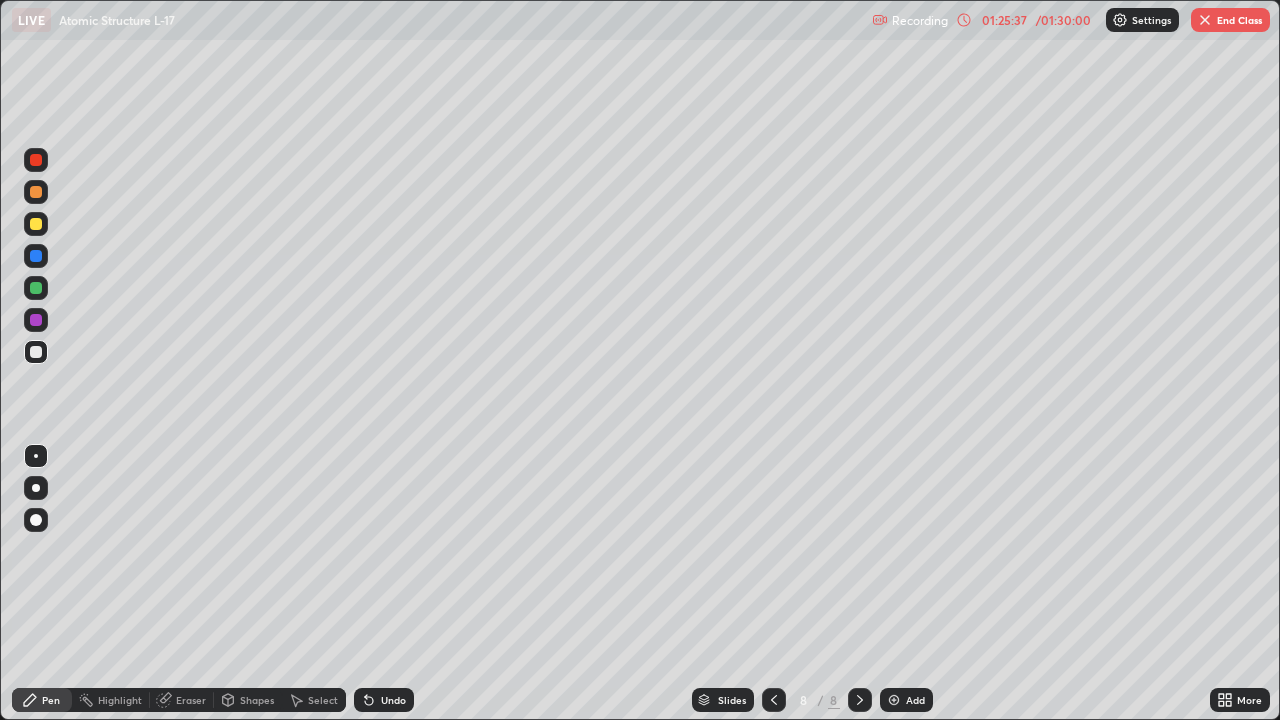 click on "Undo" at bounding box center (384, 700) 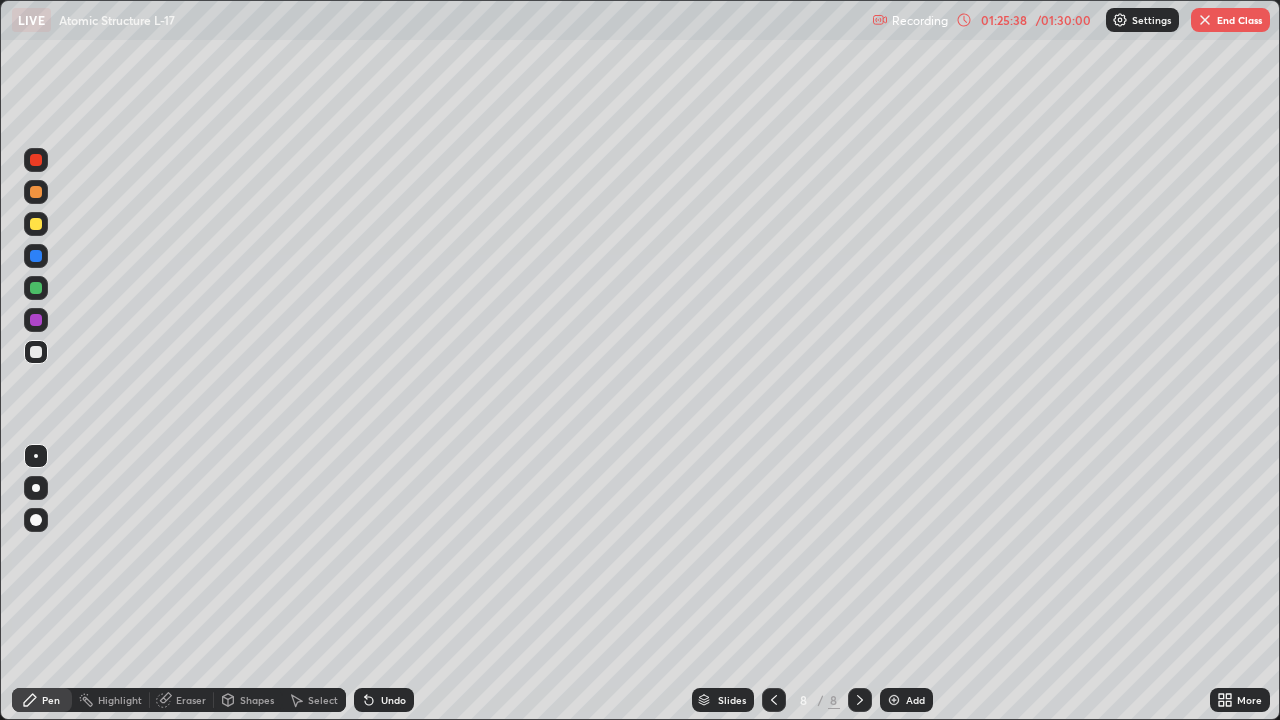 click on "Undo" at bounding box center (393, 700) 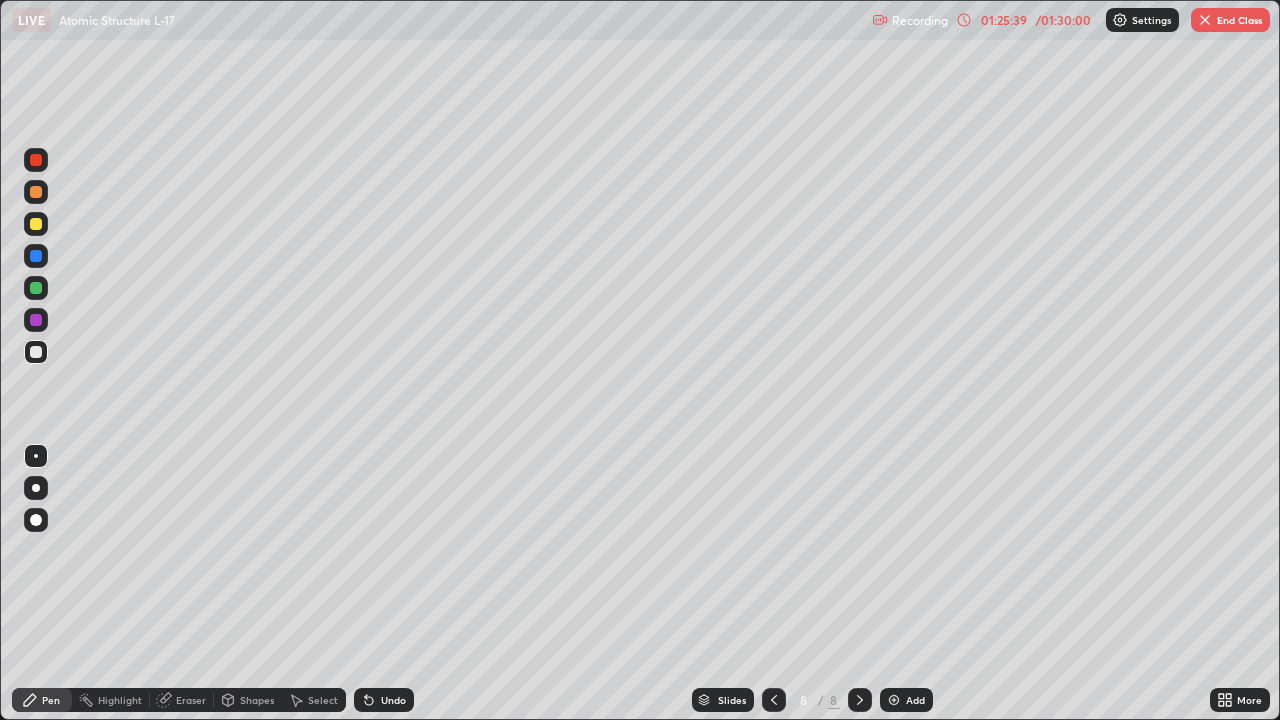 click on "Undo" at bounding box center (393, 700) 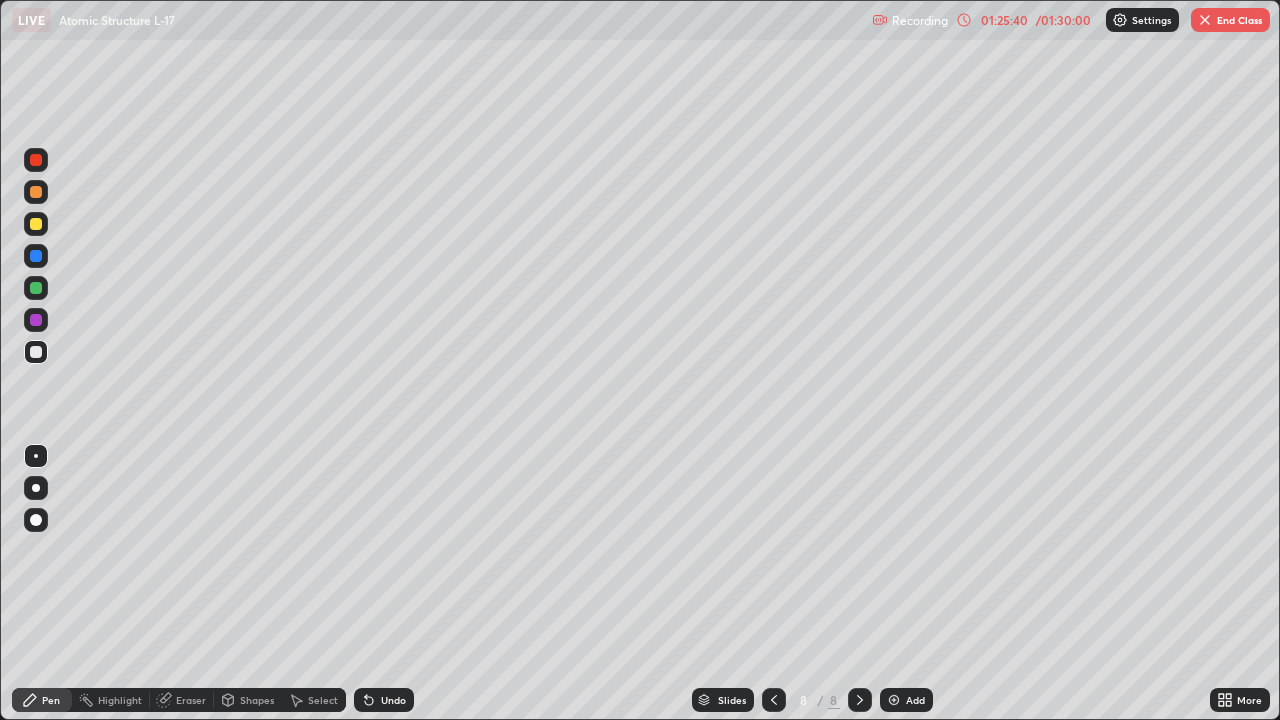 click on "Undo" at bounding box center [384, 700] 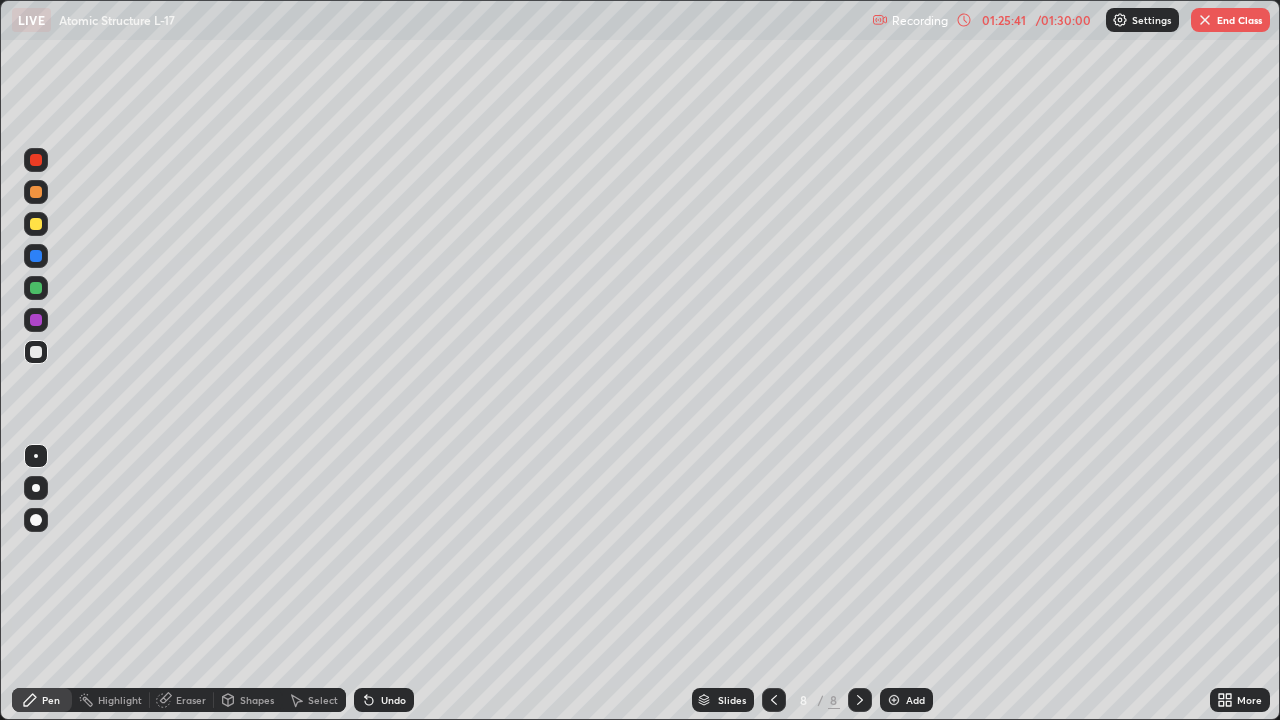 click on "Undo" at bounding box center [393, 700] 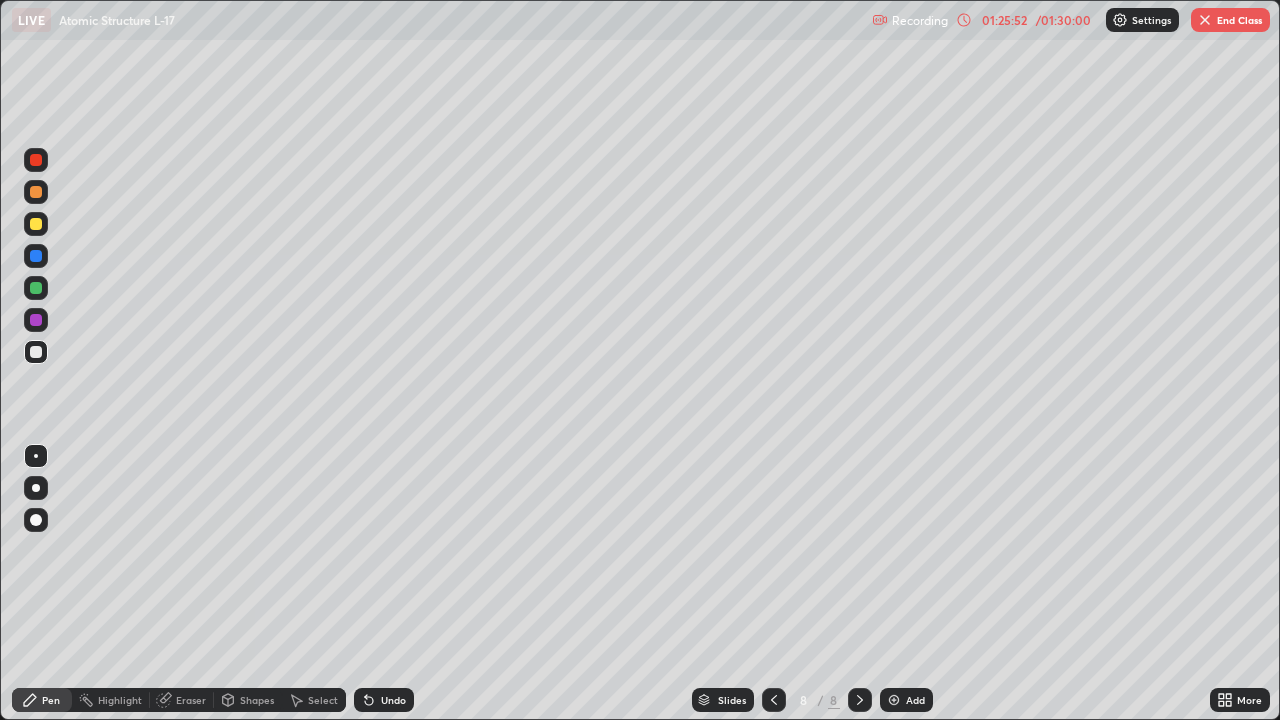 click at bounding box center (36, 288) 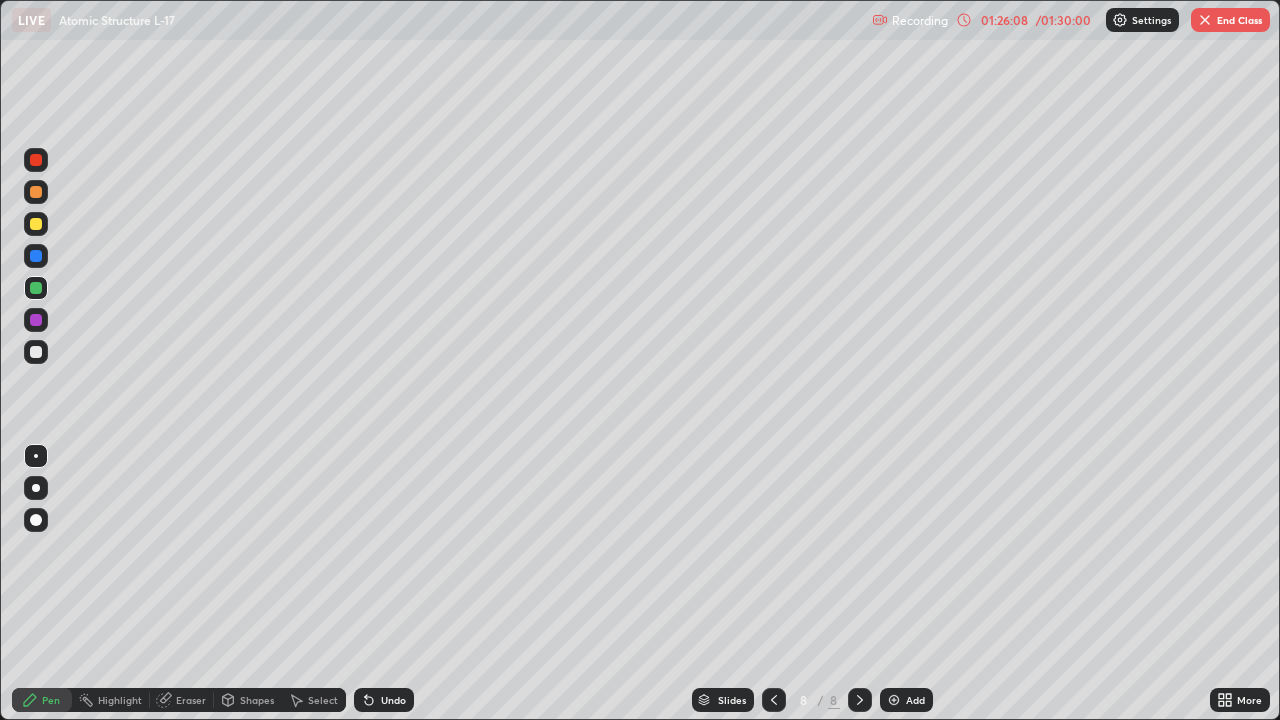 click on "Undo" at bounding box center (384, 700) 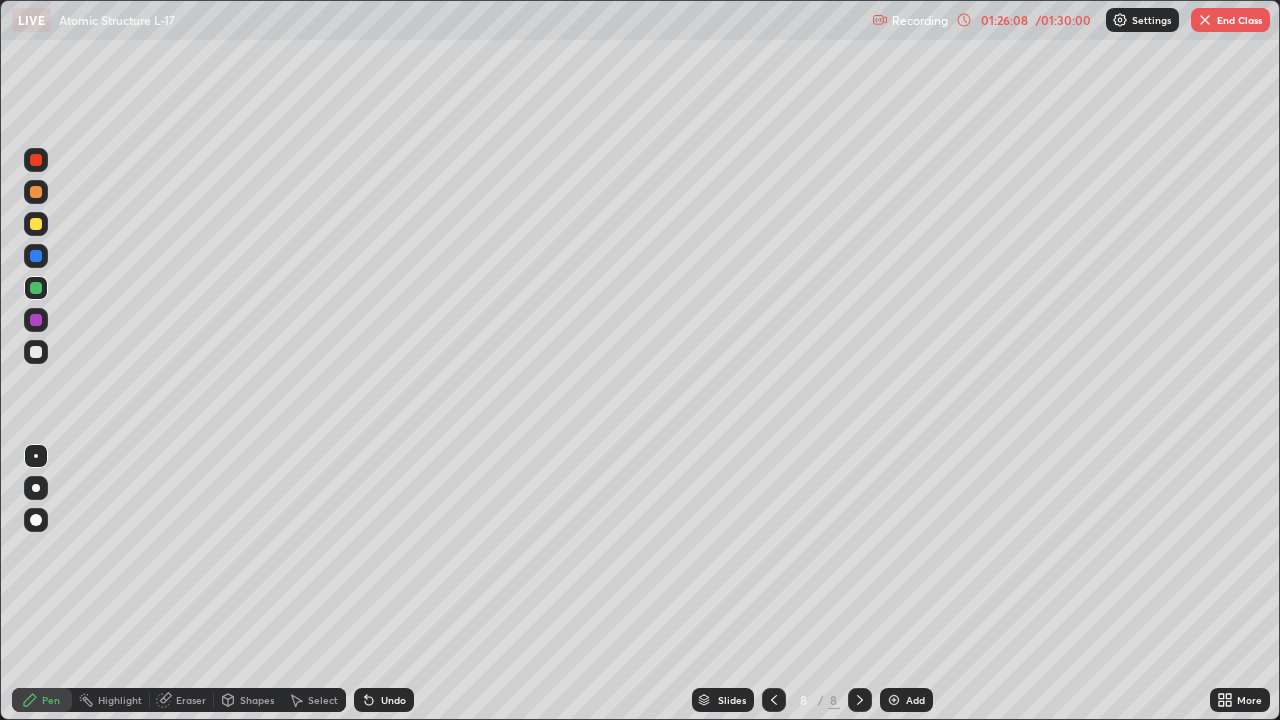 click on "Undo" at bounding box center (384, 700) 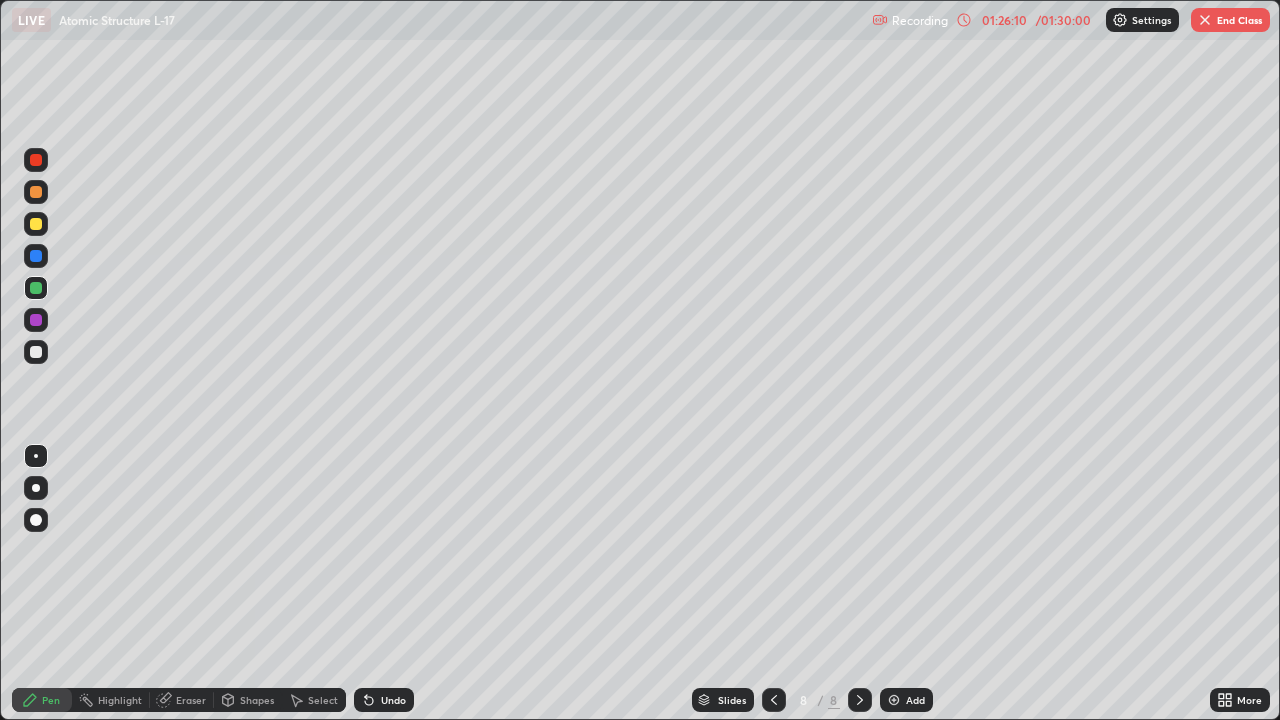 click on "Undo" at bounding box center (393, 700) 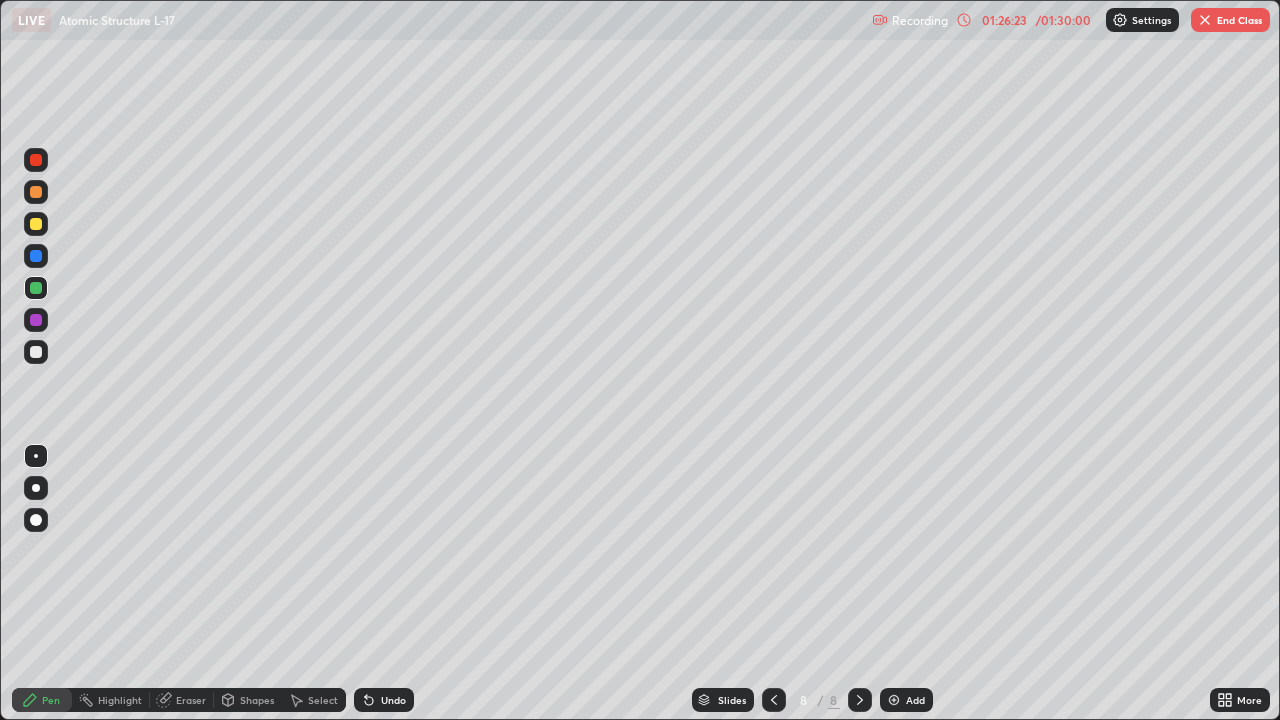 click at bounding box center (36, 352) 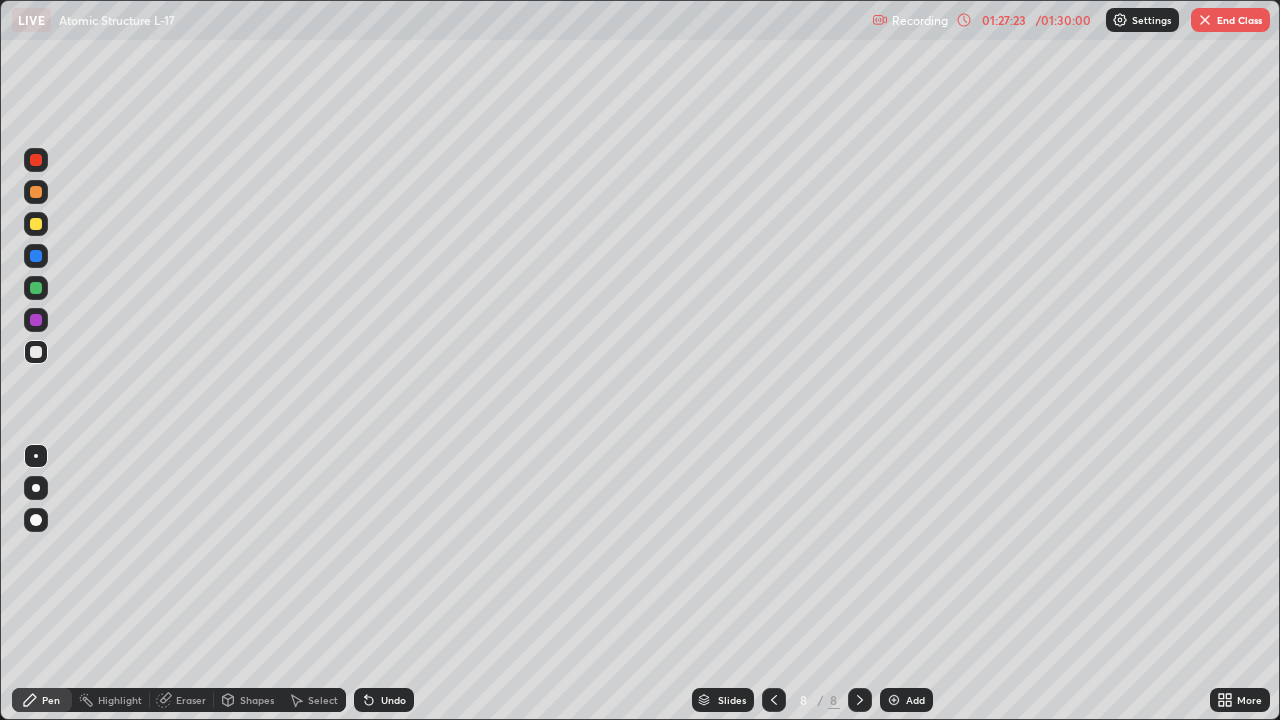 click at bounding box center (36, 256) 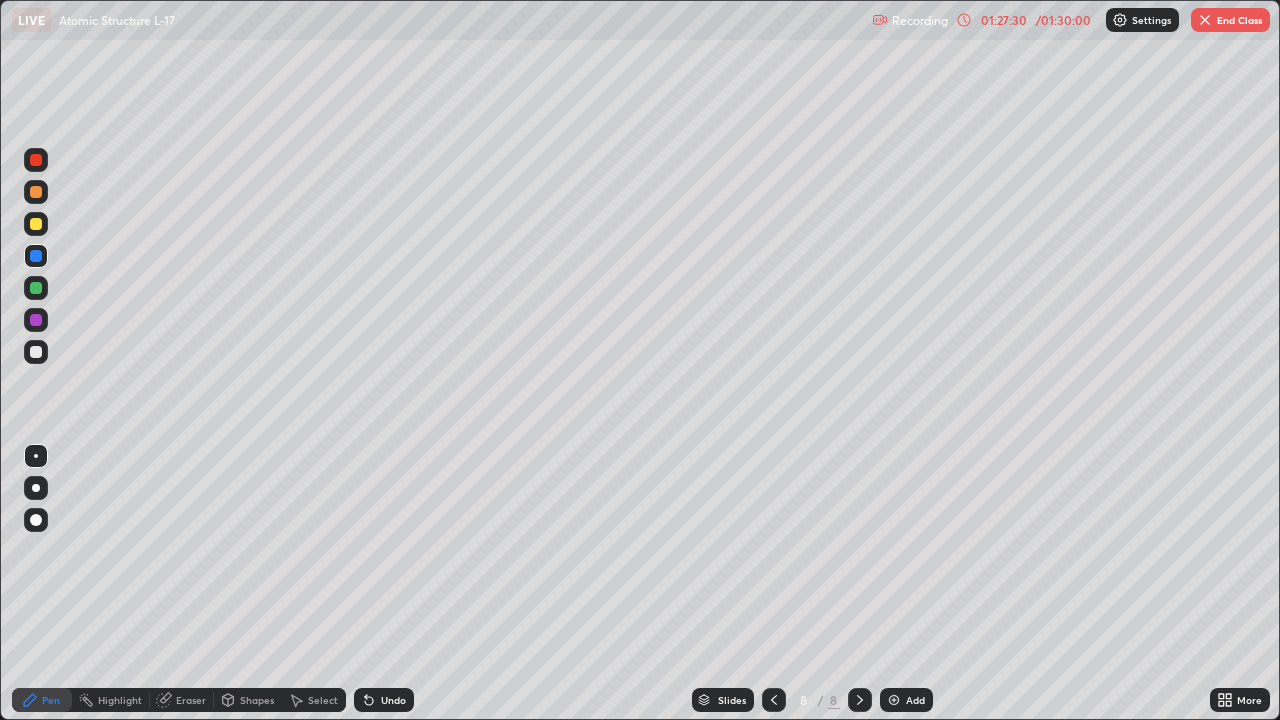 click at bounding box center [36, 320] 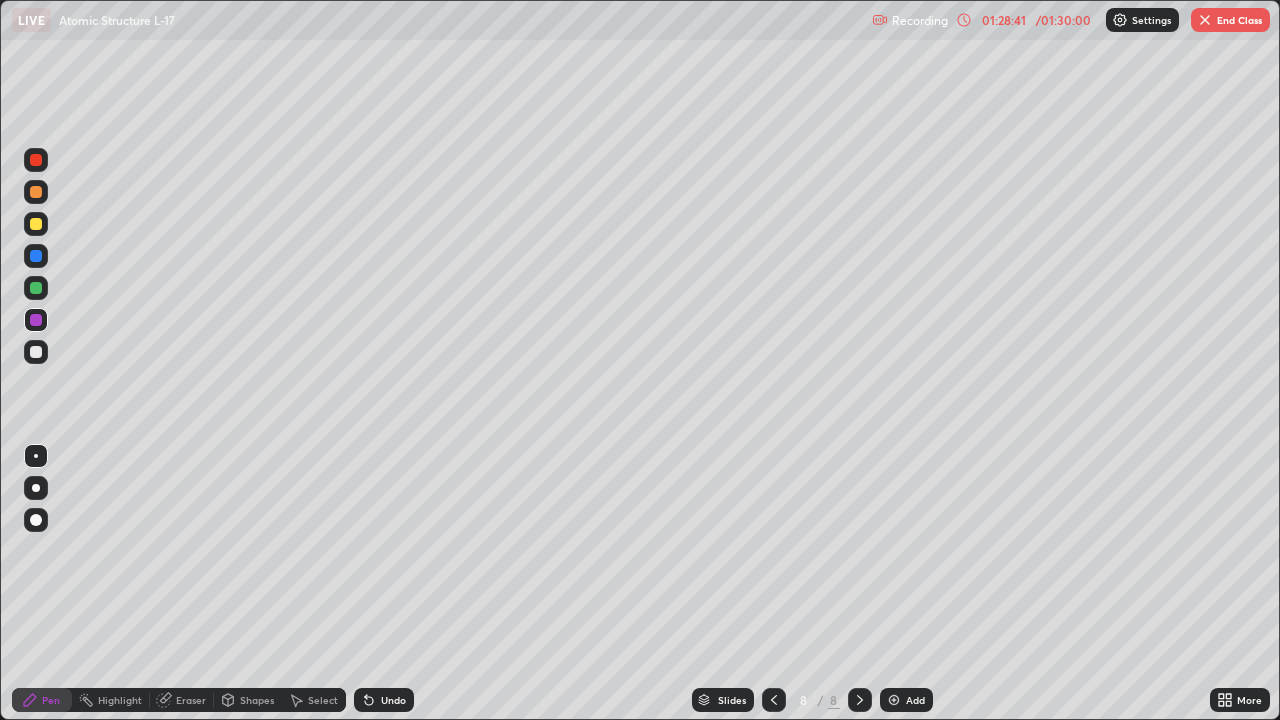 click at bounding box center (36, 352) 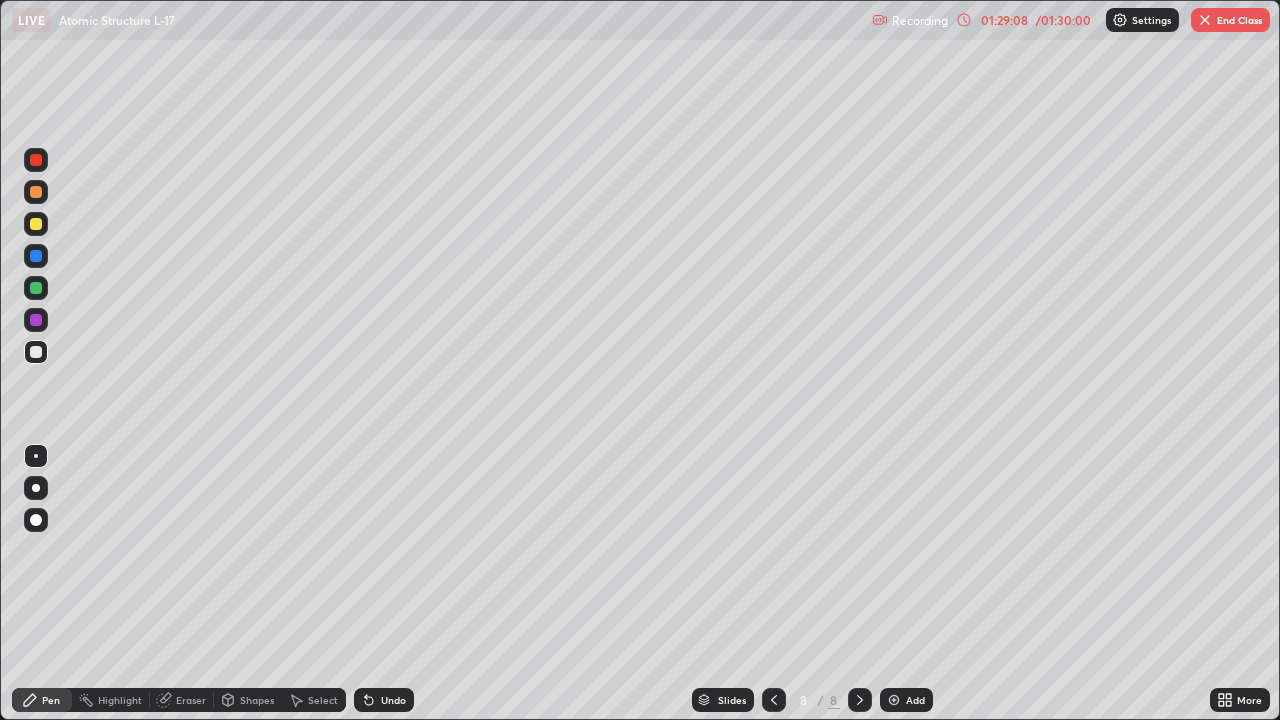 click on "Undo" at bounding box center [393, 700] 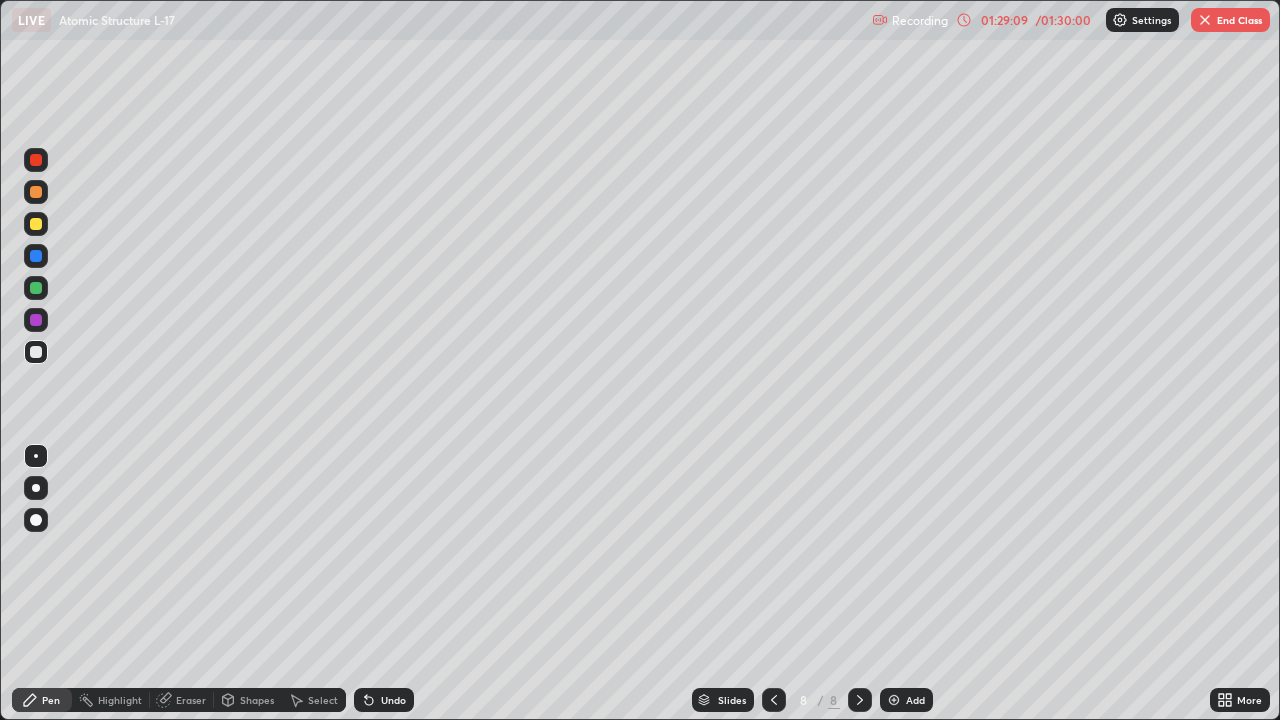 click on "Undo" at bounding box center [393, 700] 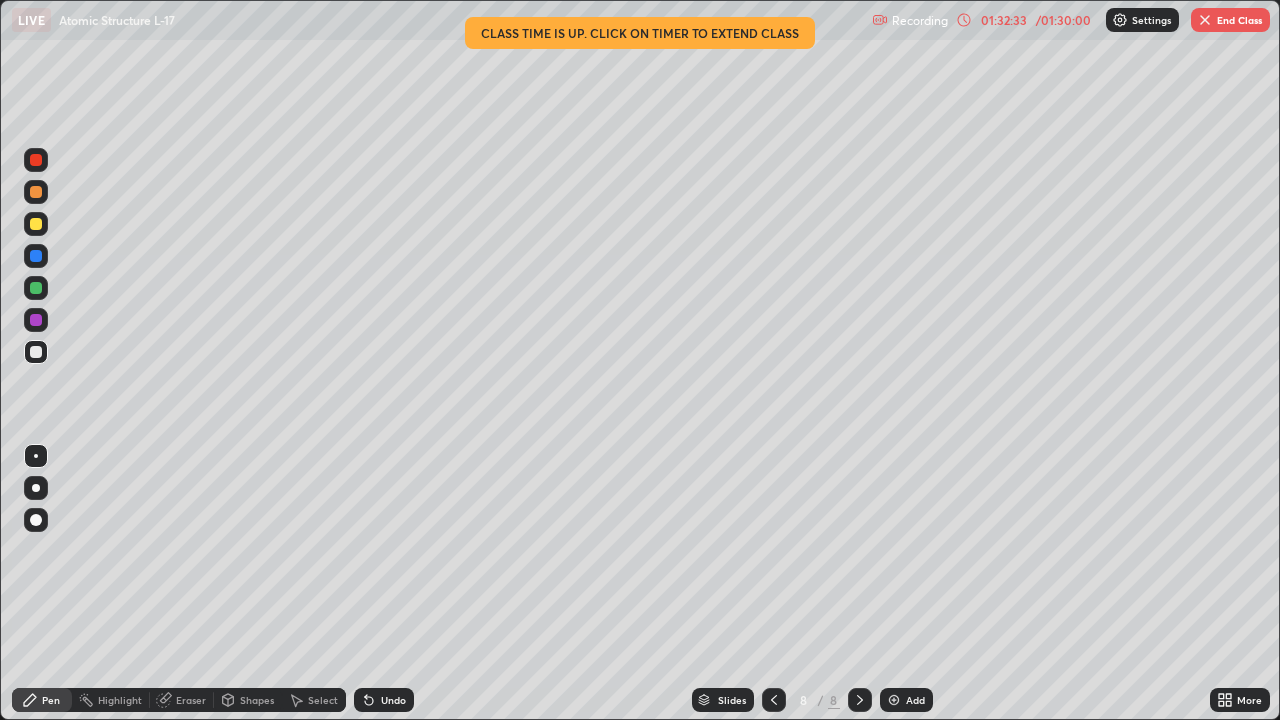 click on "End Class" at bounding box center (1230, 20) 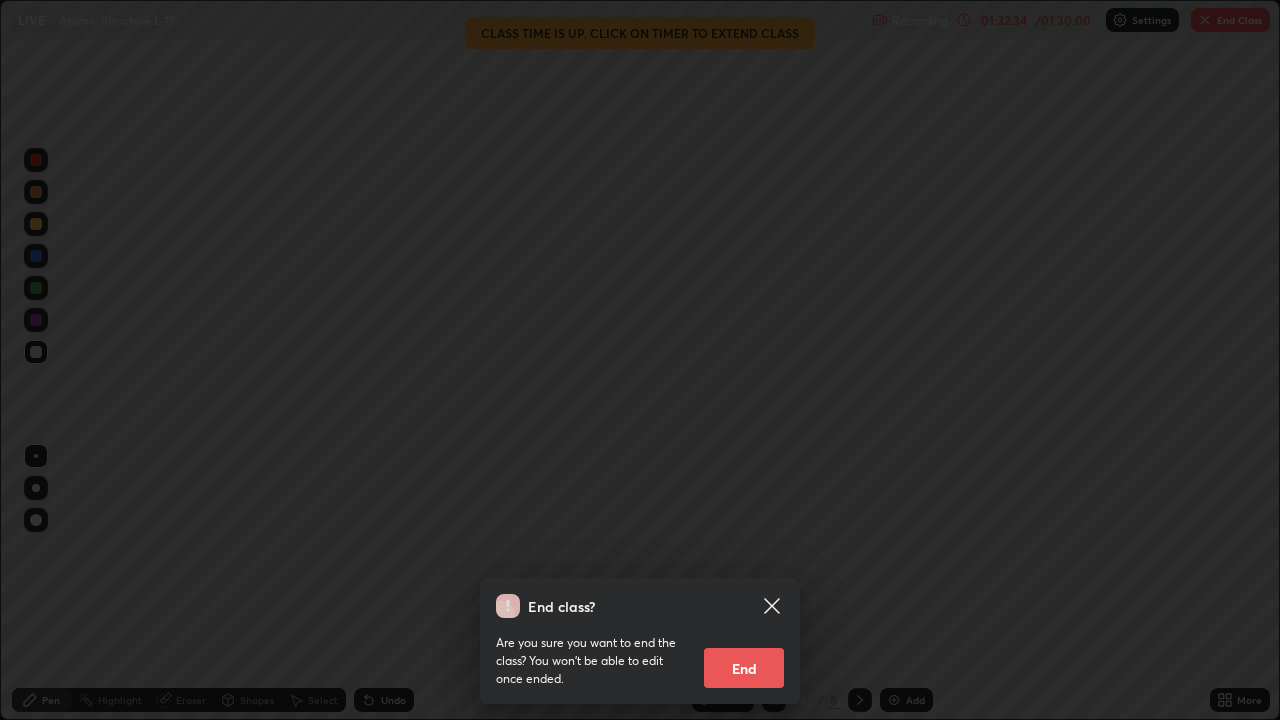 click on "End" at bounding box center [744, 668] 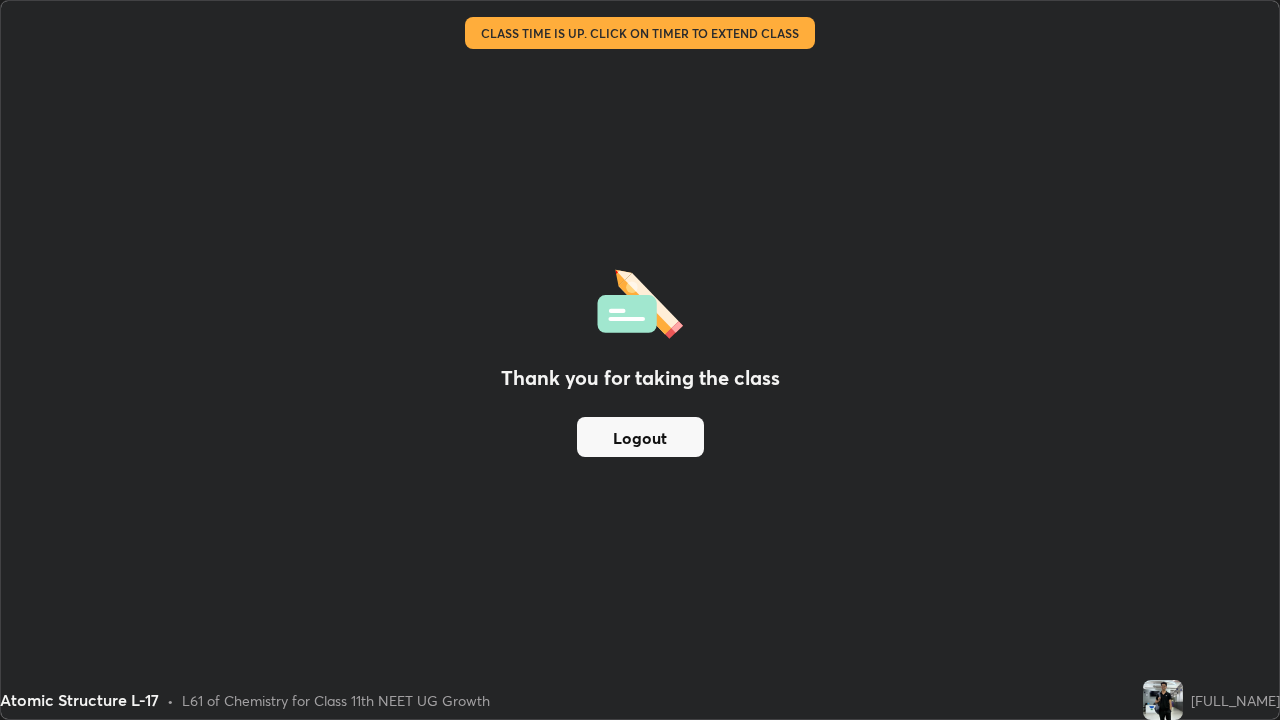 click on "Thank you for taking the class Logout" at bounding box center (640, 360) 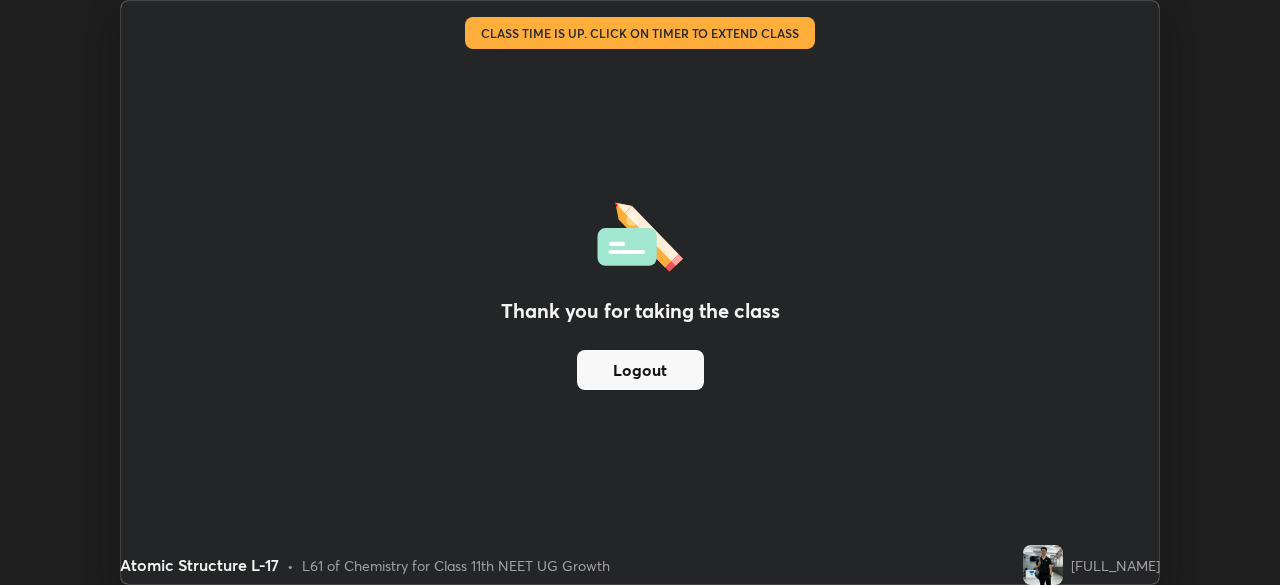 scroll, scrollTop: 585, scrollLeft: 1280, axis: both 